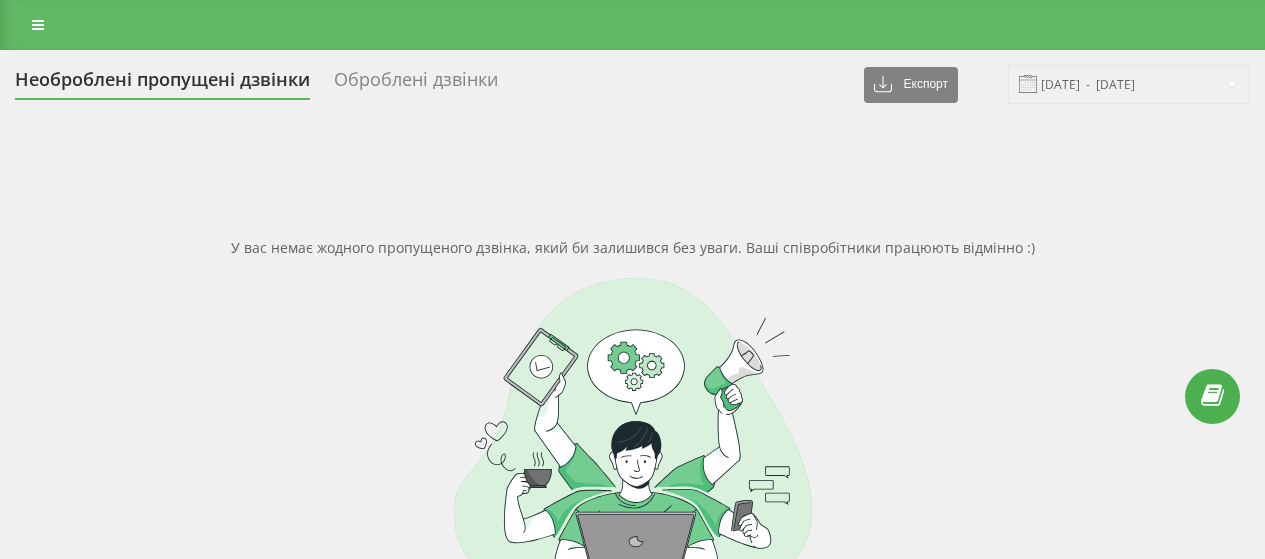 scroll, scrollTop: 0, scrollLeft: 0, axis: both 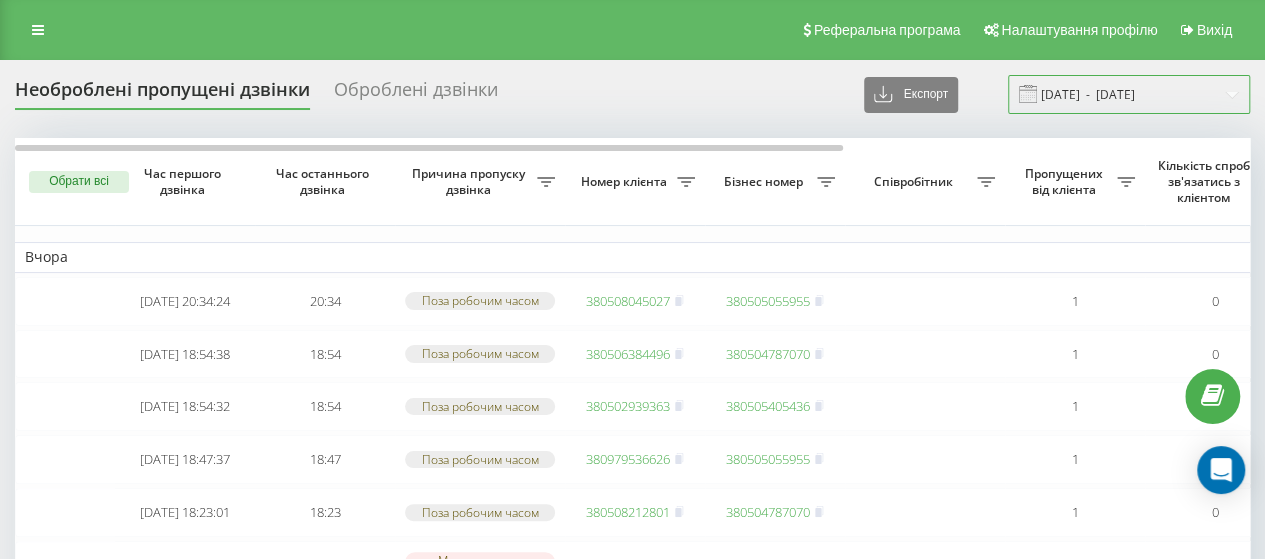 click on "19.06.2025  -  19.07.2025" at bounding box center [1129, 94] 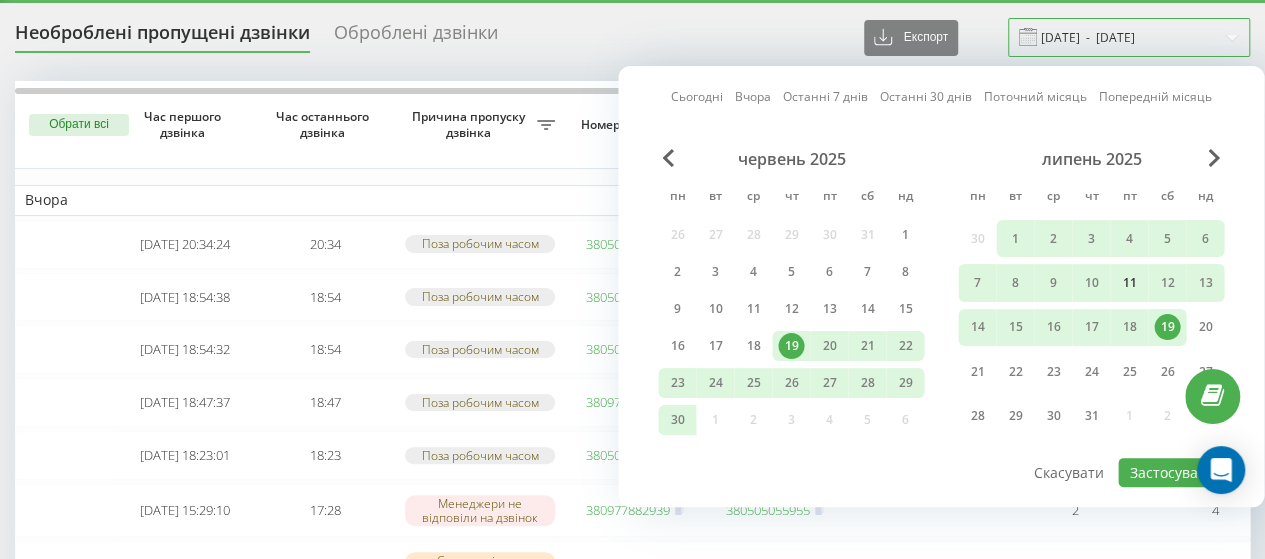 scroll, scrollTop: 88, scrollLeft: 0, axis: vertical 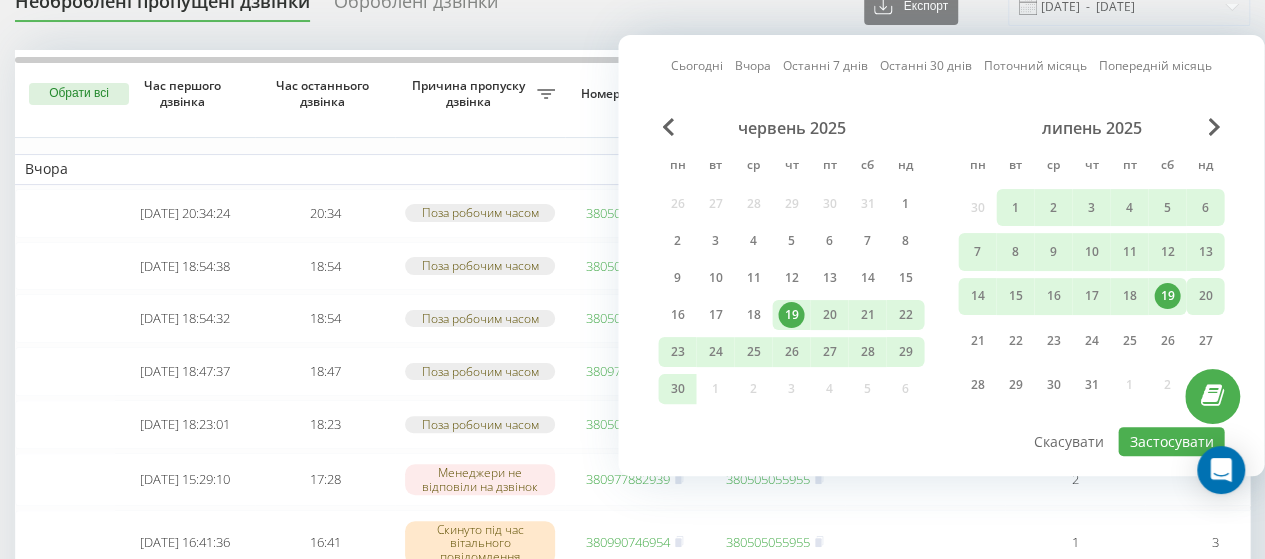 click on "20" at bounding box center [1205, 296] 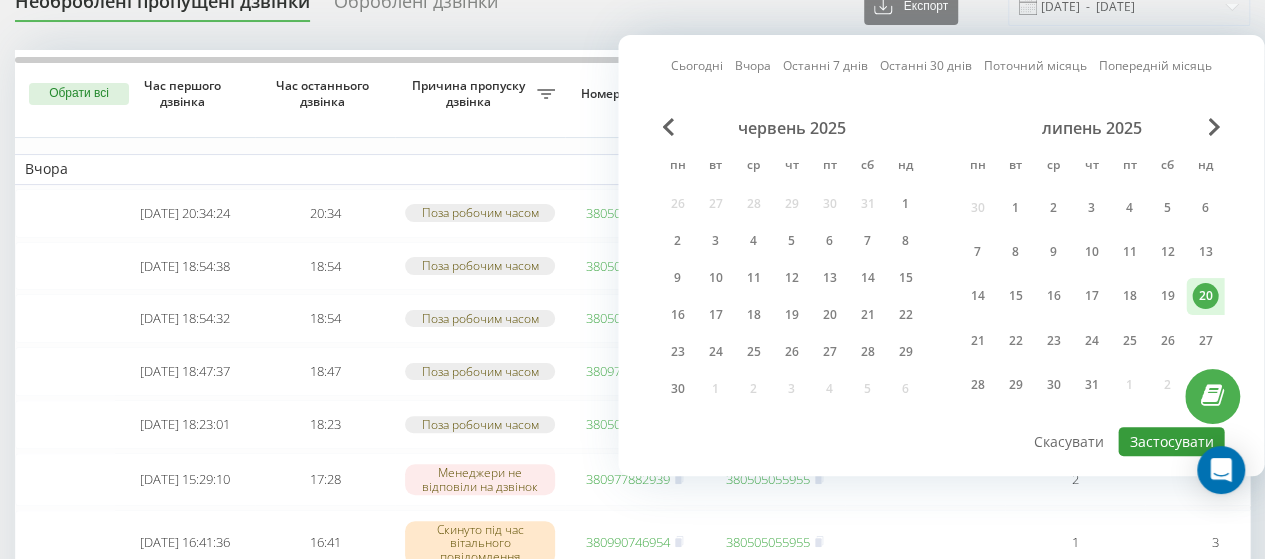 click on "Застосувати" at bounding box center (1171, 441) 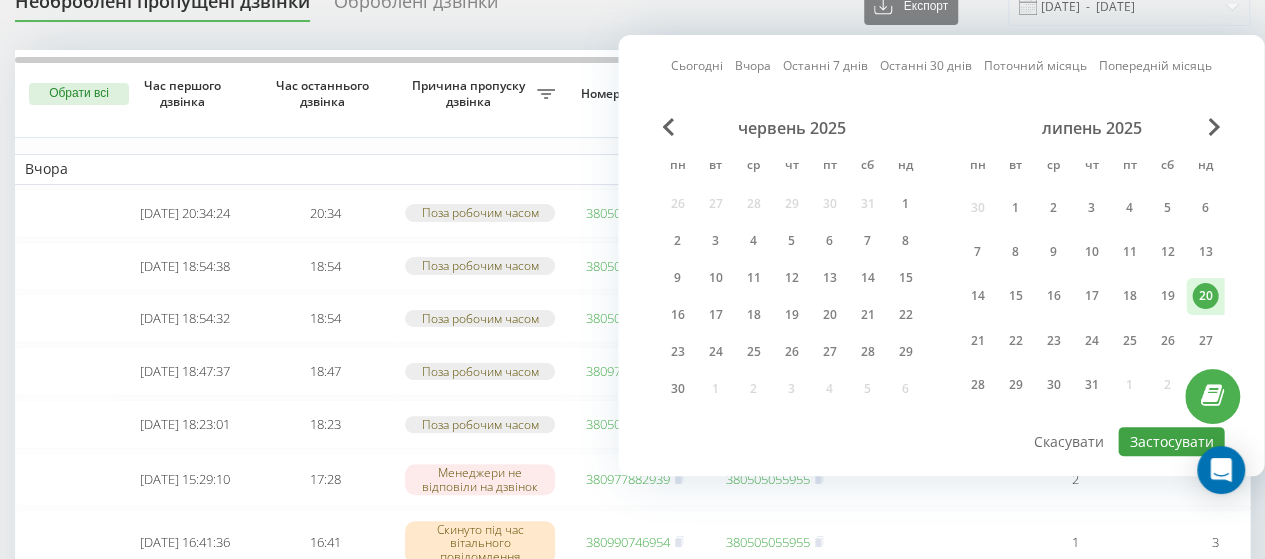 type on "20.07.2025  -  20.07.2025" 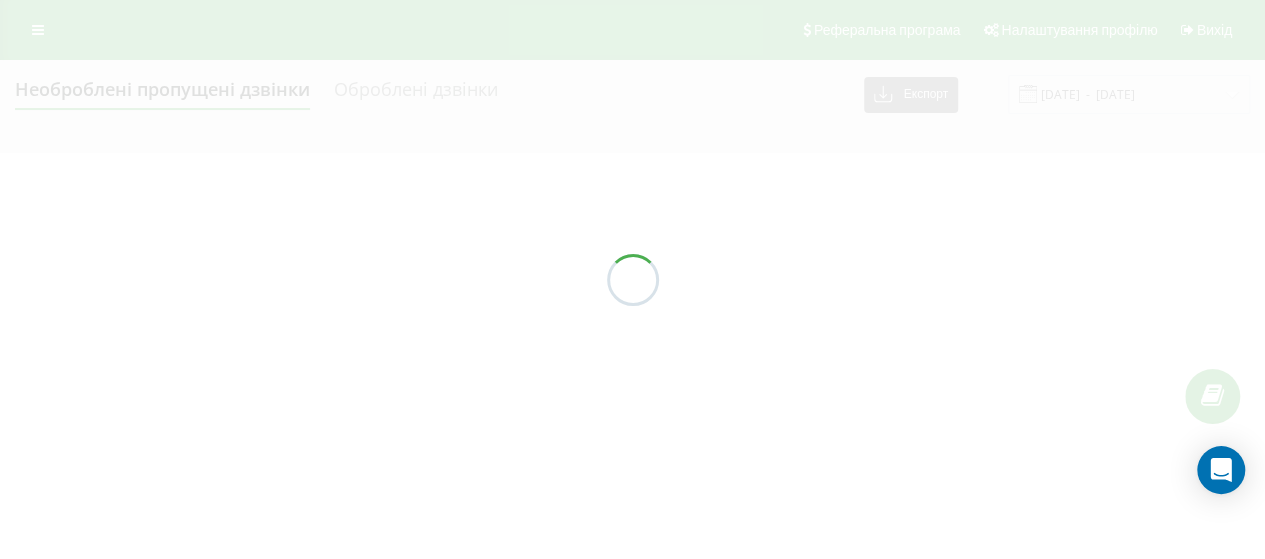 scroll, scrollTop: 0, scrollLeft: 0, axis: both 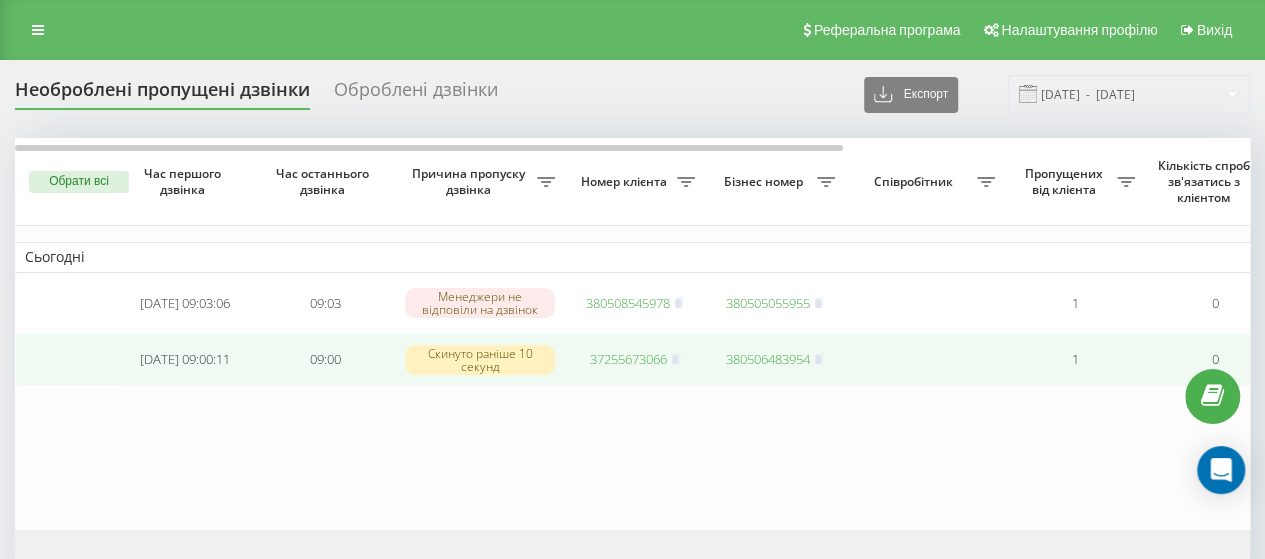 click on "37255673066" at bounding box center (628, 359) 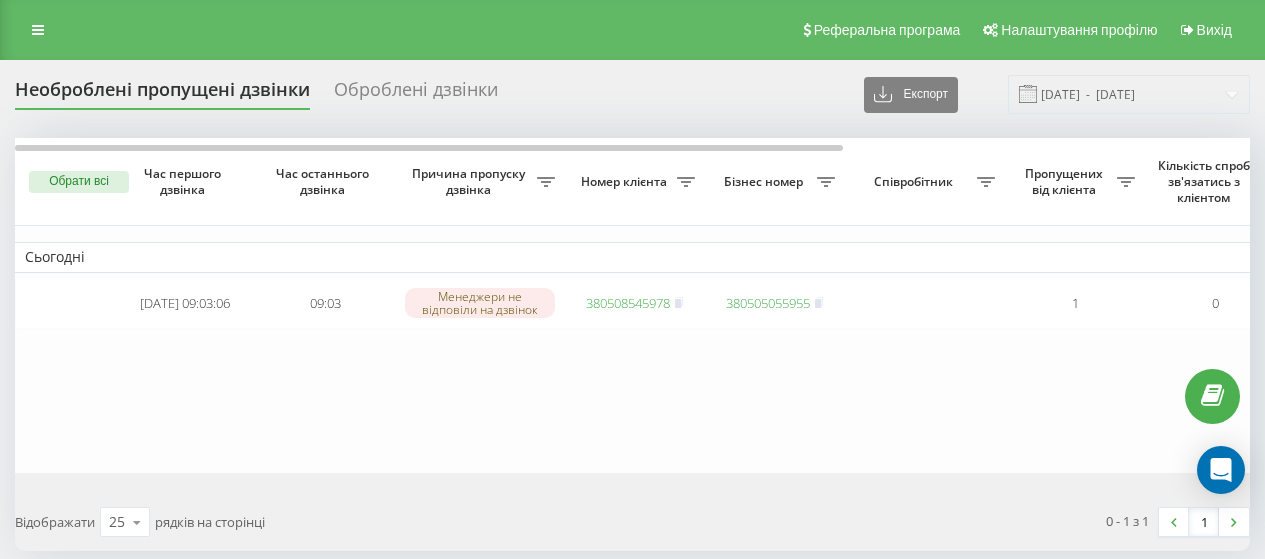 click on "380508545978" at bounding box center (628, 303) 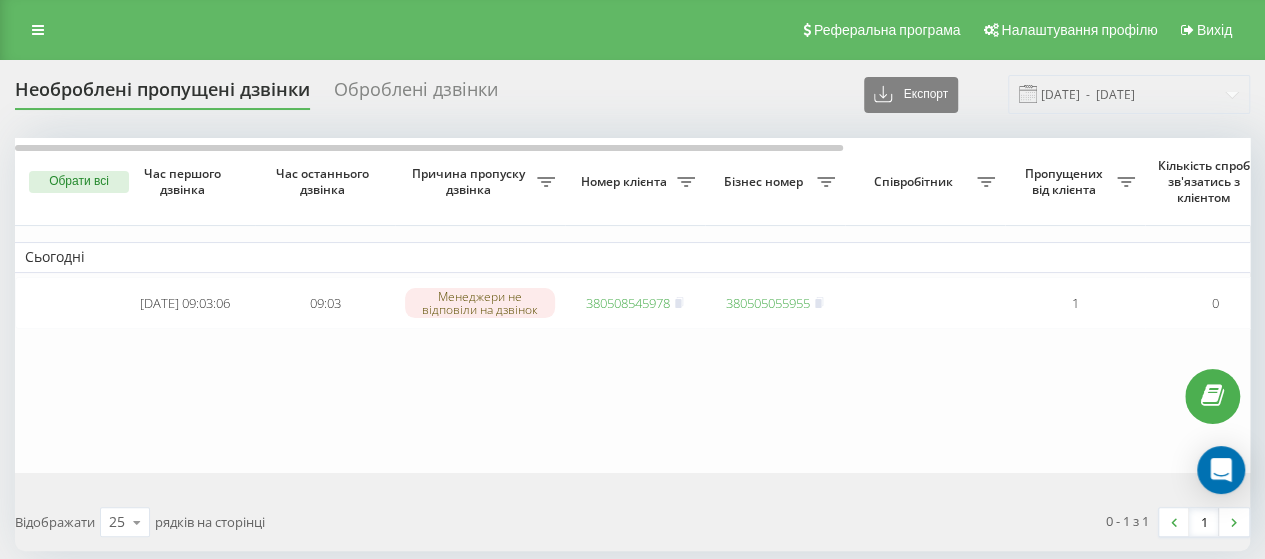 scroll, scrollTop: 0, scrollLeft: 0, axis: both 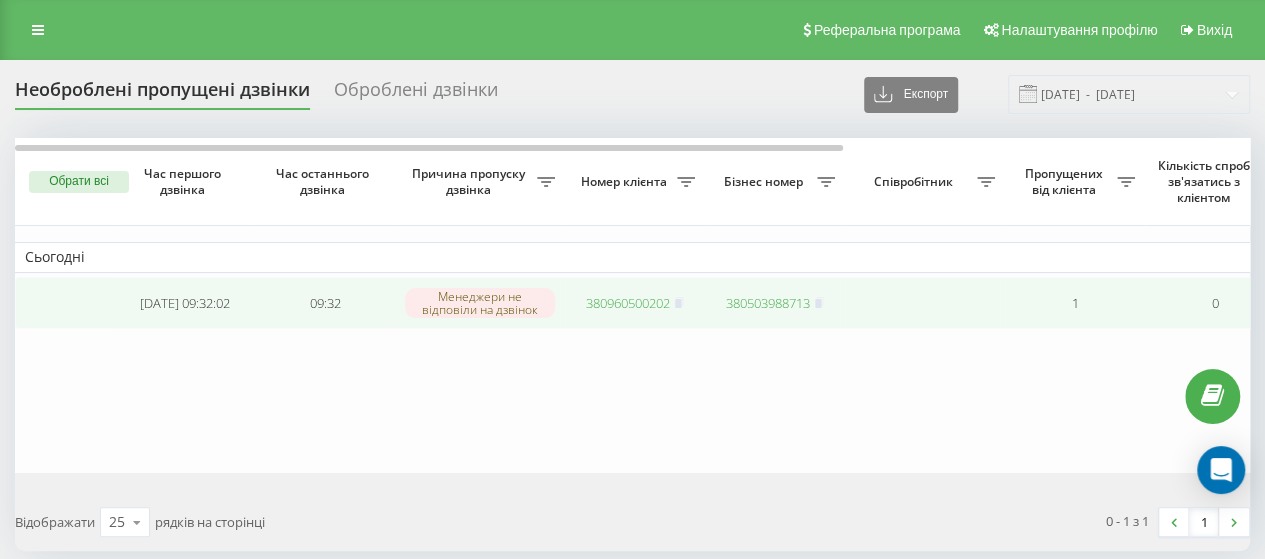 click on "380960500202" at bounding box center (628, 303) 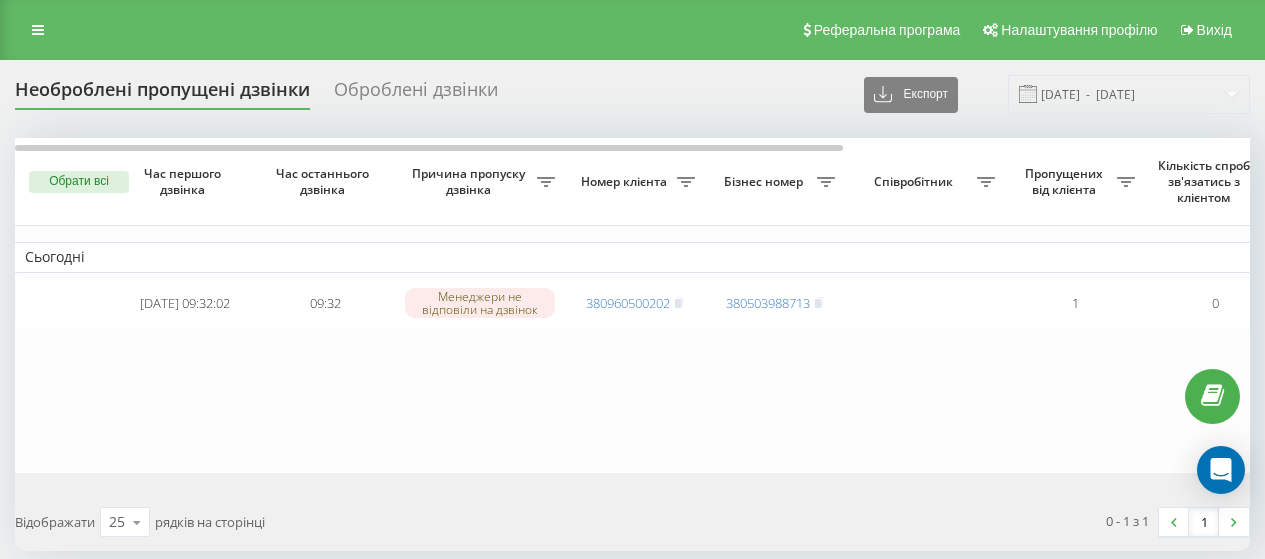 scroll, scrollTop: 0, scrollLeft: 0, axis: both 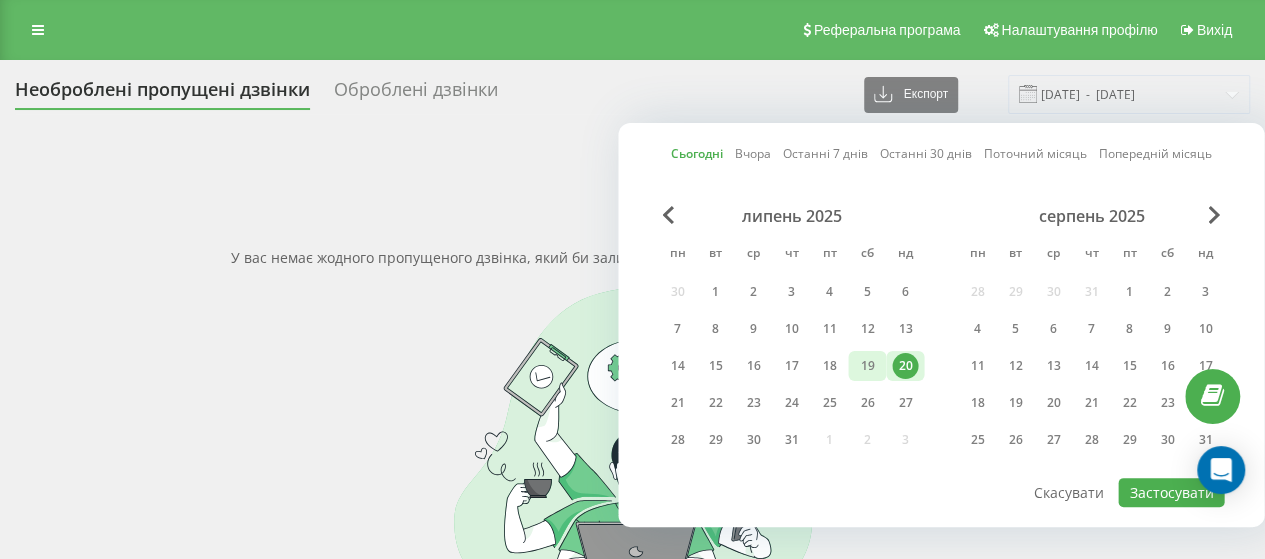 click on "19" at bounding box center [867, 366] 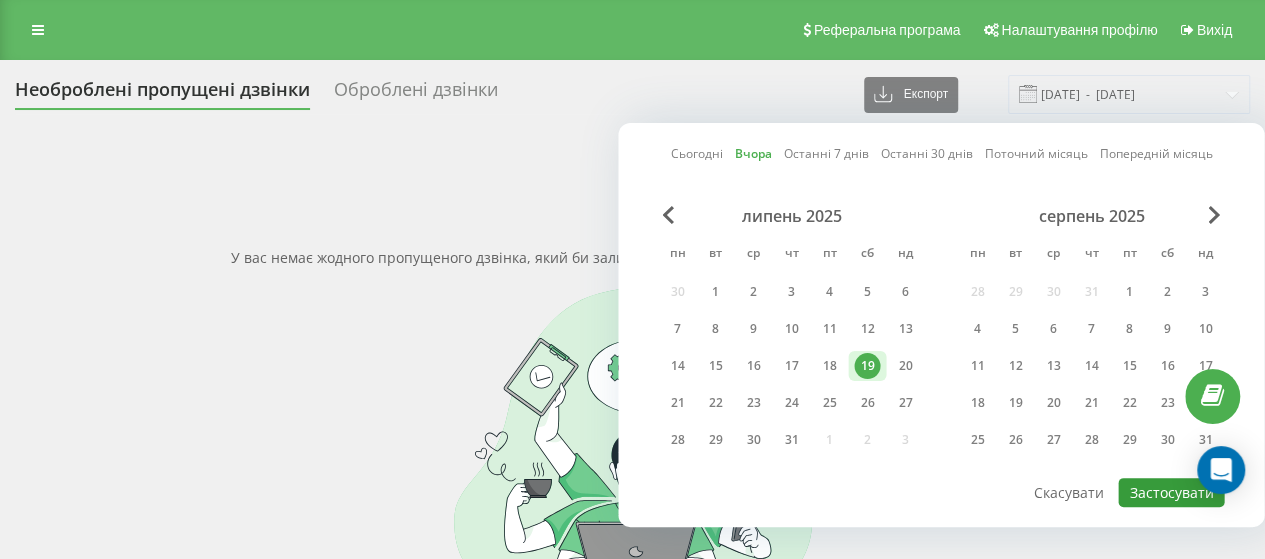 click on "Застосувати" at bounding box center (1171, 492) 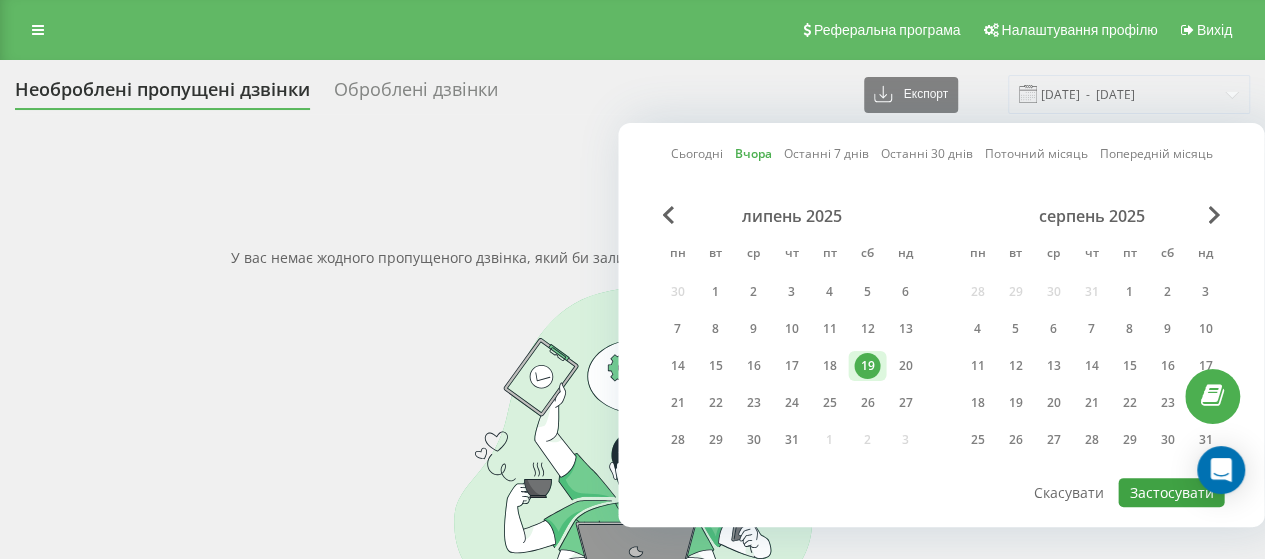 type on "[DATE]  -  [DATE]" 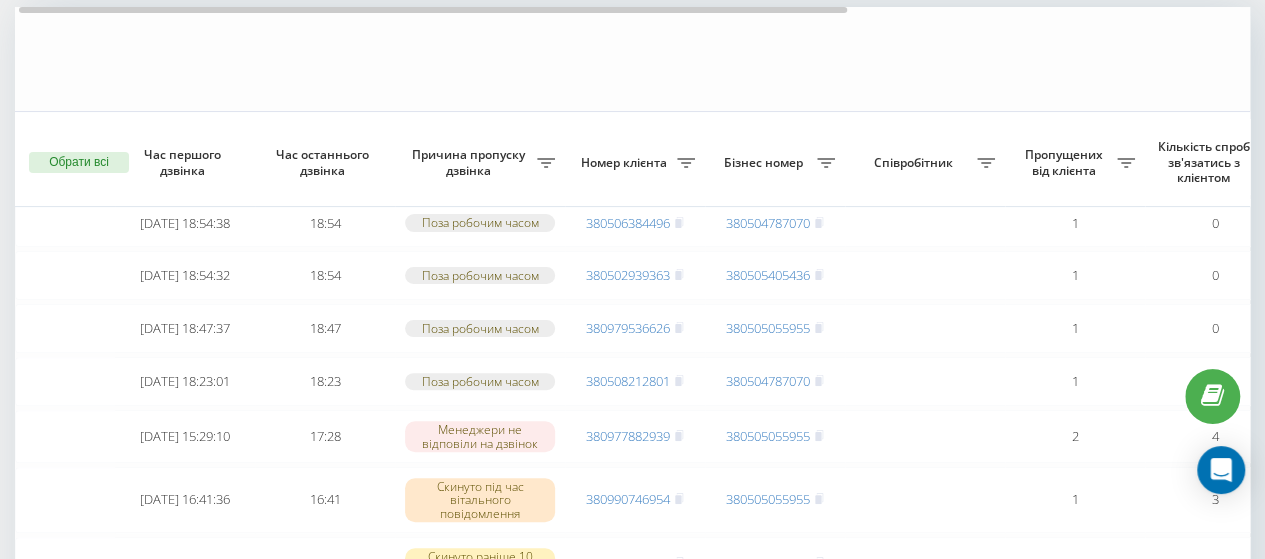 scroll, scrollTop: 251, scrollLeft: 0, axis: vertical 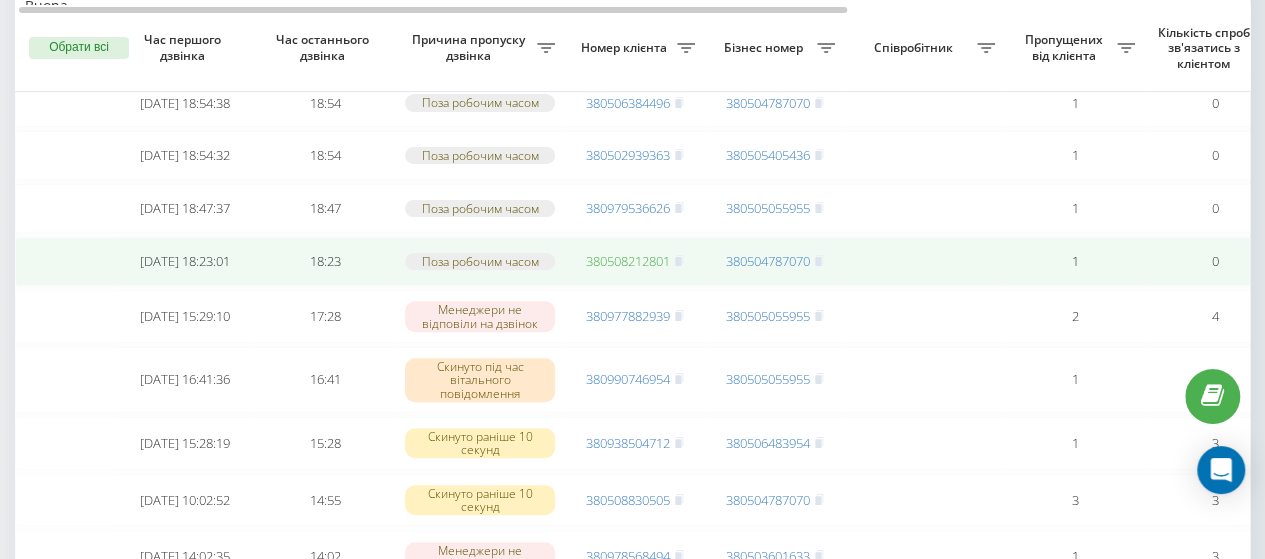 click on "380508212801" at bounding box center [628, 261] 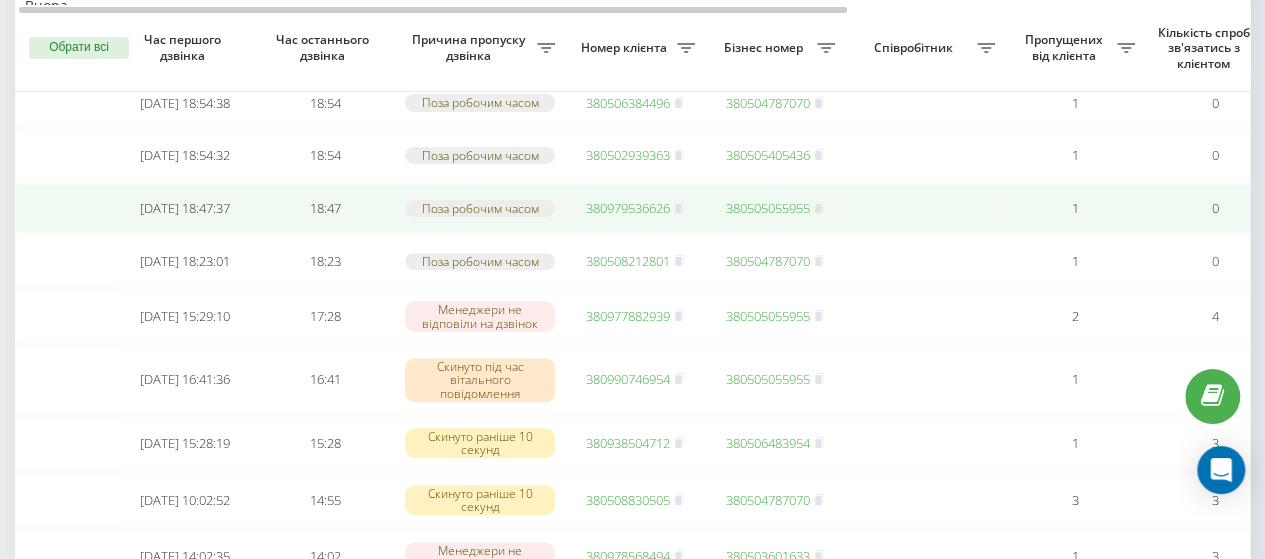 click on "380979536626" at bounding box center (628, 208) 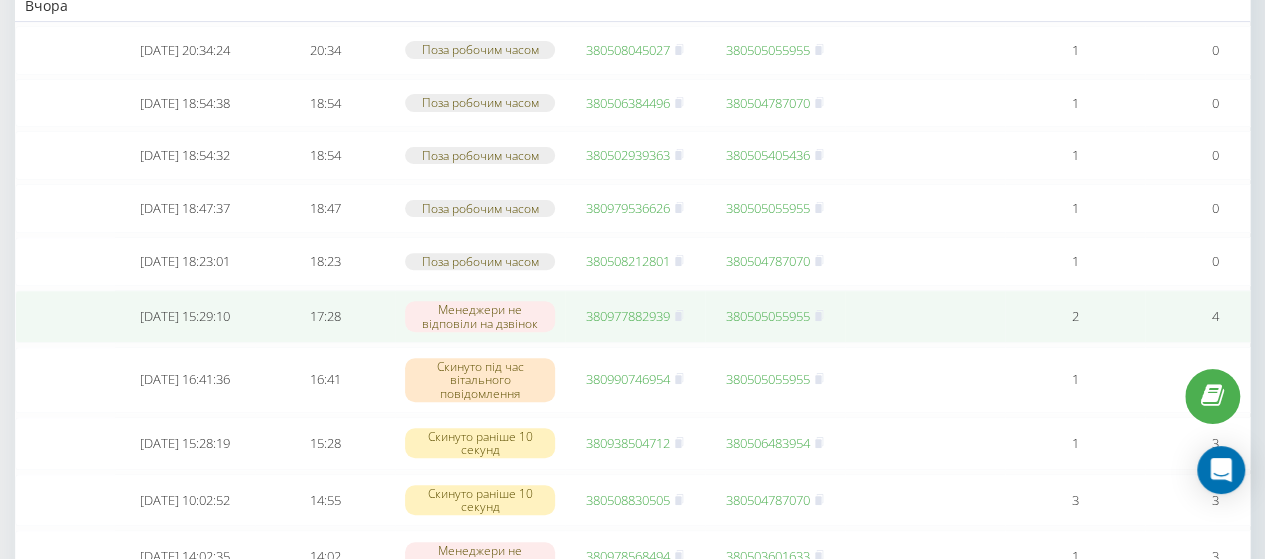 scroll, scrollTop: 0, scrollLeft: 0, axis: both 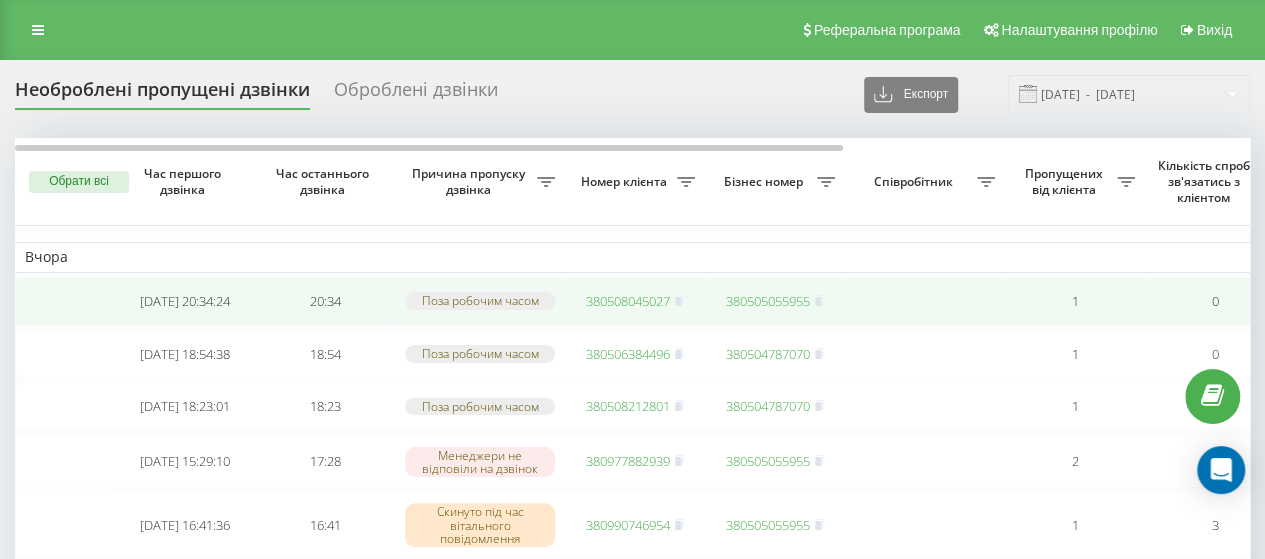 click on "380508045027" at bounding box center (628, 301) 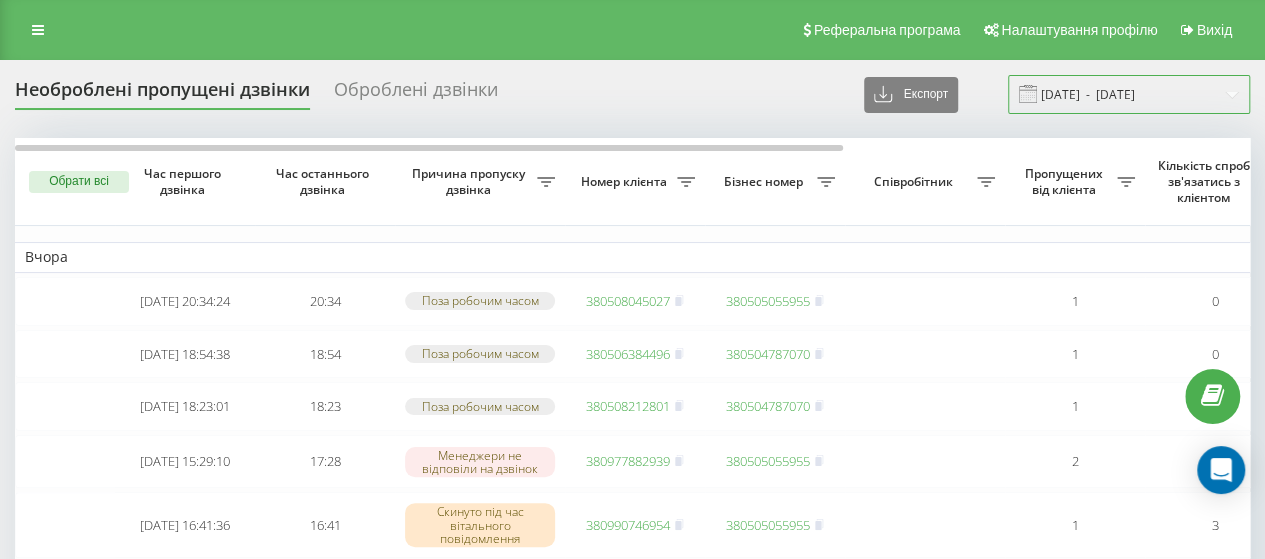 click on "[DATE]  -  [DATE]" at bounding box center [1129, 94] 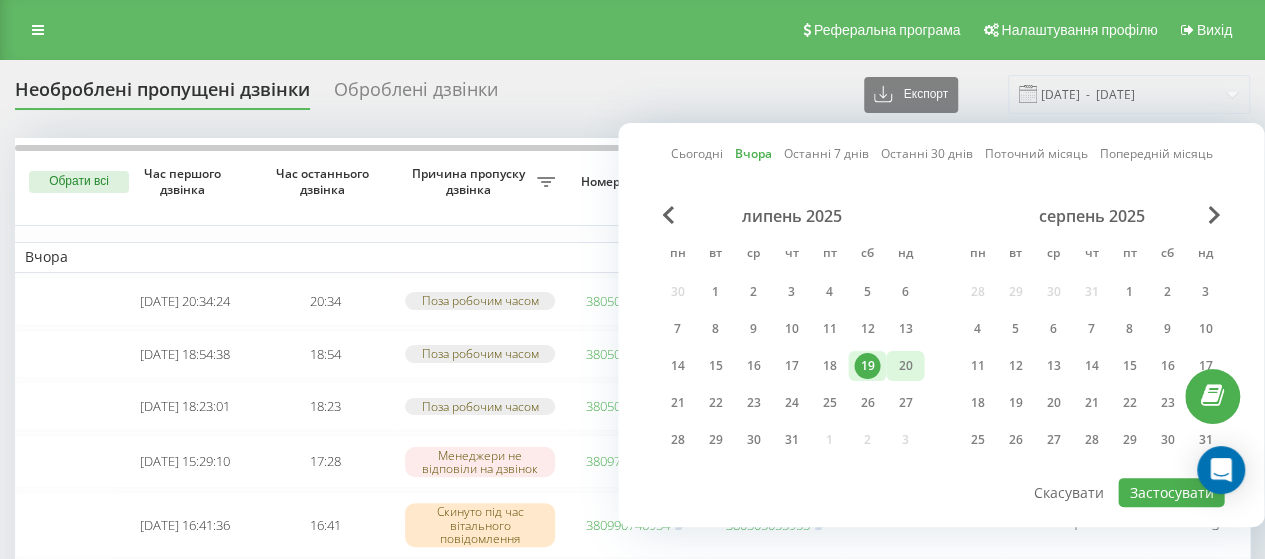 click on "20" at bounding box center (905, 366) 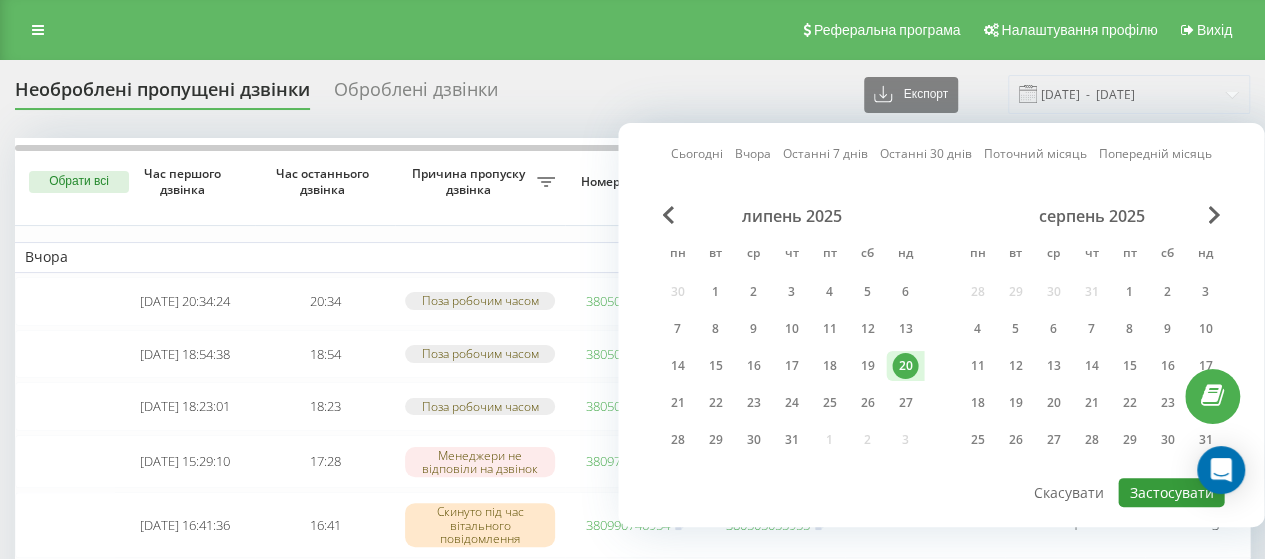 click on "Застосувати" at bounding box center (1171, 492) 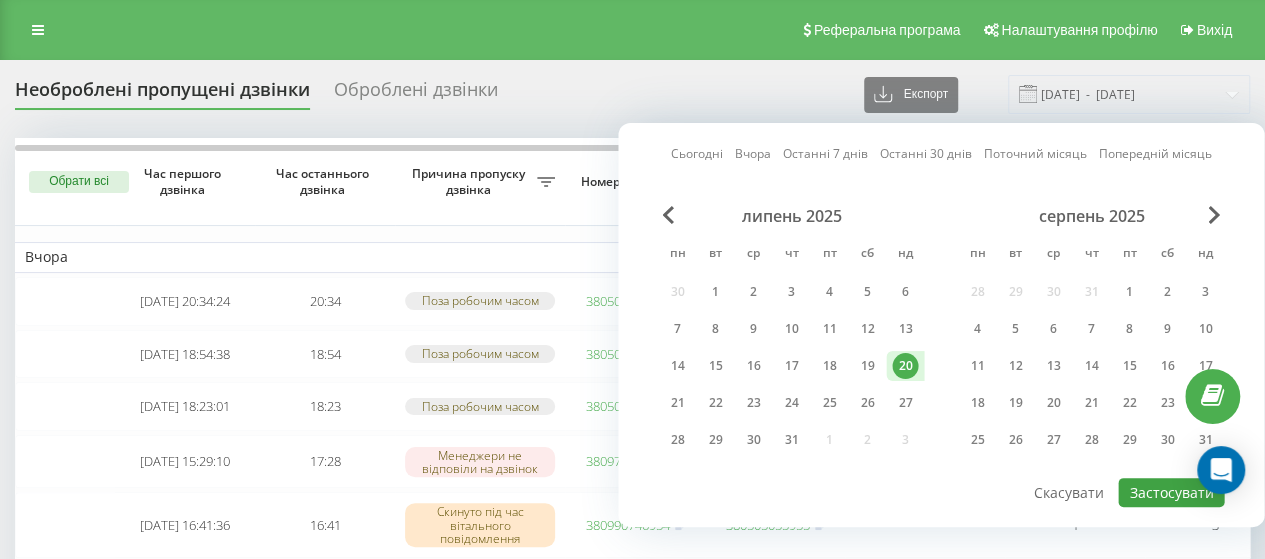 type on "20.07.2025  -  20.07.2025" 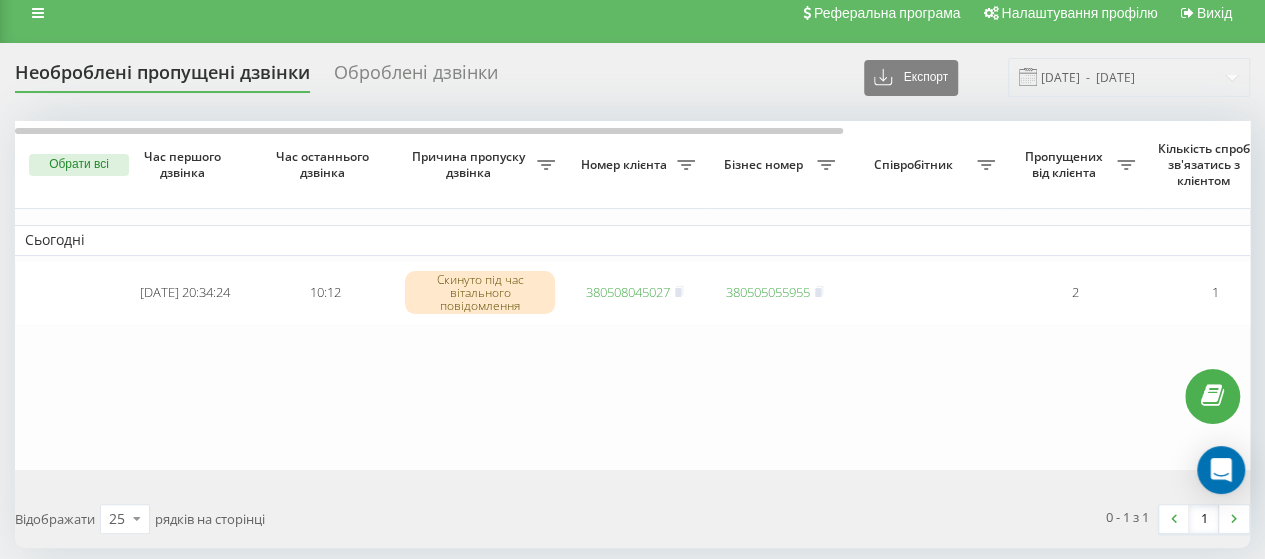 scroll, scrollTop: 0, scrollLeft: 0, axis: both 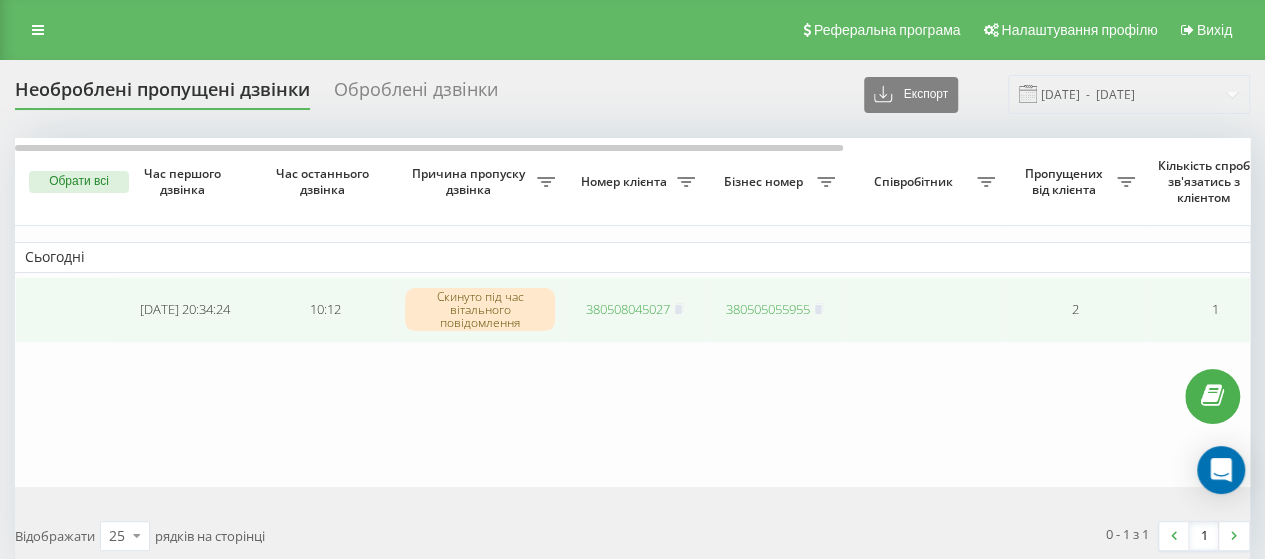 click on "380508045027" at bounding box center [628, 309] 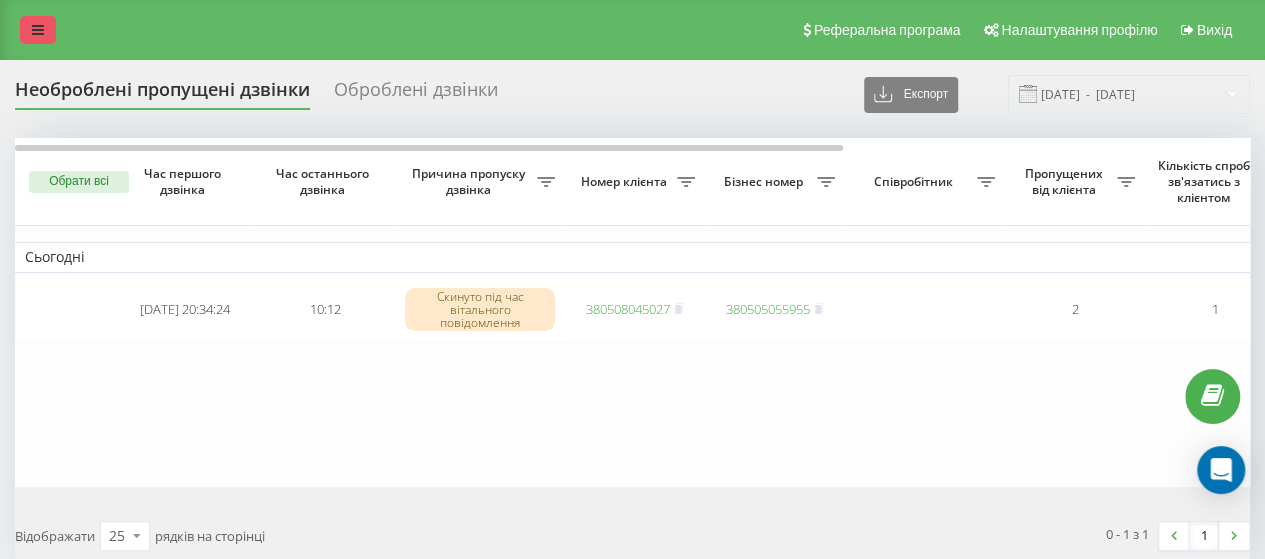 click at bounding box center [38, 30] 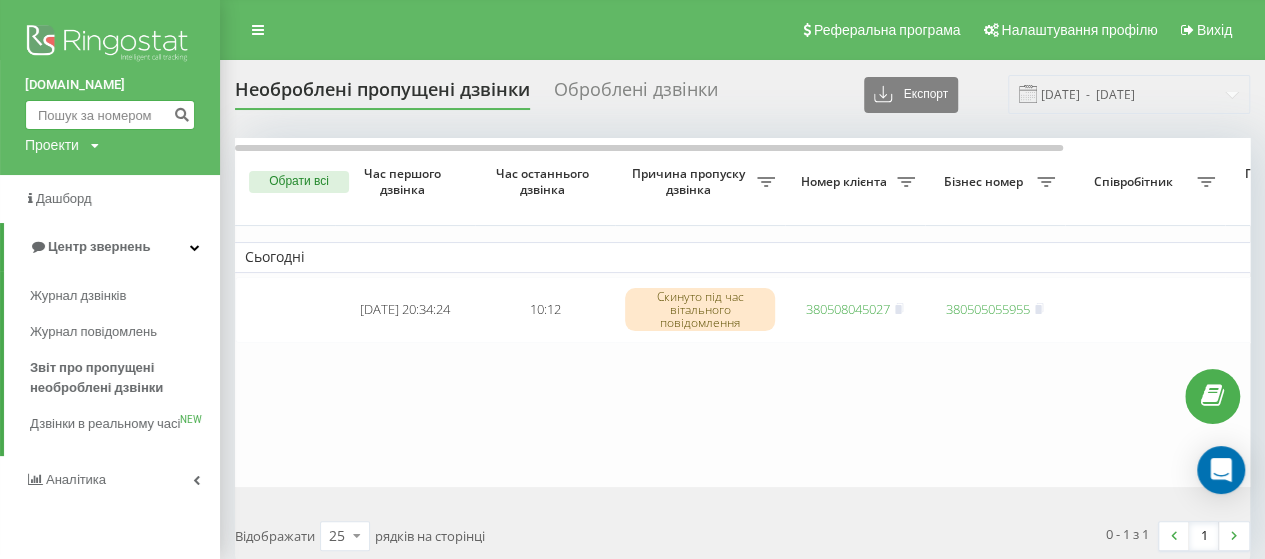 paste on "0508045027" 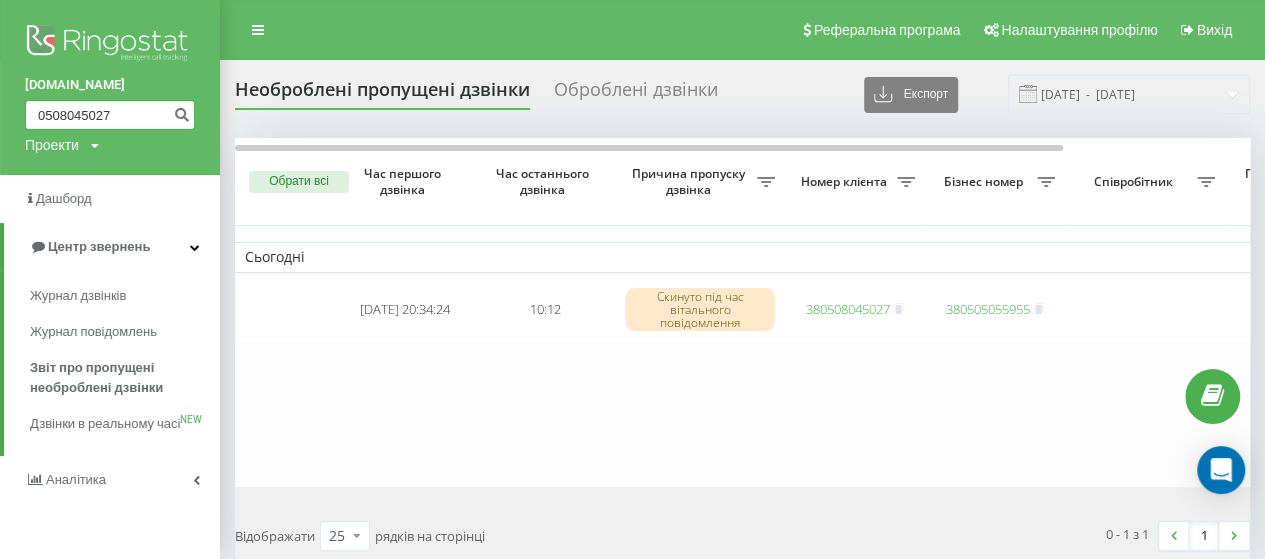click on "0508045027" at bounding box center [110, 115] 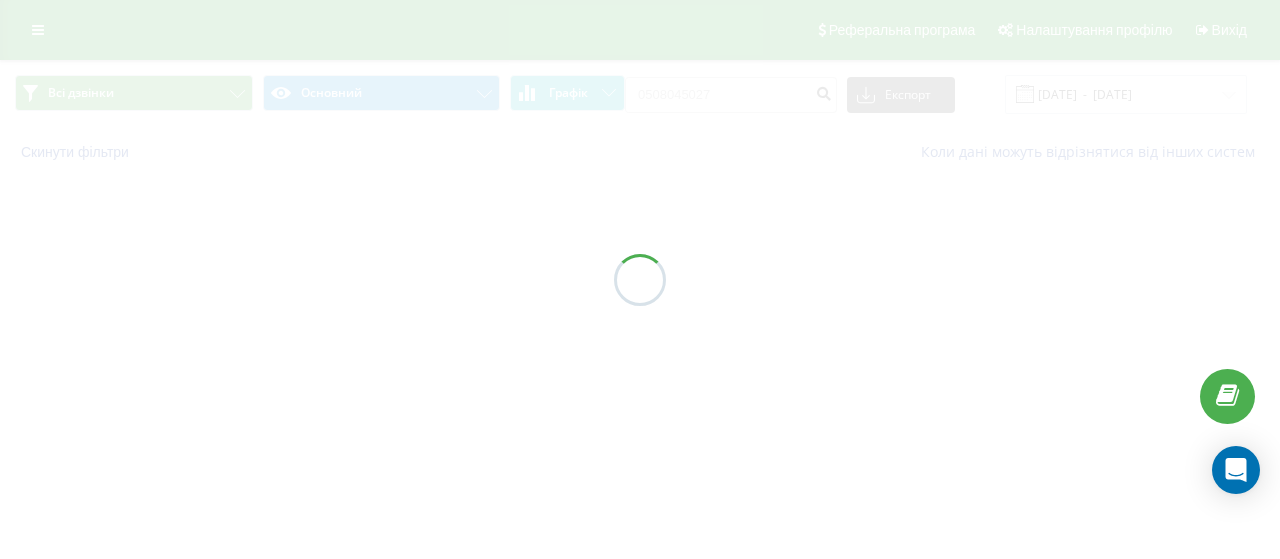 scroll, scrollTop: 0, scrollLeft: 0, axis: both 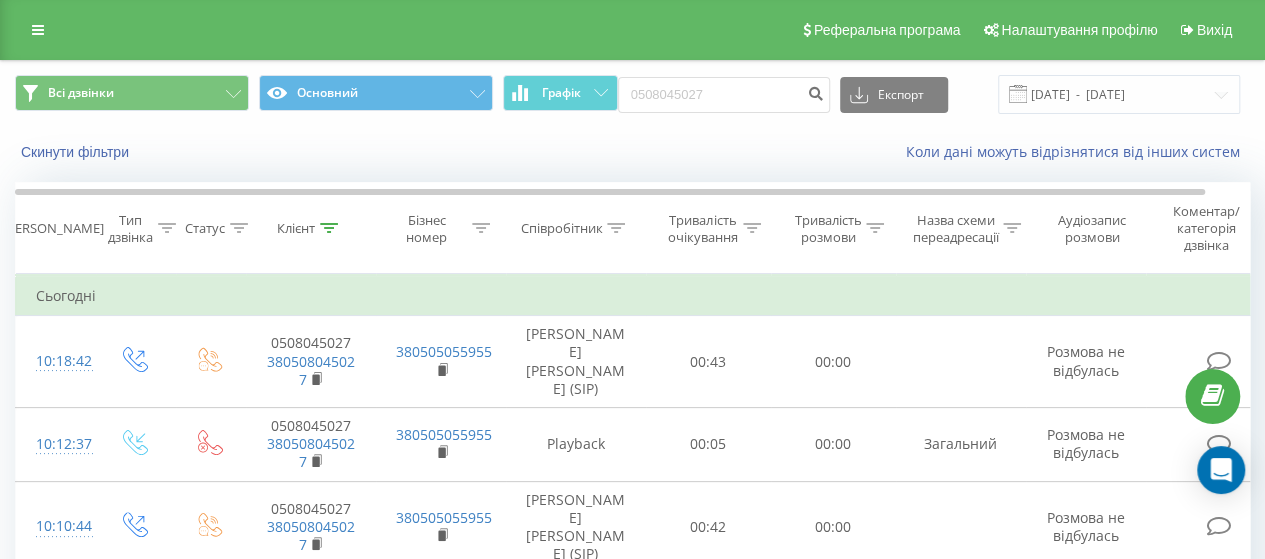 click on "Реферальна програма Налаштування профілю Вихід" at bounding box center [632, 30] 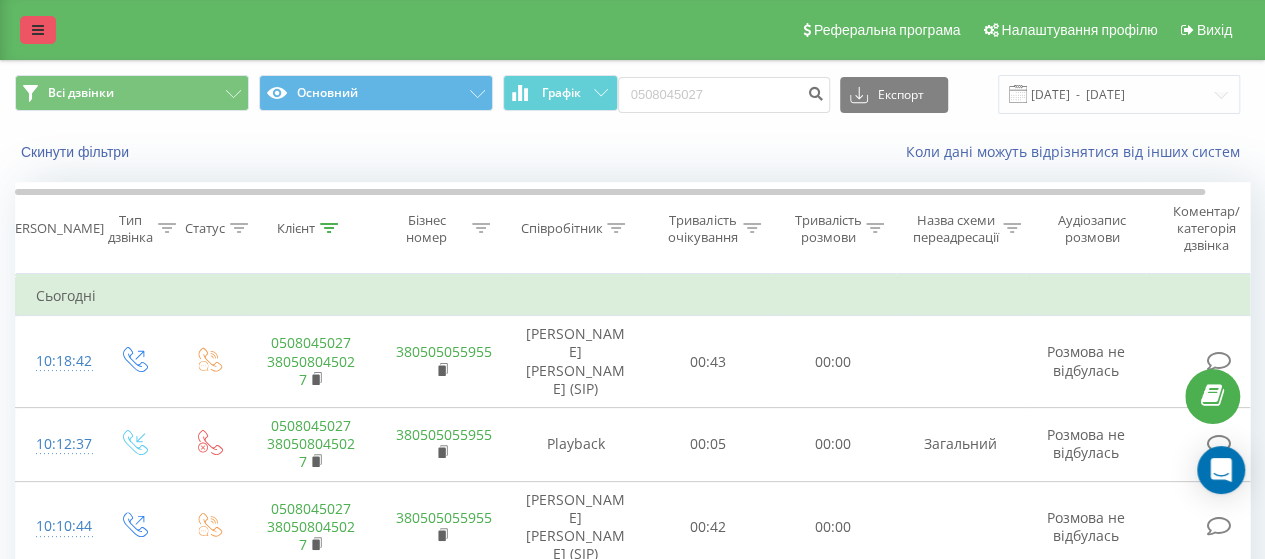 click at bounding box center [38, 30] 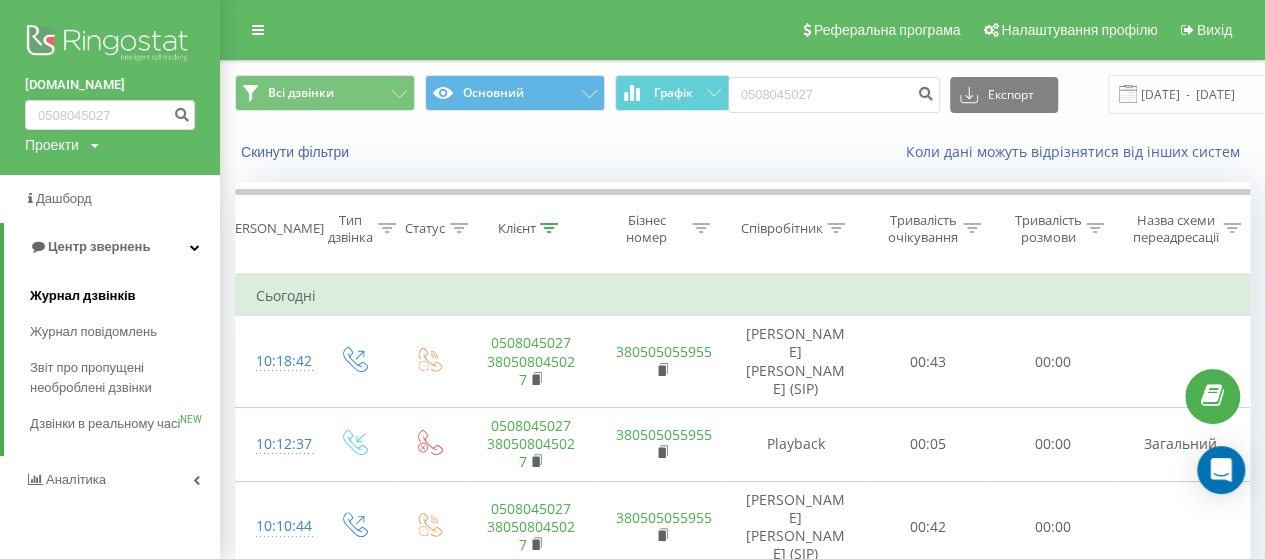 click on "Журнал дзвінків" at bounding box center [83, 296] 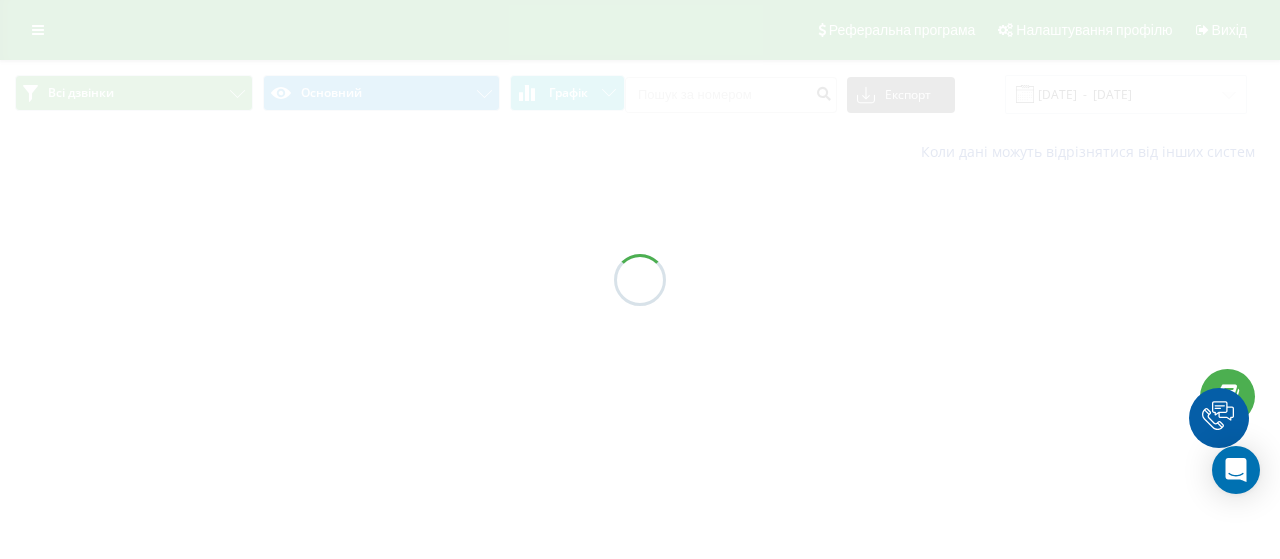 scroll, scrollTop: 0, scrollLeft: 0, axis: both 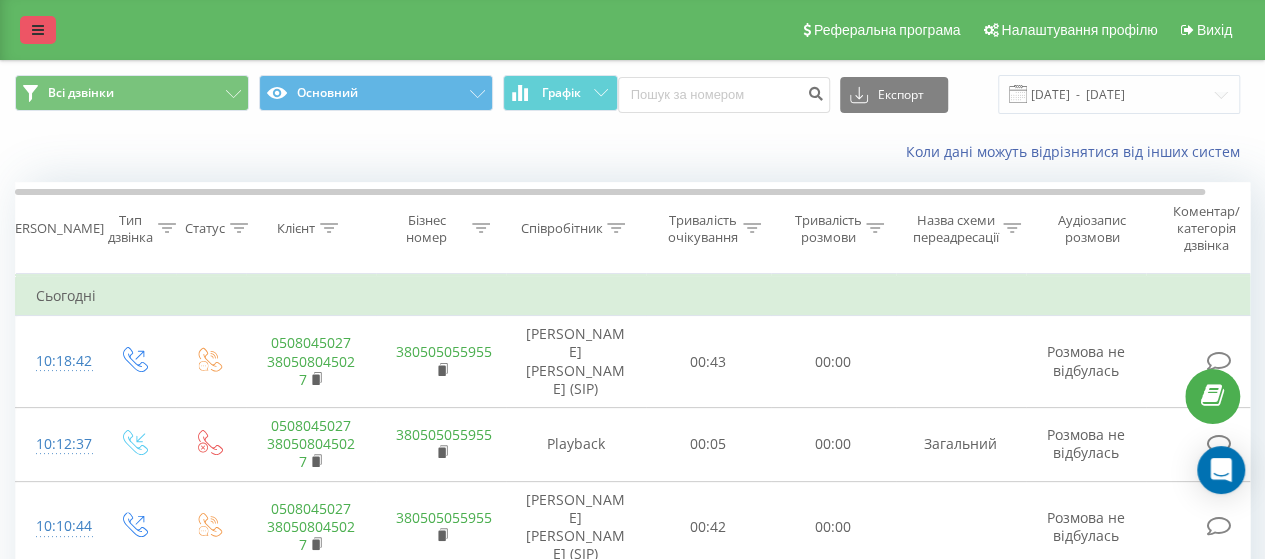 click at bounding box center [38, 30] 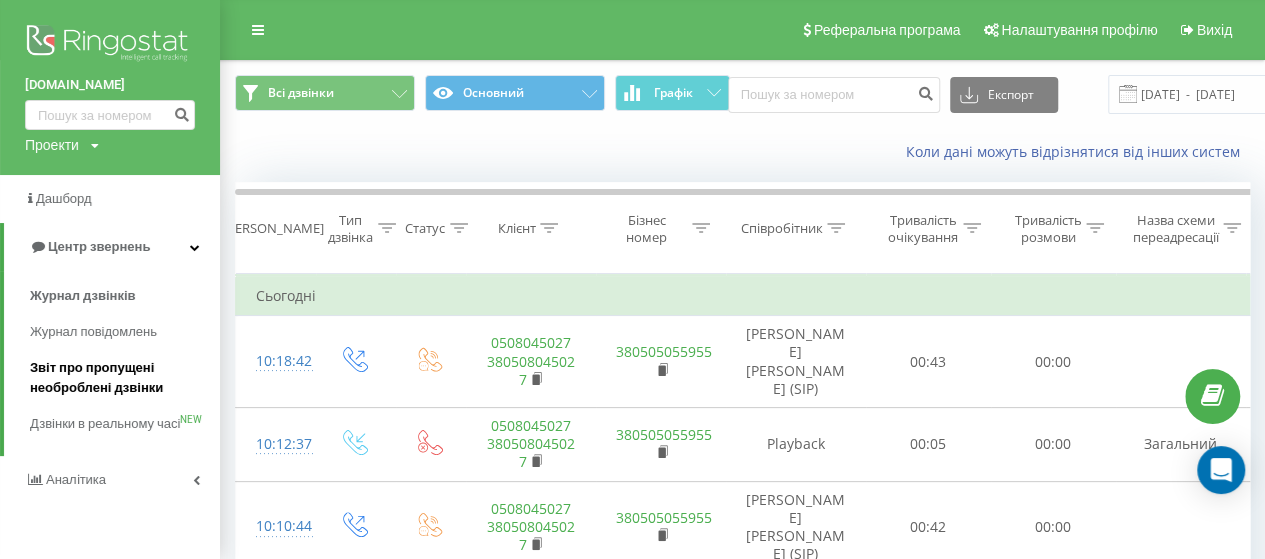 click on "Звіт про пропущені необроблені дзвінки" at bounding box center (120, 378) 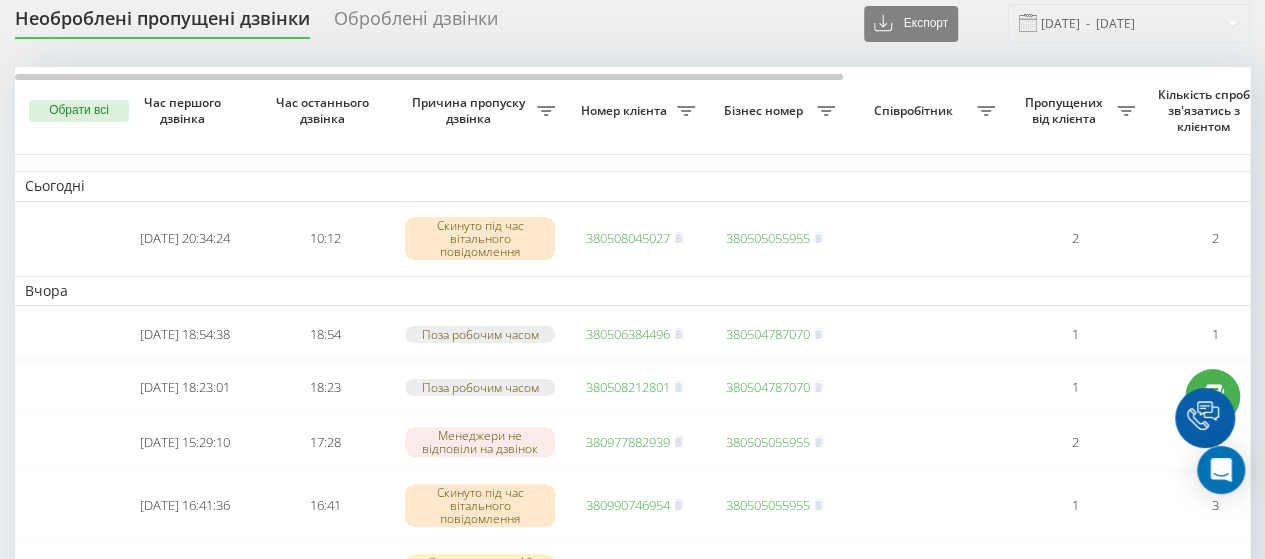 scroll, scrollTop: 0, scrollLeft: 0, axis: both 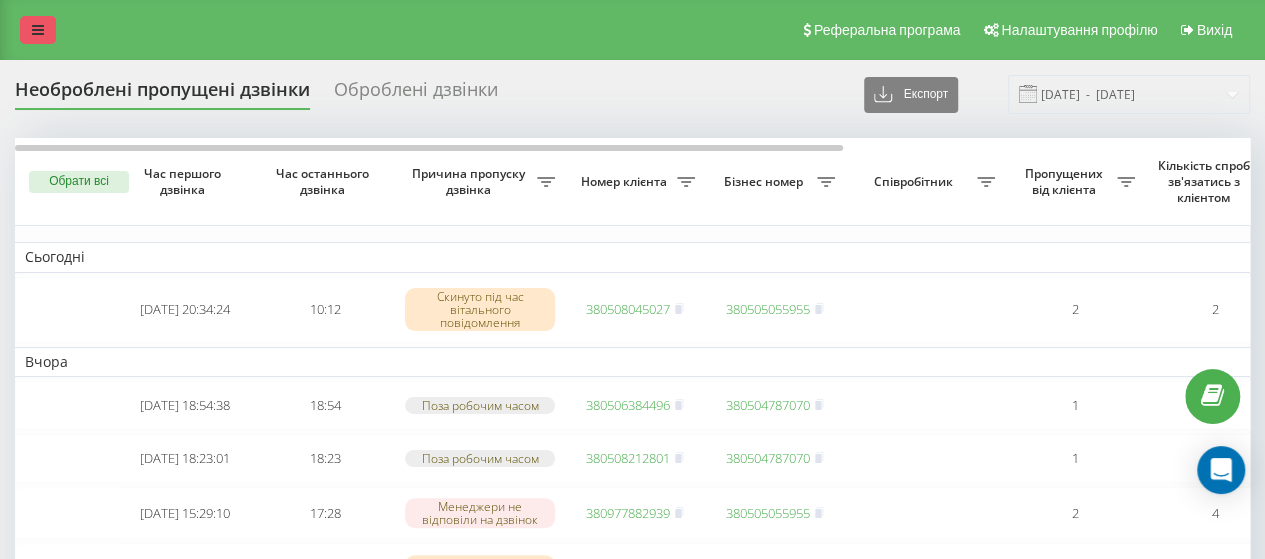 click at bounding box center [38, 30] 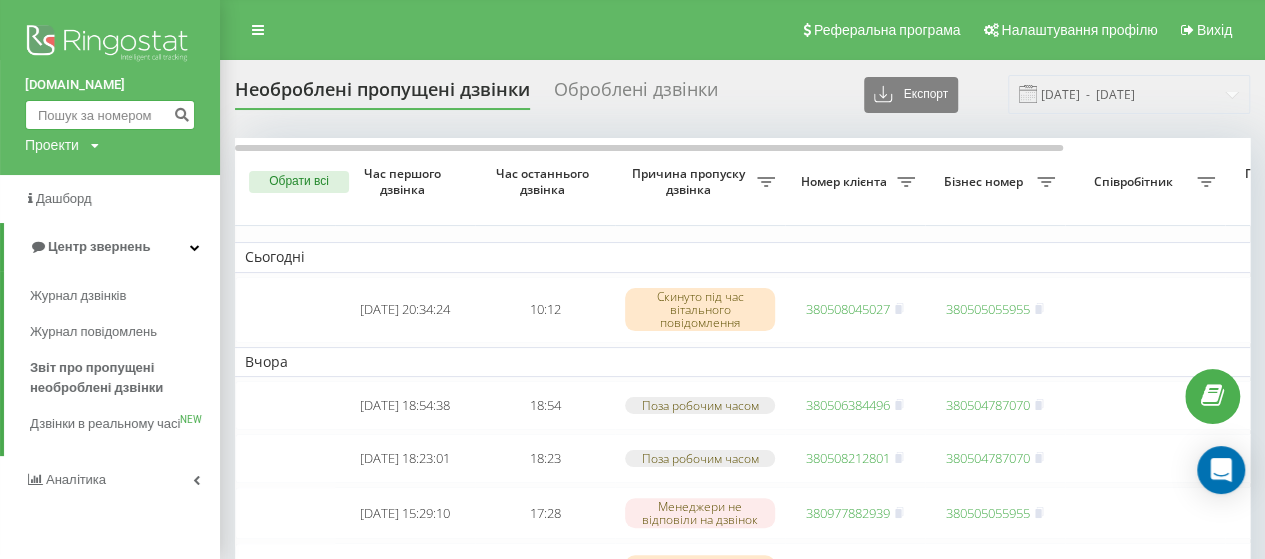 paste on "097 816 0559" 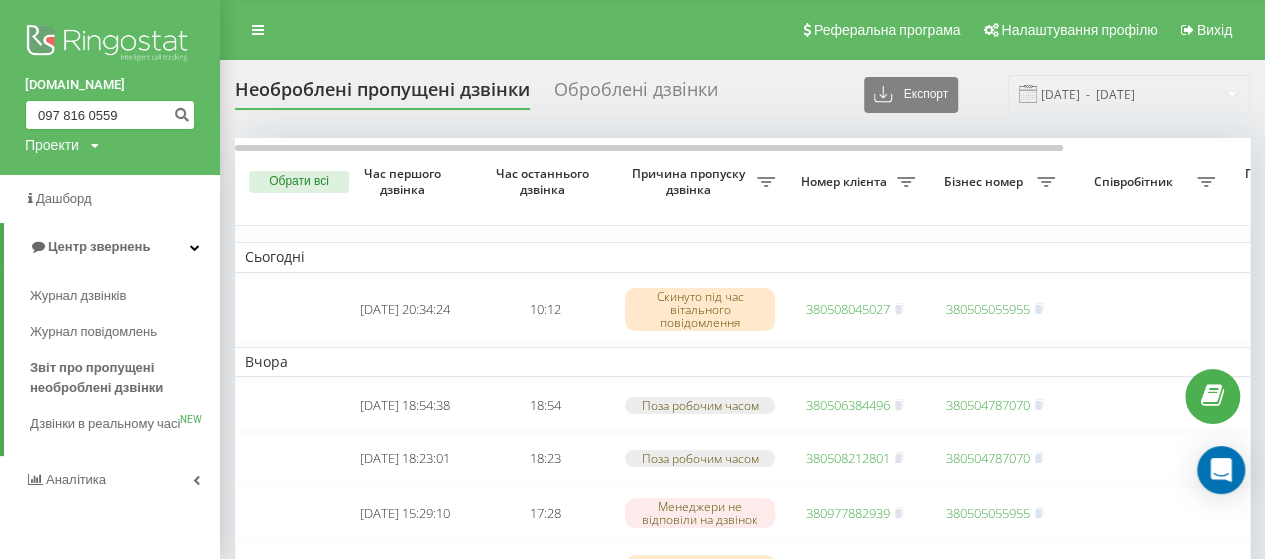 click on "097 816 0559" at bounding box center [110, 115] 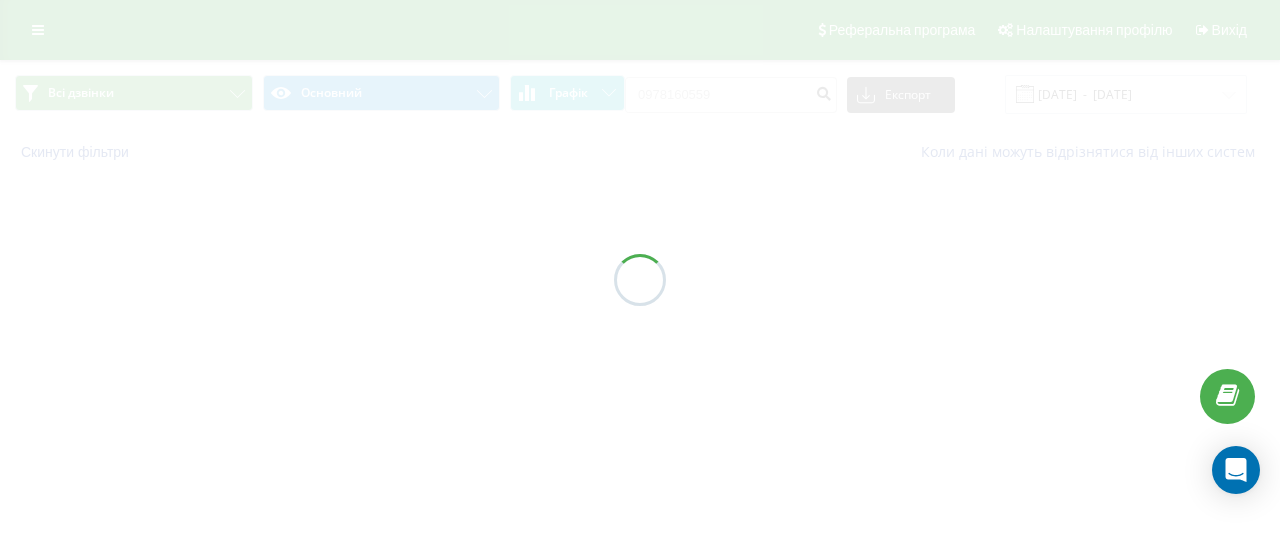 scroll, scrollTop: 0, scrollLeft: 0, axis: both 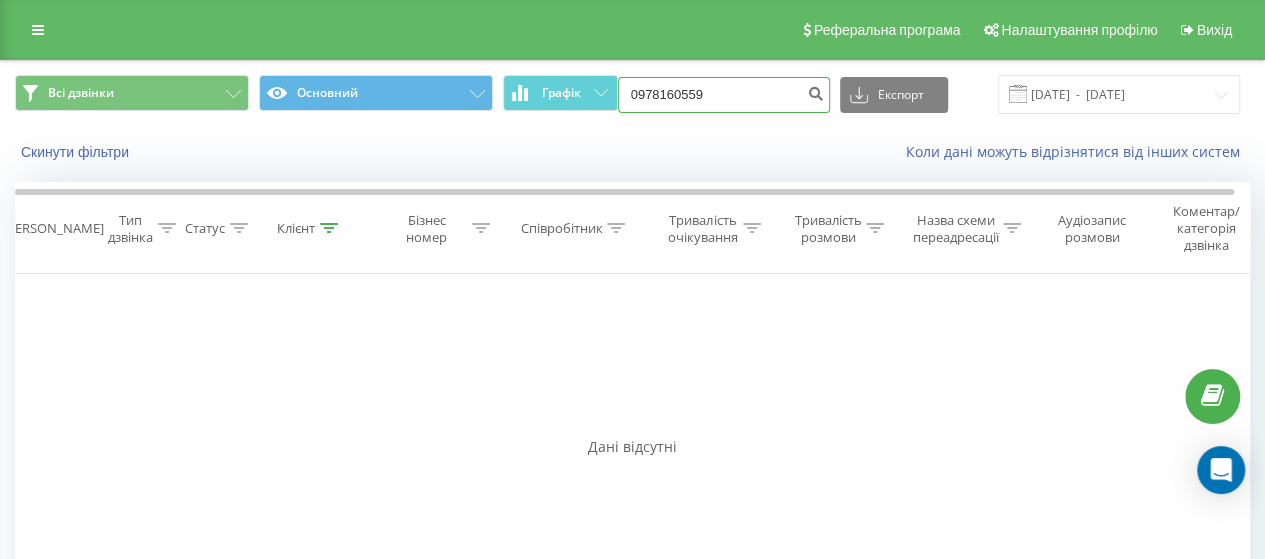 drag, startPoint x: 732, startPoint y: 90, endPoint x: 499, endPoint y: 97, distance: 233.10513 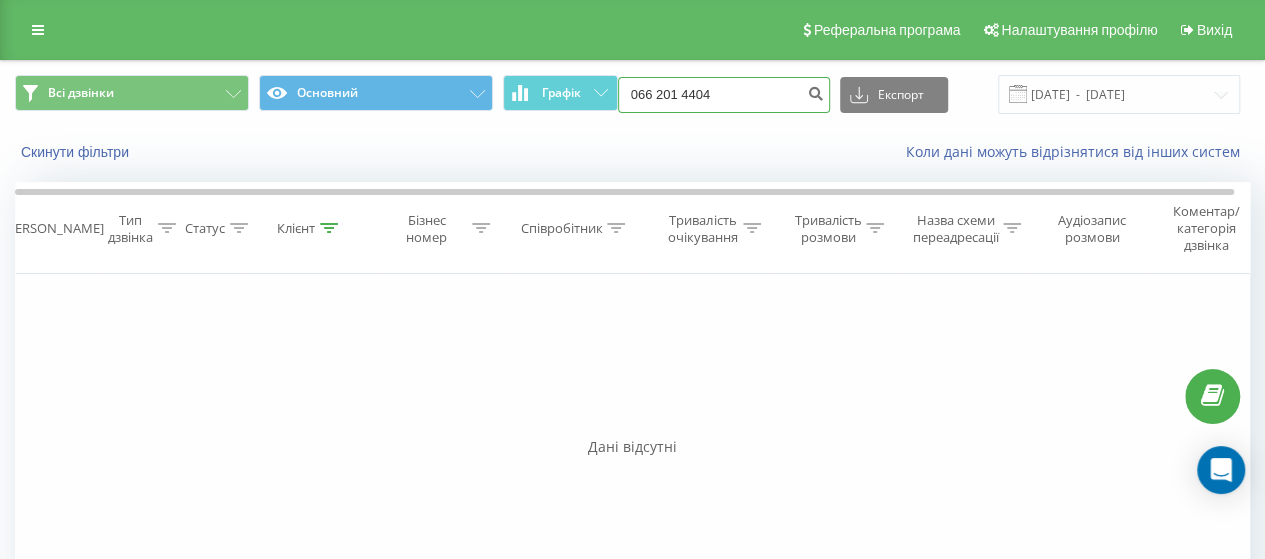type on "066 201 4404" 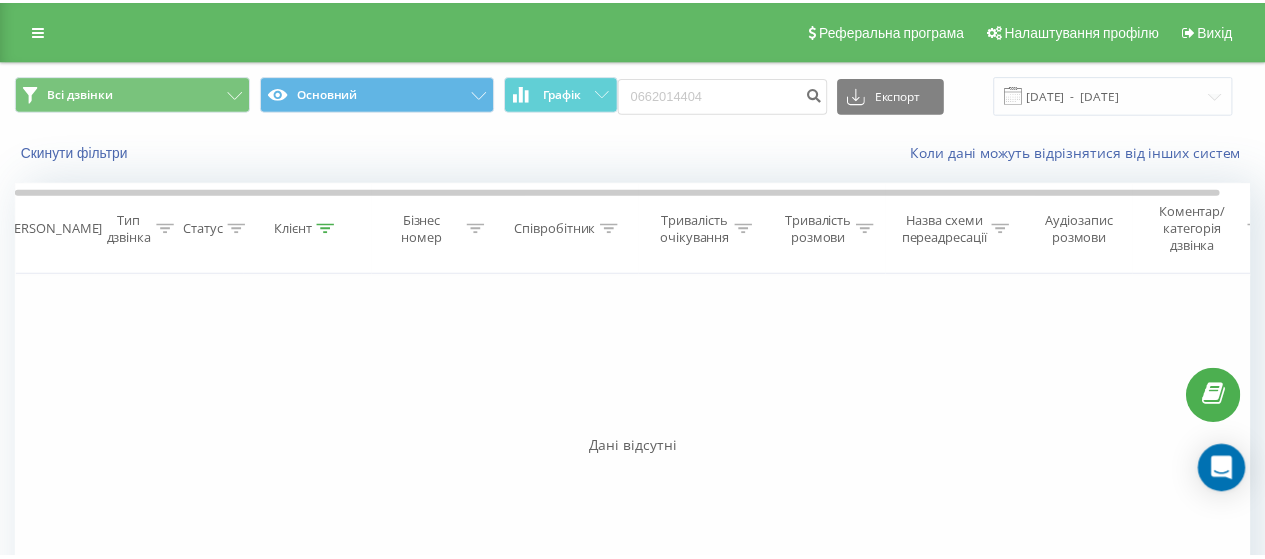 scroll, scrollTop: 0, scrollLeft: 0, axis: both 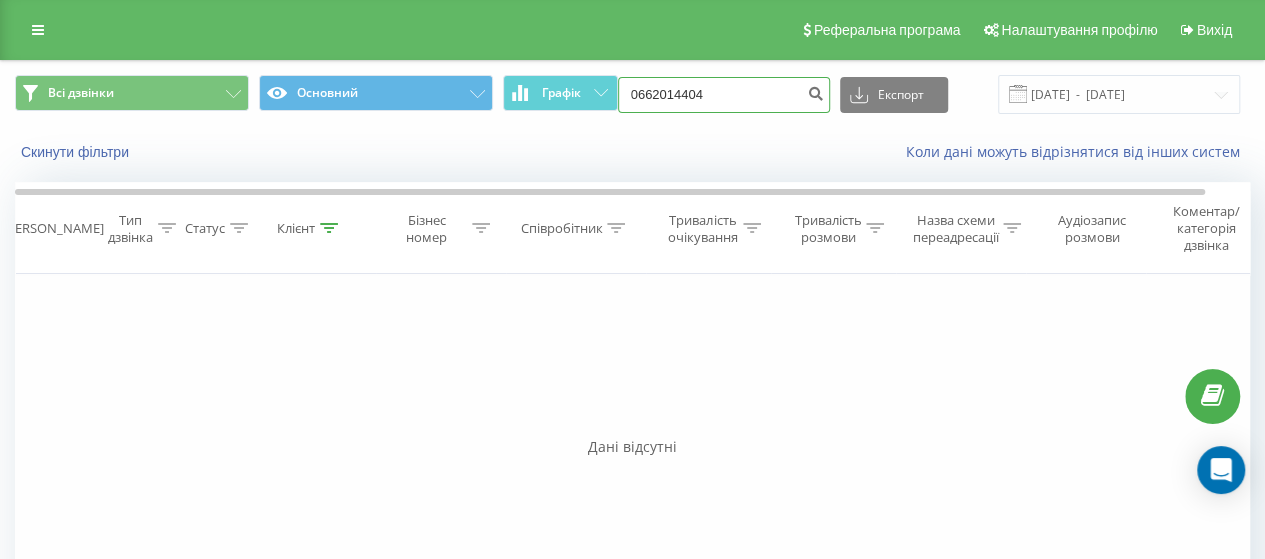 drag, startPoint x: 716, startPoint y: 93, endPoint x: 619, endPoint y: 93, distance: 97 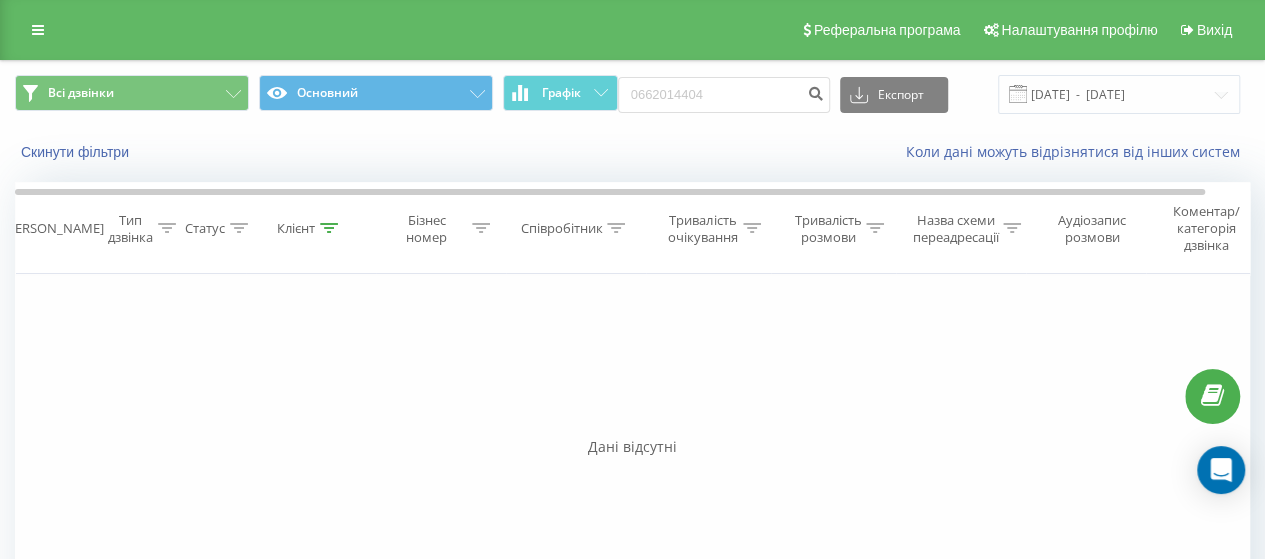 click on "Скинути фільтри Коли дані можуть відрізнятися вiд інших систем" at bounding box center (632, 152) 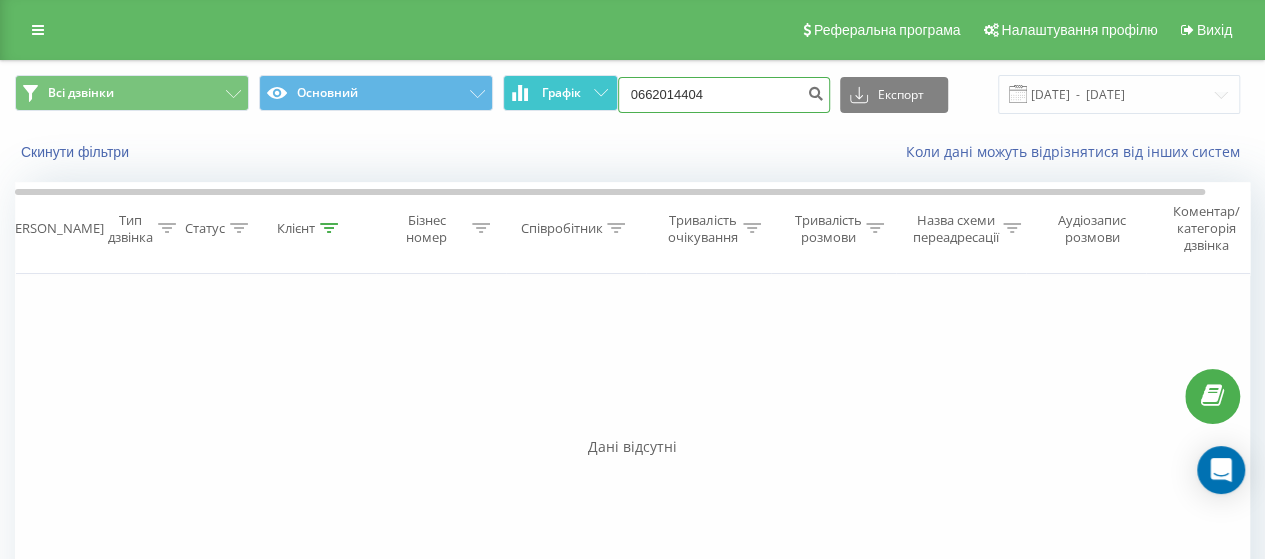 drag, startPoint x: 726, startPoint y: 95, endPoint x: 605, endPoint y: 95, distance: 121 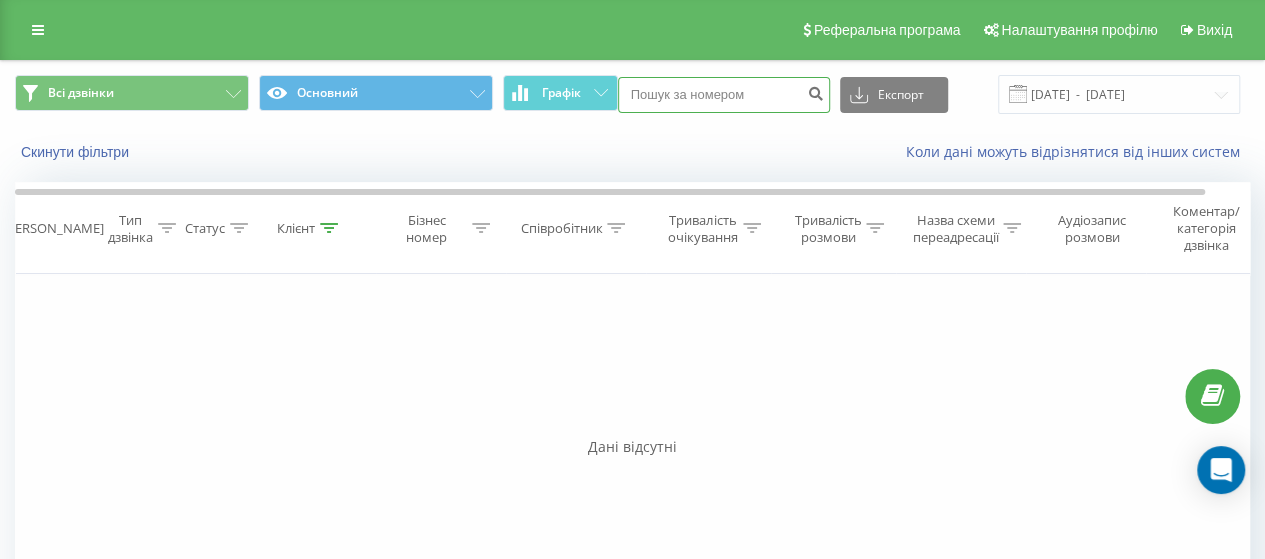 paste on "50 766 2224" 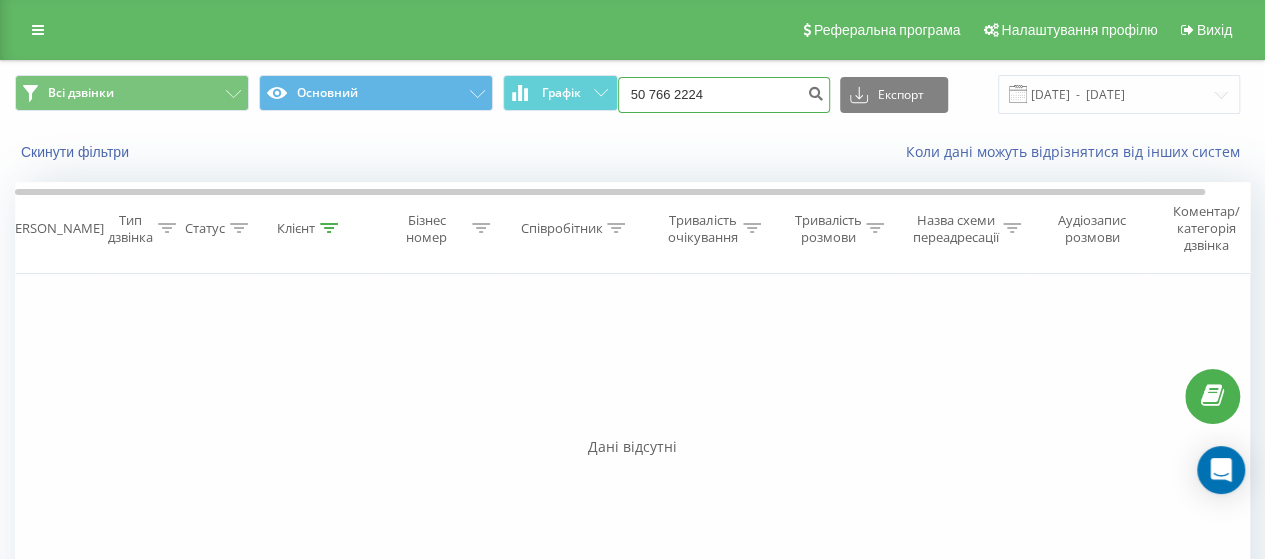 type on "50 766 2224" 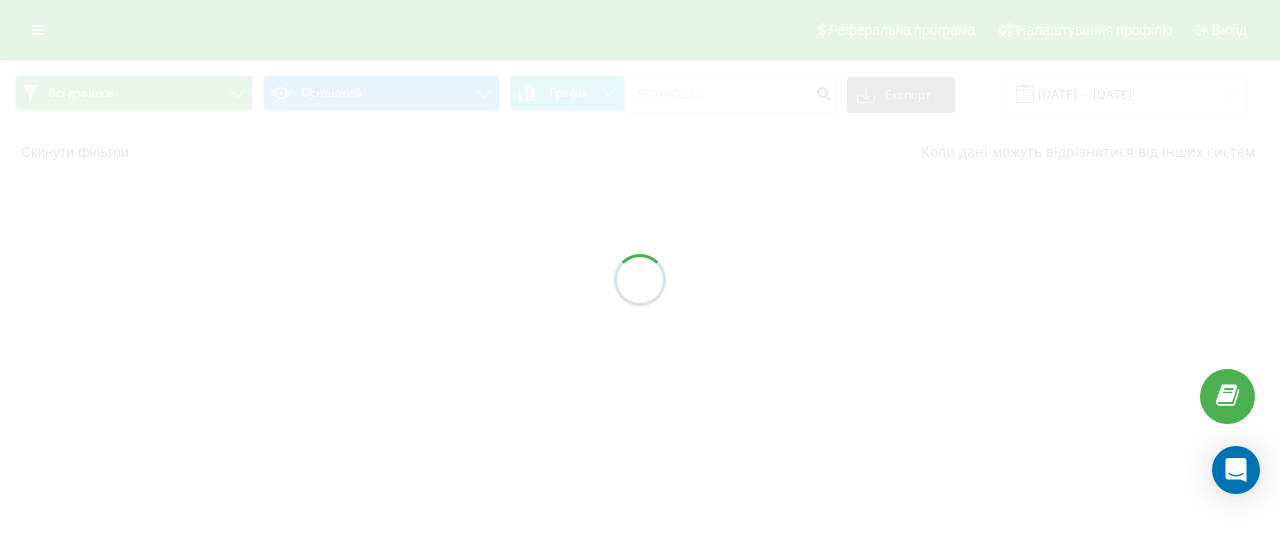 scroll, scrollTop: 0, scrollLeft: 0, axis: both 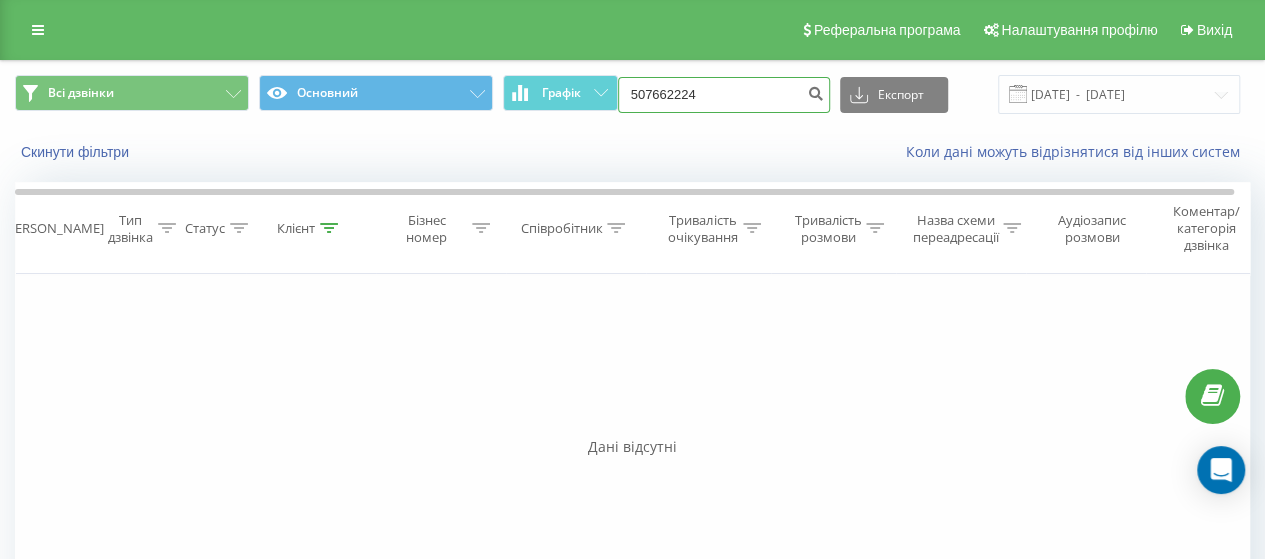 click on "507662224" at bounding box center (724, 95) 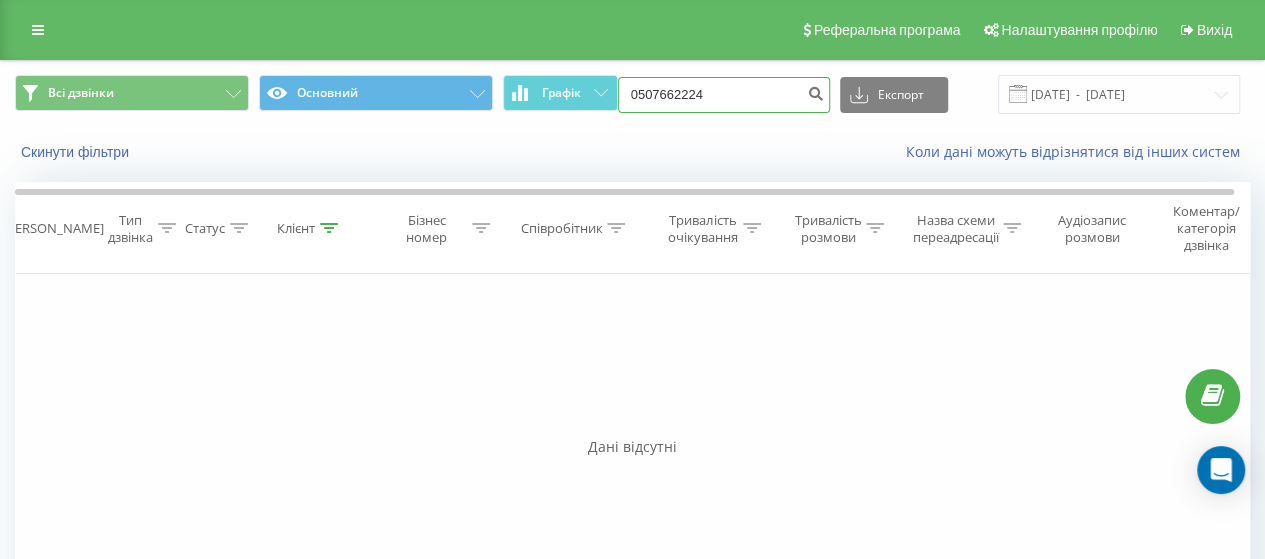 type on "0507662224" 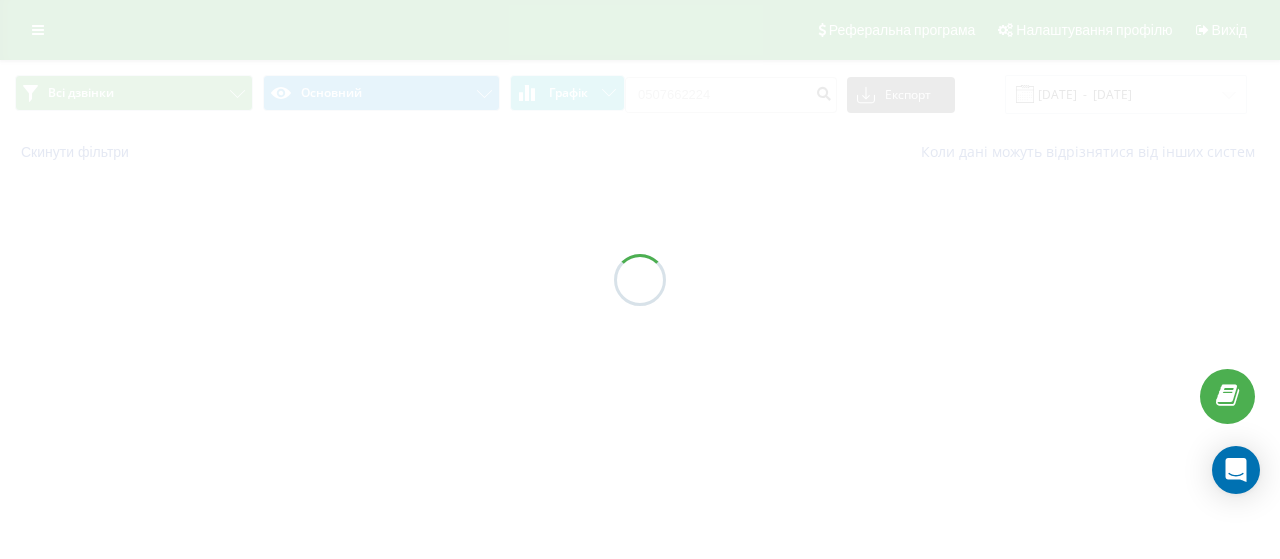 scroll, scrollTop: 0, scrollLeft: 0, axis: both 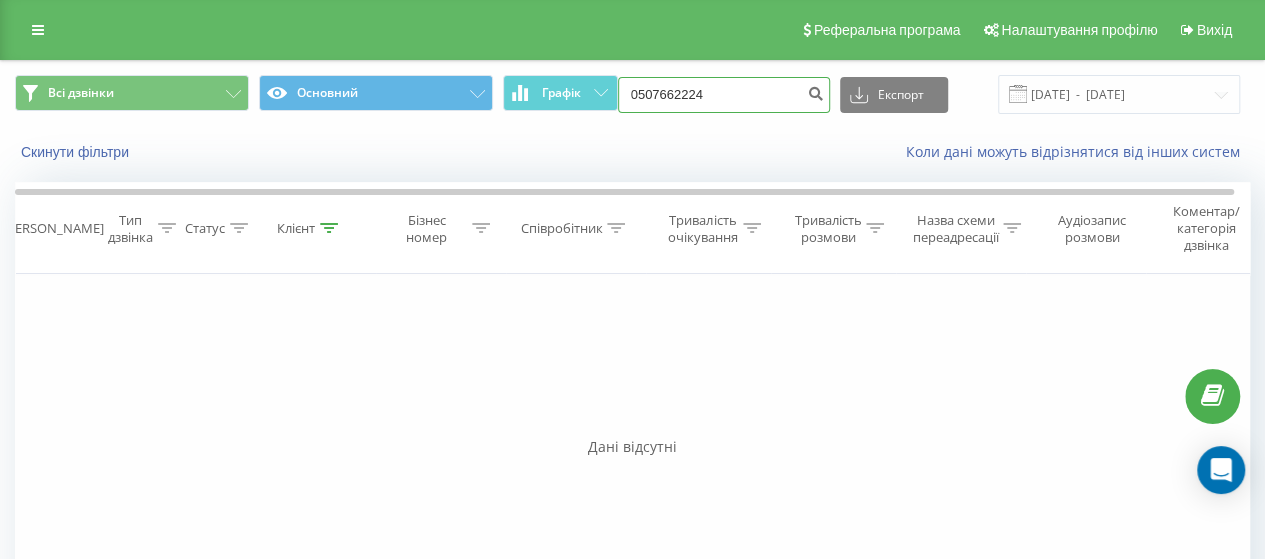 drag, startPoint x: 718, startPoint y: 88, endPoint x: 626, endPoint y: 87, distance: 92.00543 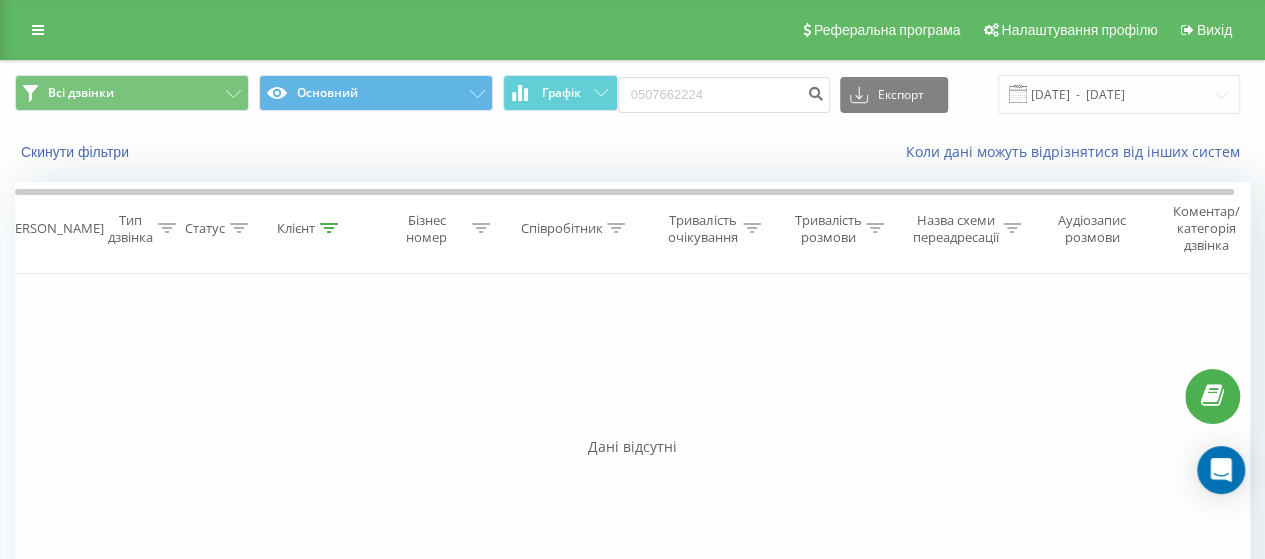 drag, startPoint x: 675, startPoint y: 545, endPoint x: 674, endPoint y: 594, distance: 49.010204 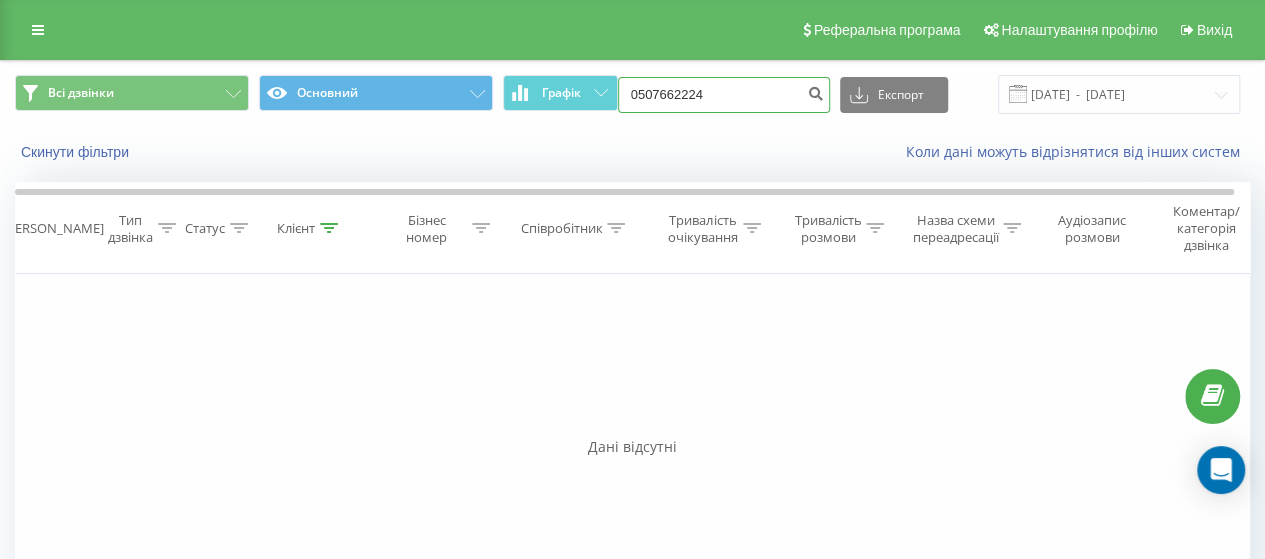 click on "0507662224" at bounding box center [724, 95] 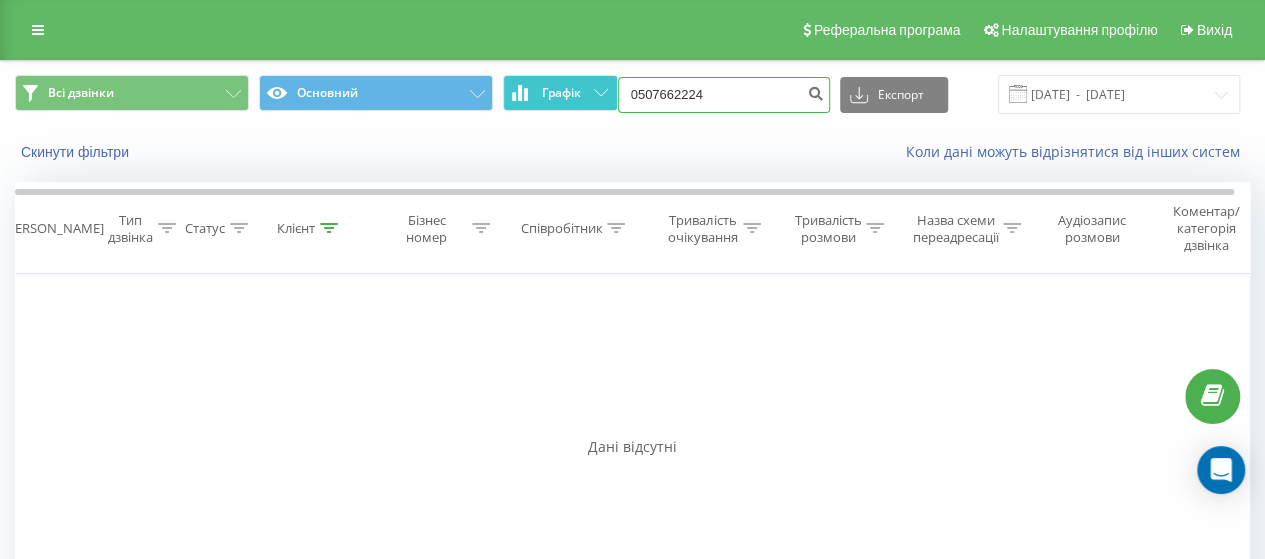 drag, startPoint x: 730, startPoint y: 111, endPoint x: 616, endPoint y: 109, distance: 114.01754 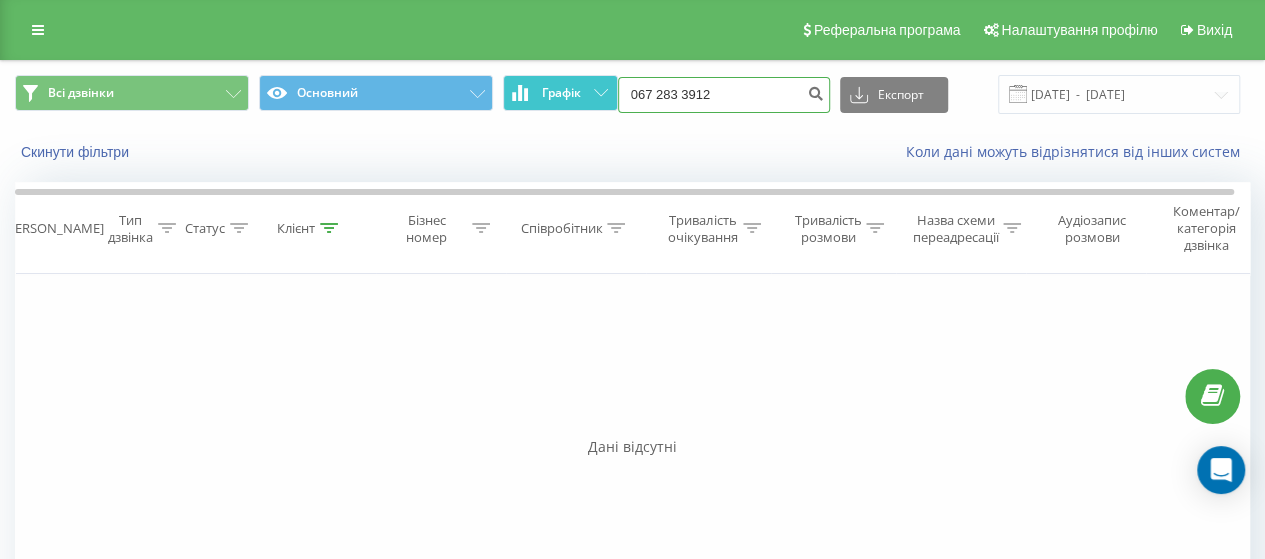 type on "067 283 3912" 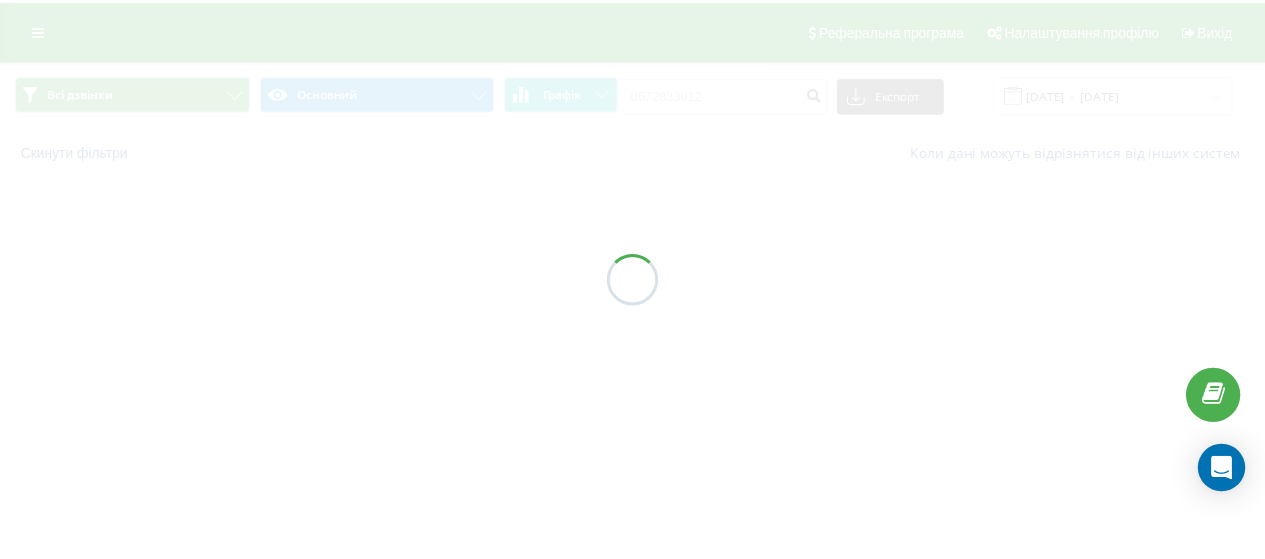 scroll, scrollTop: 0, scrollLeft: 0, axis: both 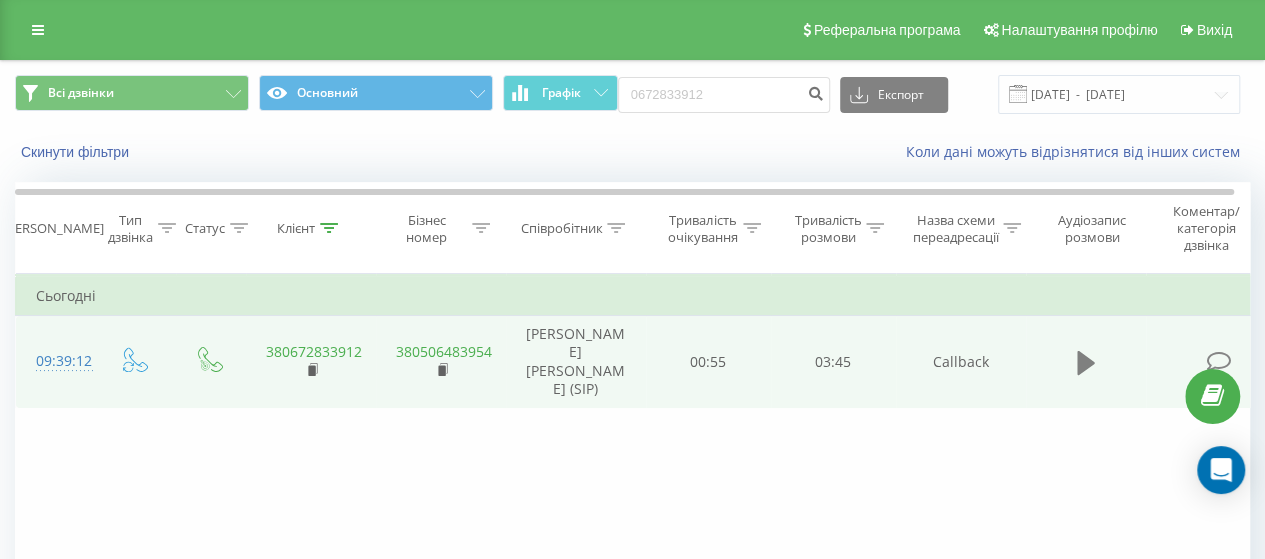 click 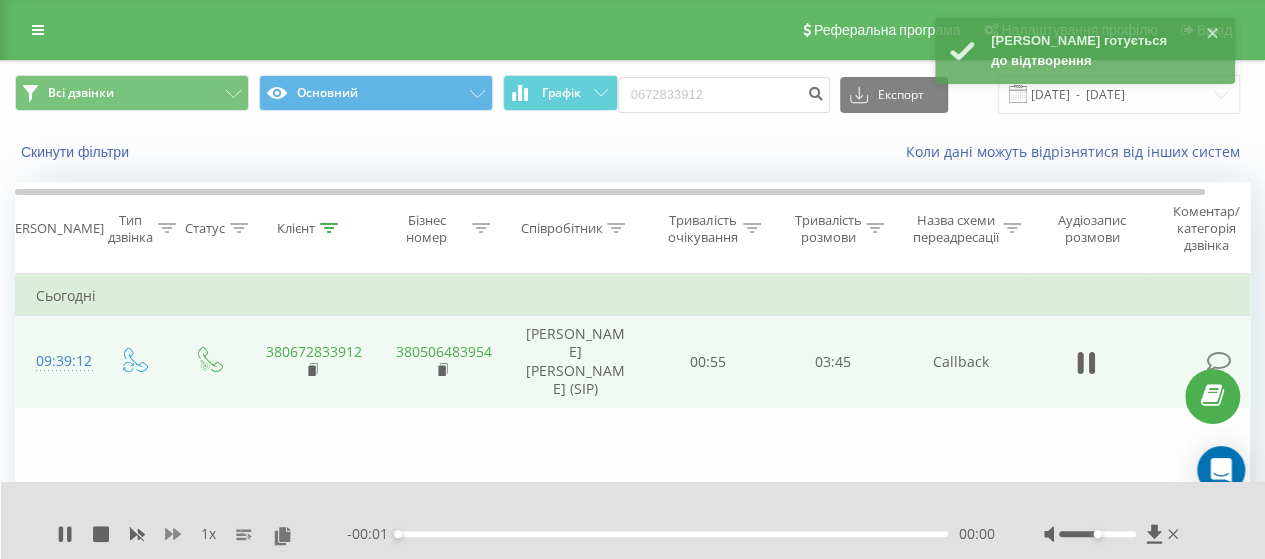 click 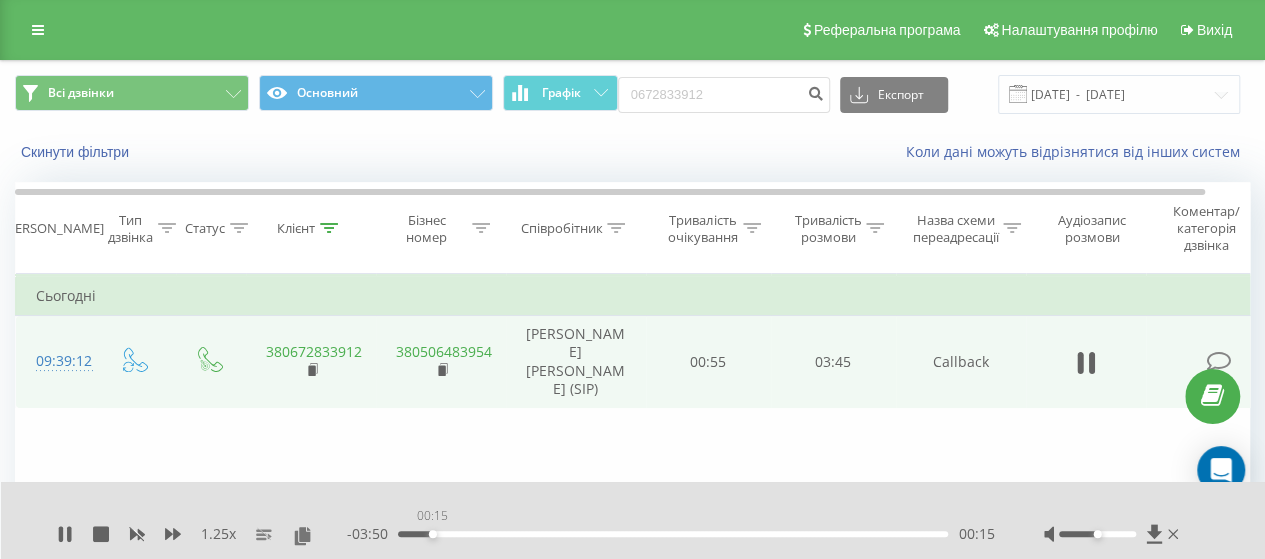 click on "00:15" at bounding box center [673, 534] 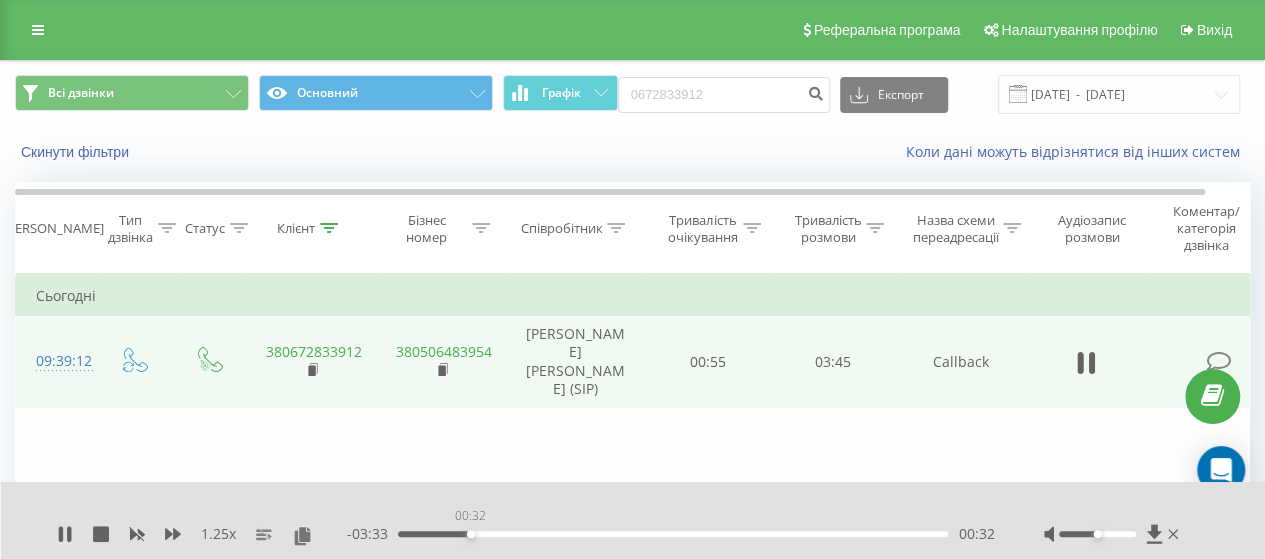 click on "00:32" at bounding box center [673, 534] 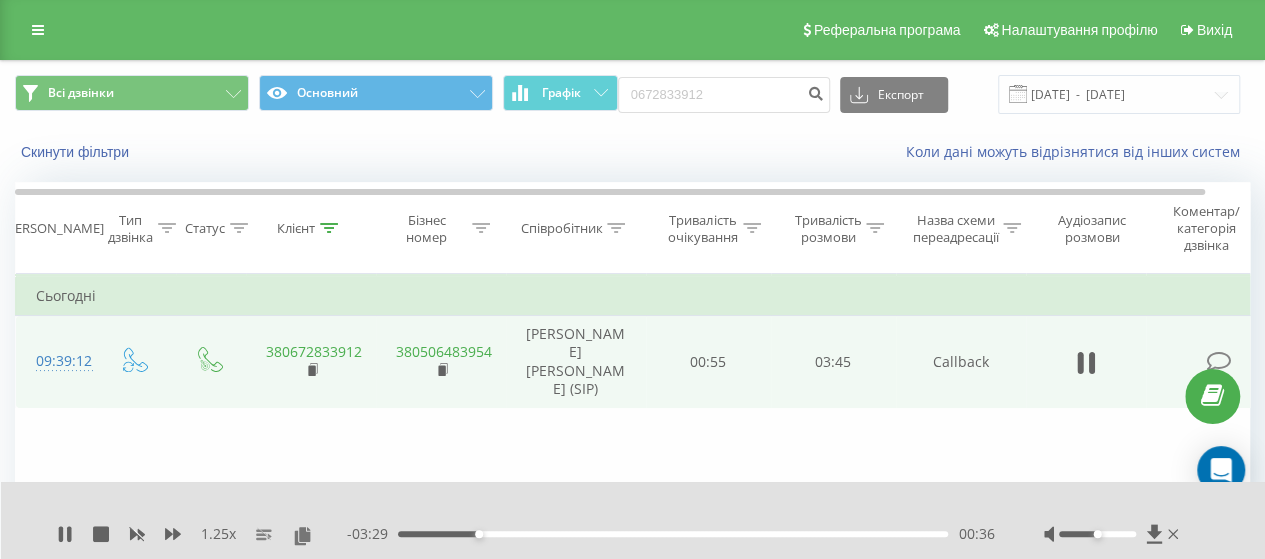 click on "1.25 x" at bounding box center (202, 534) 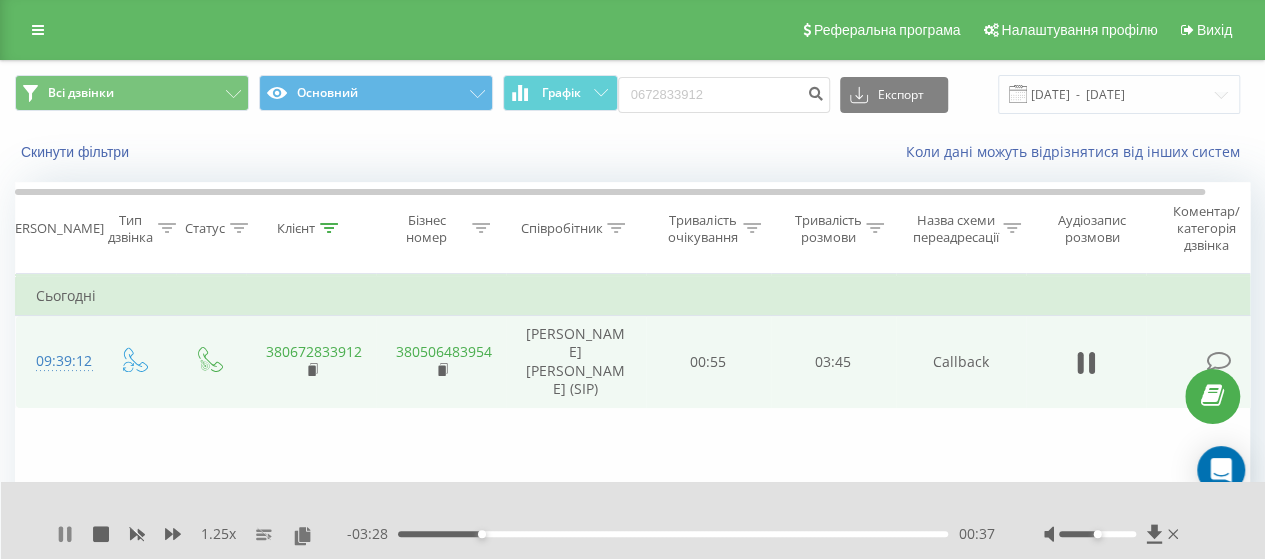 click 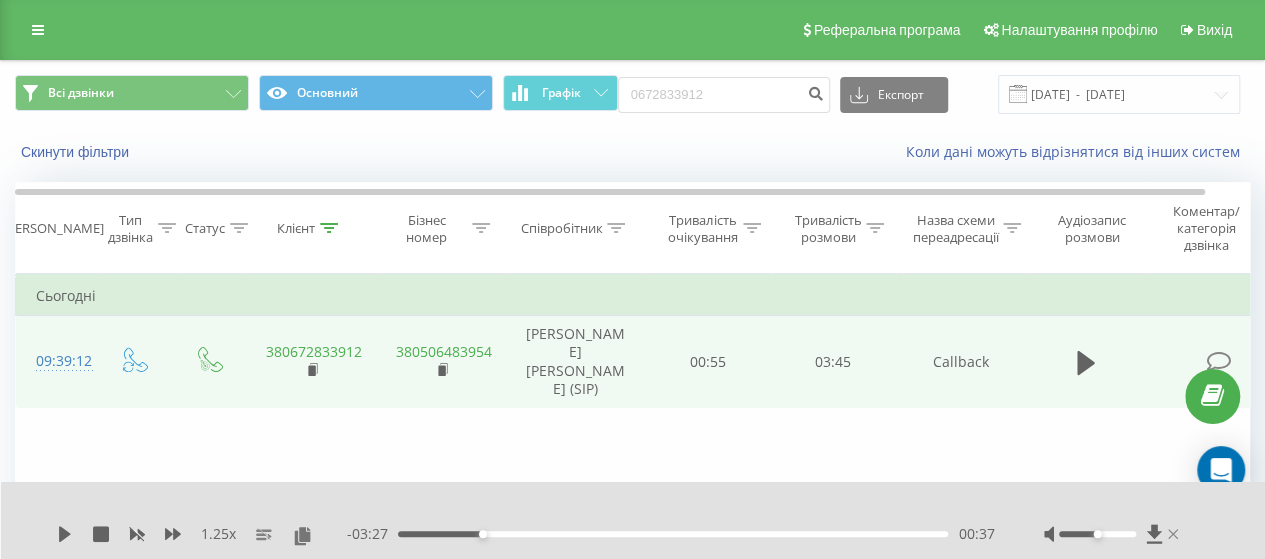click 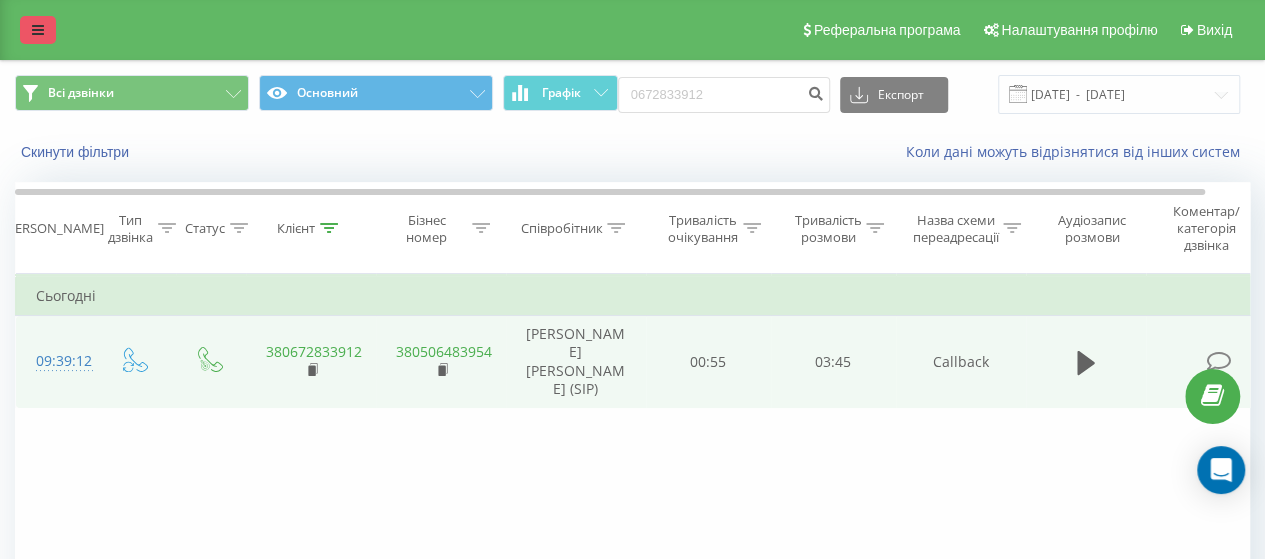 click at bounding box center (38, 30) 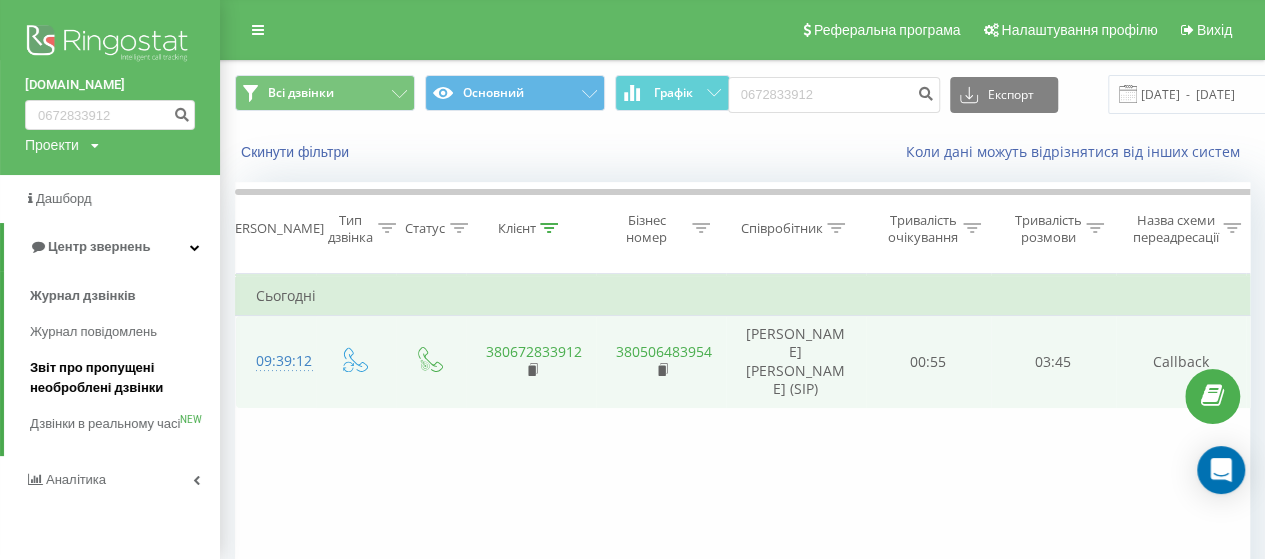 click on "Звіт про пропущені необроблені дзвінки" at bounding box center (120, 378) 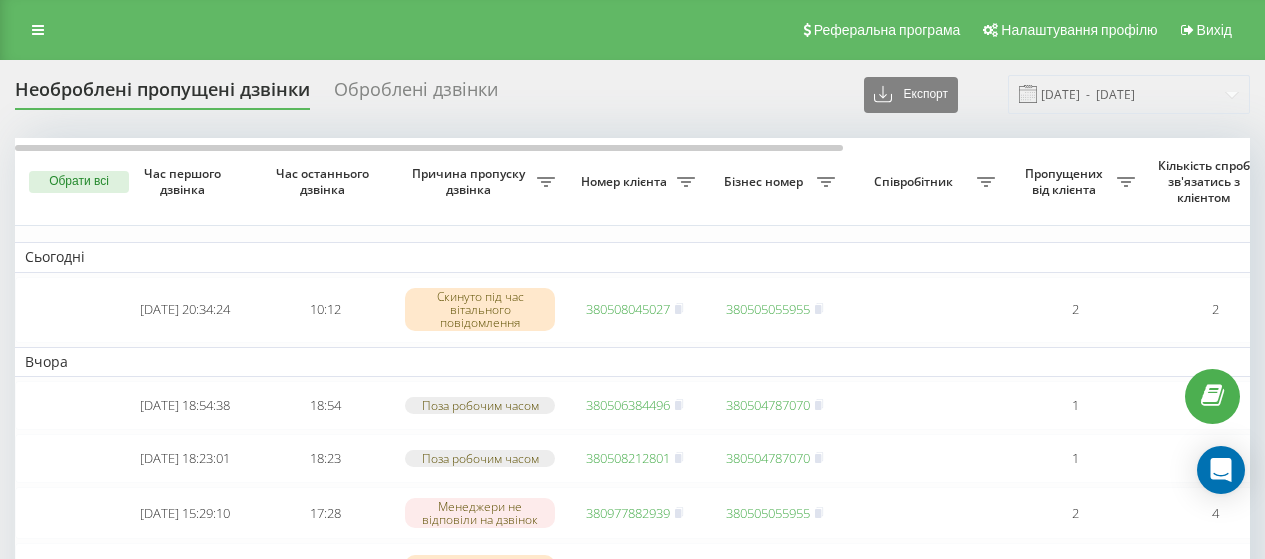 scroll, scrollTop: 153, scrollLeft: 0, axis: vertical 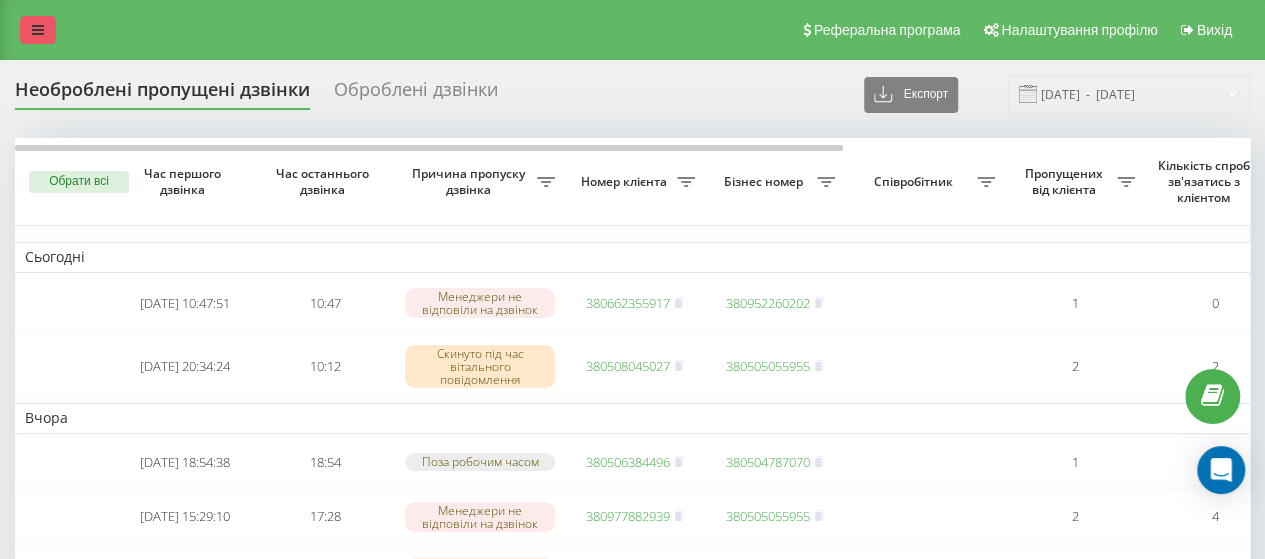 click at bounding box center (38, 30) 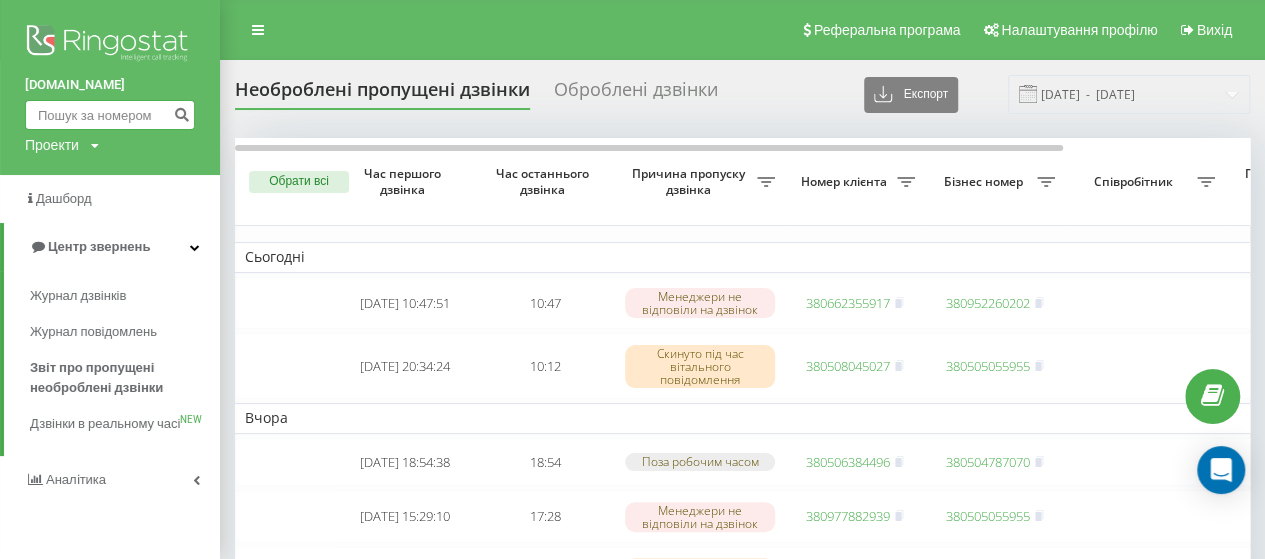 click at bounding box center [110, 115] 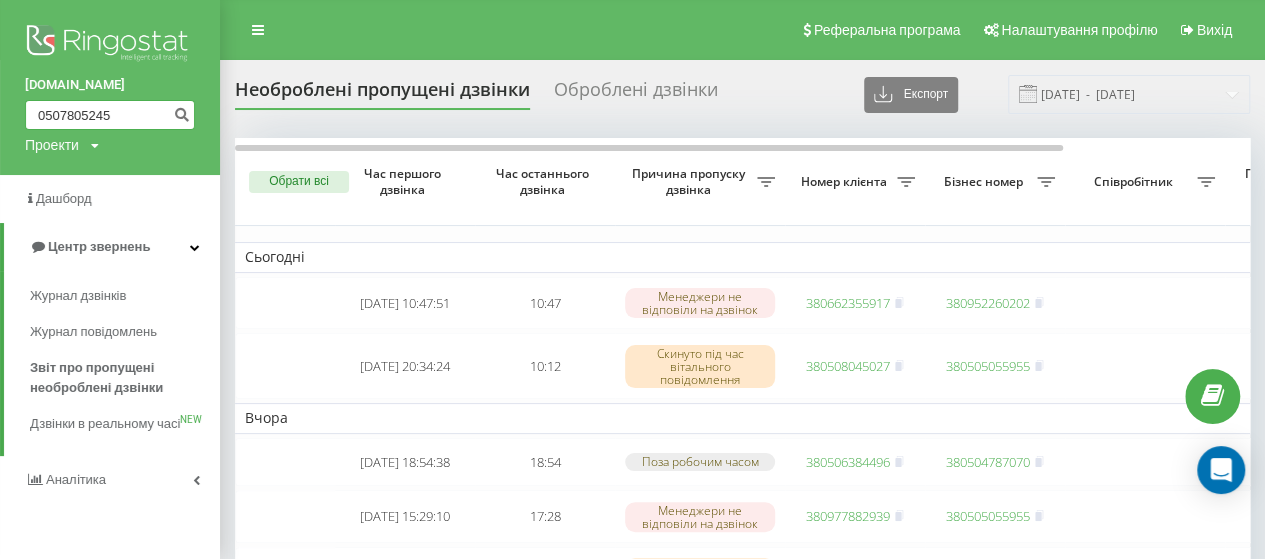 type on "0507805245" 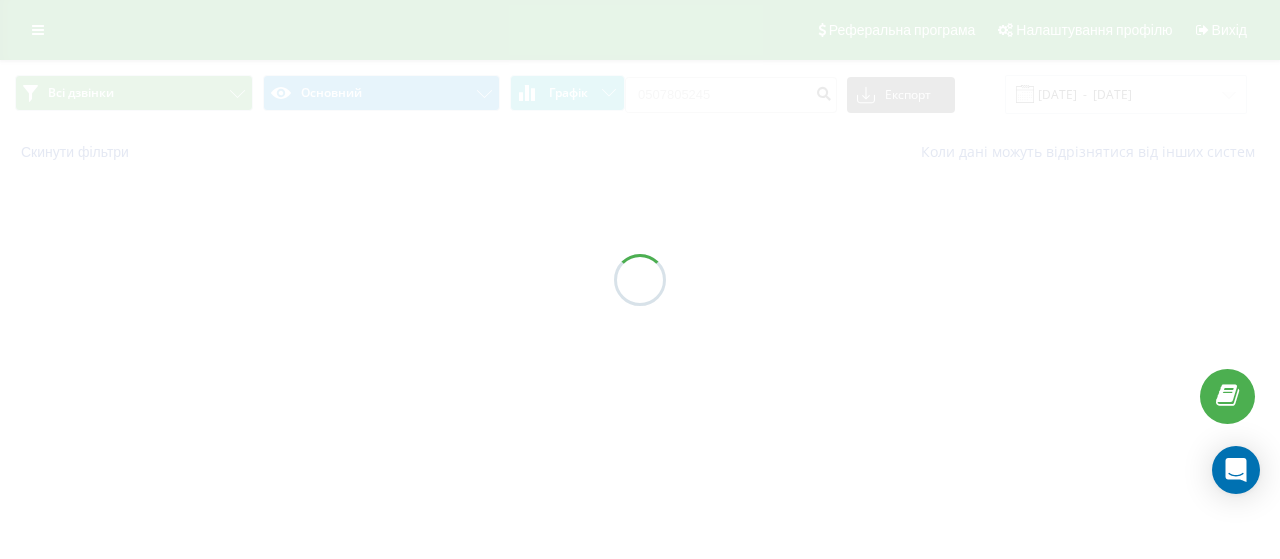scroll, scrollTop: 0, scrollLeft: 0, axis: both 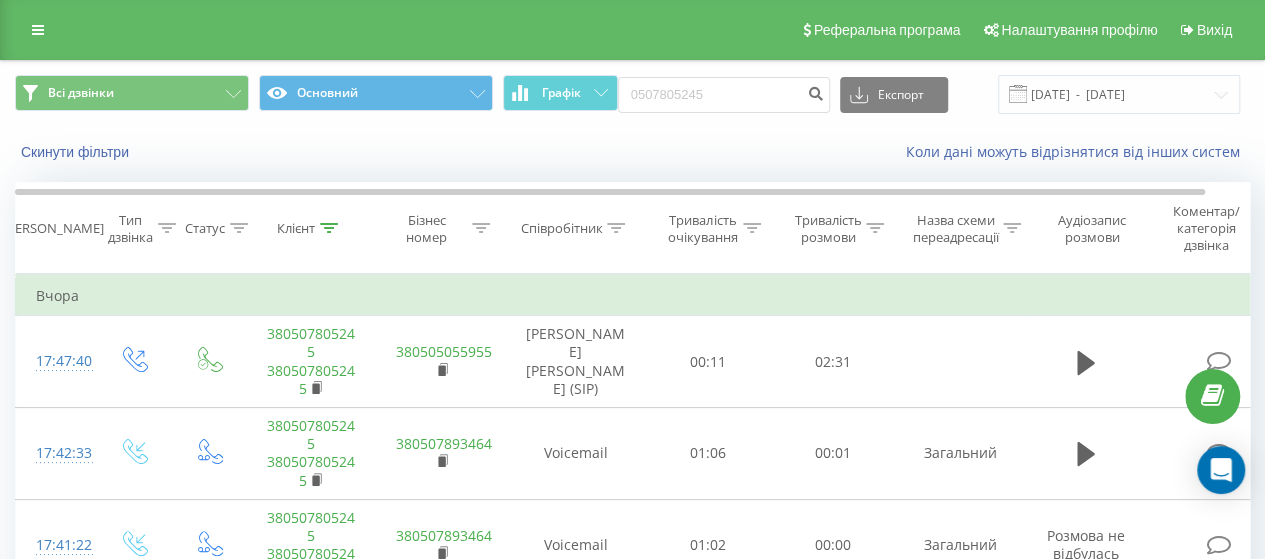 click on "Реферальна програма Налаштування профілю Вихід" at bounding box center [632, 30] 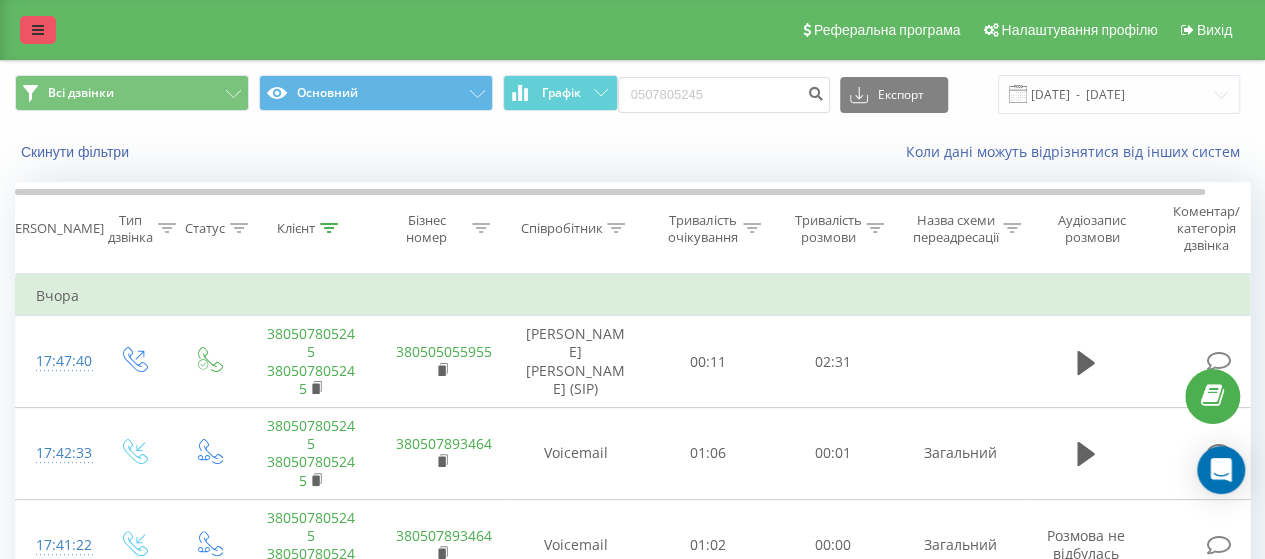 click at bounding box center [38, 30] 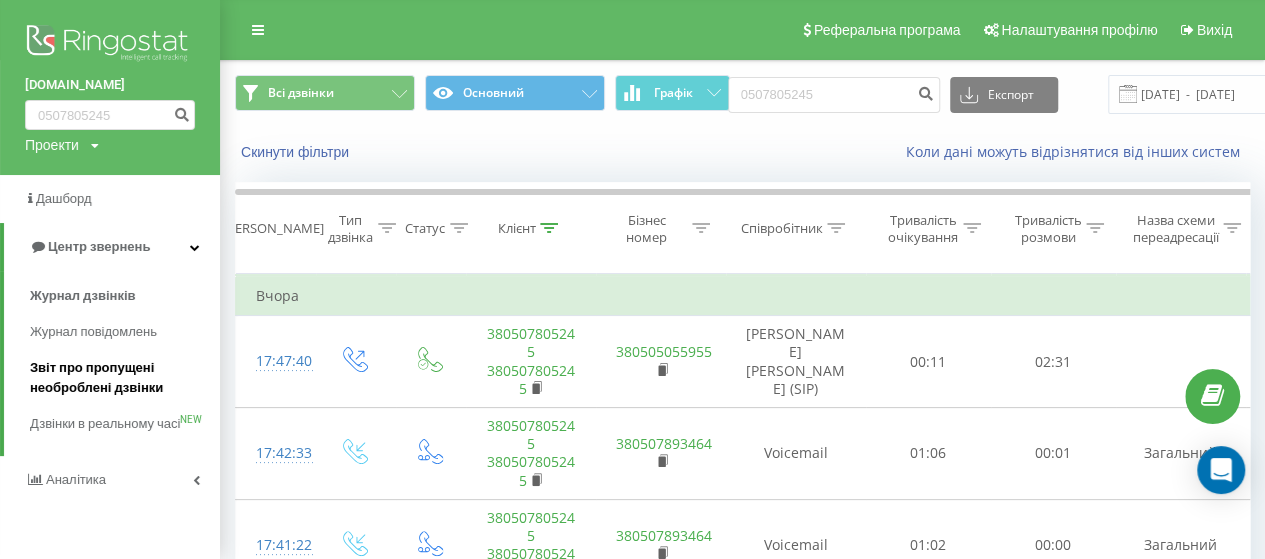 click on "Звіт про пропущені необроблені дзвінки" at bounding box center [120, 378] 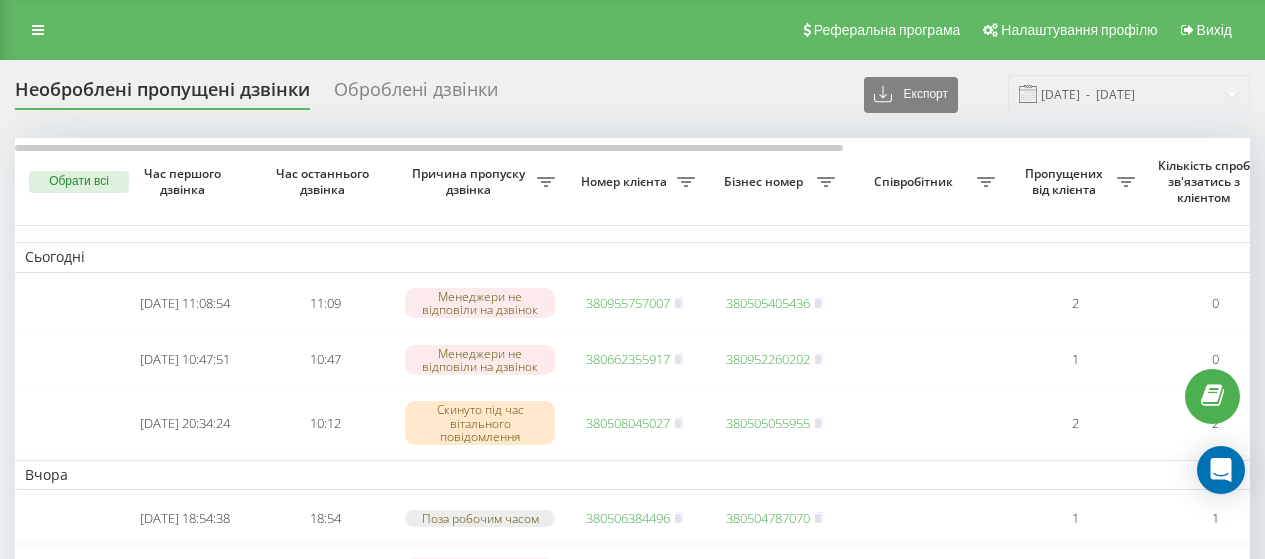 scroll, scrollTop: 0, scrollLeft: 0, axis: both 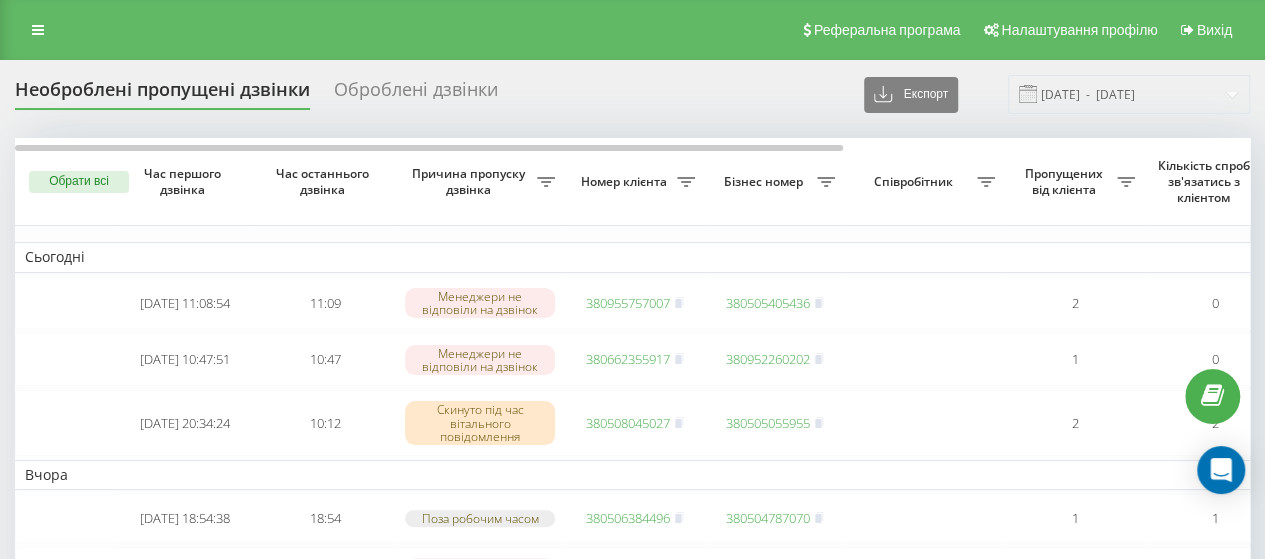 drag, startPoint x: 926, startPoint y: 123, endPoint x: 956, endPoint y: 179, distance: 63.529522 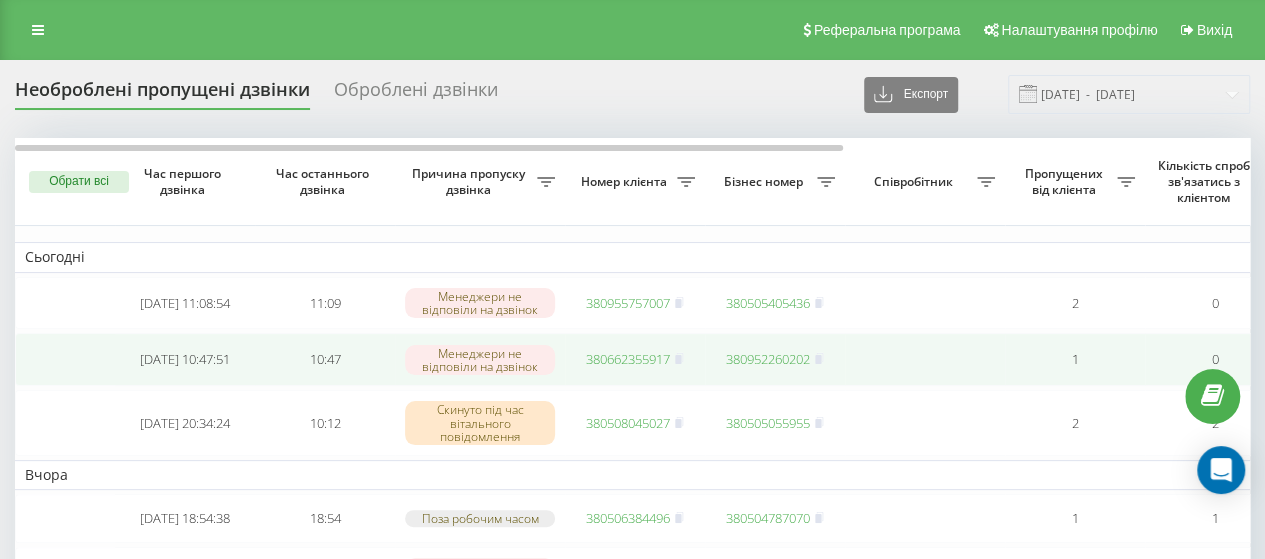 click on "380662355917" at bounding box center (628, 359) 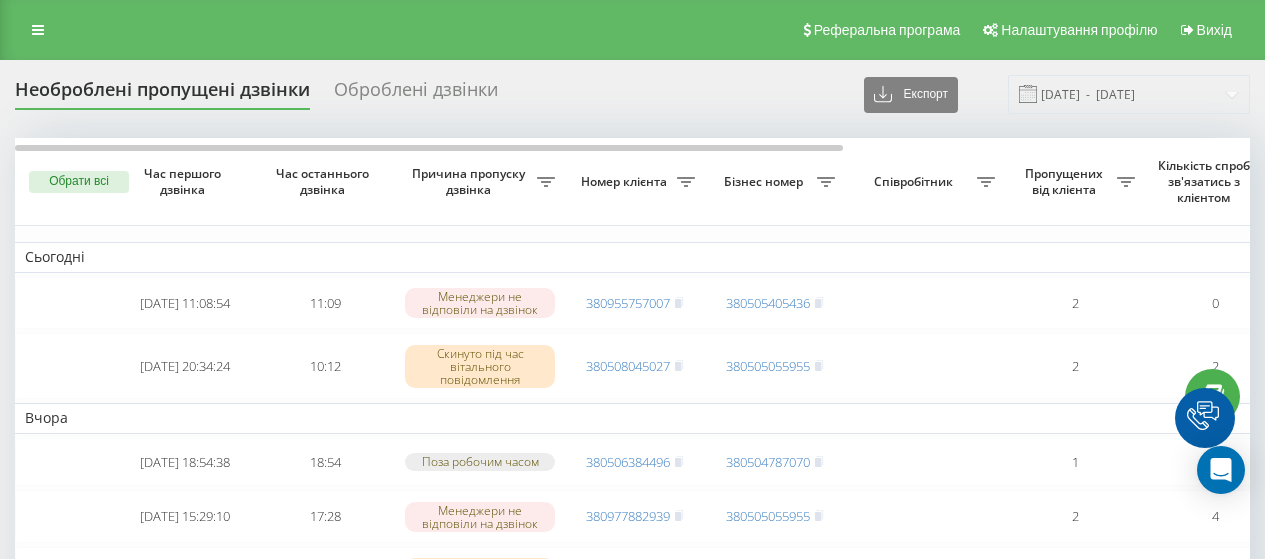 scroll, scrollTop: 0, scrollLeft: 0, axis: both 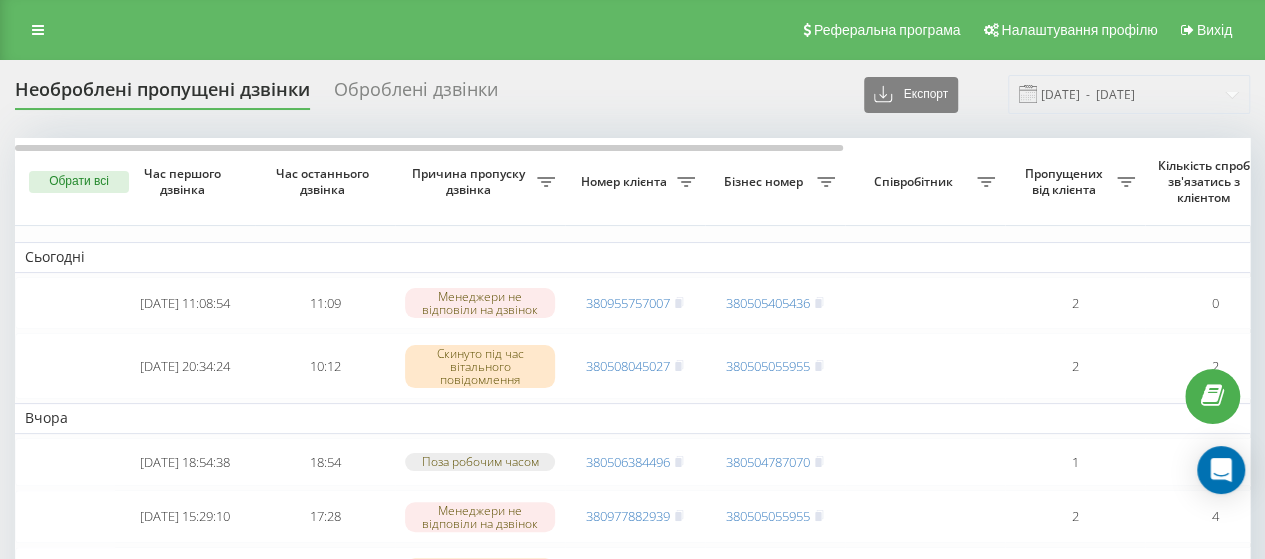 click on "380955757007" at bounding box center (628, 303) 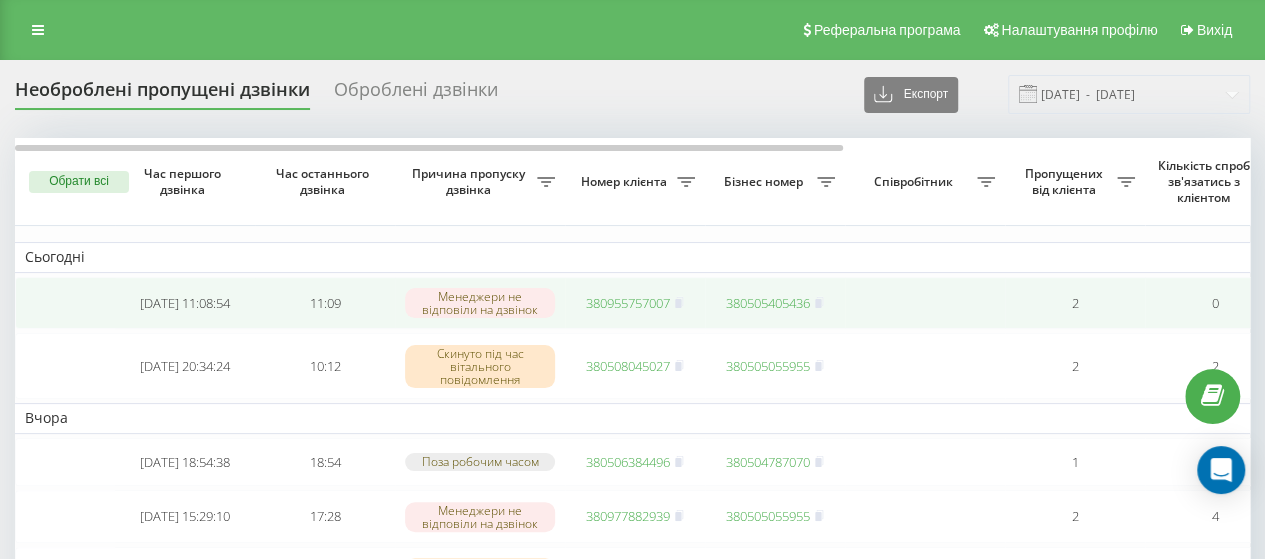 scroll, scrollTop: 0, scrollLeft: 0, axis: both 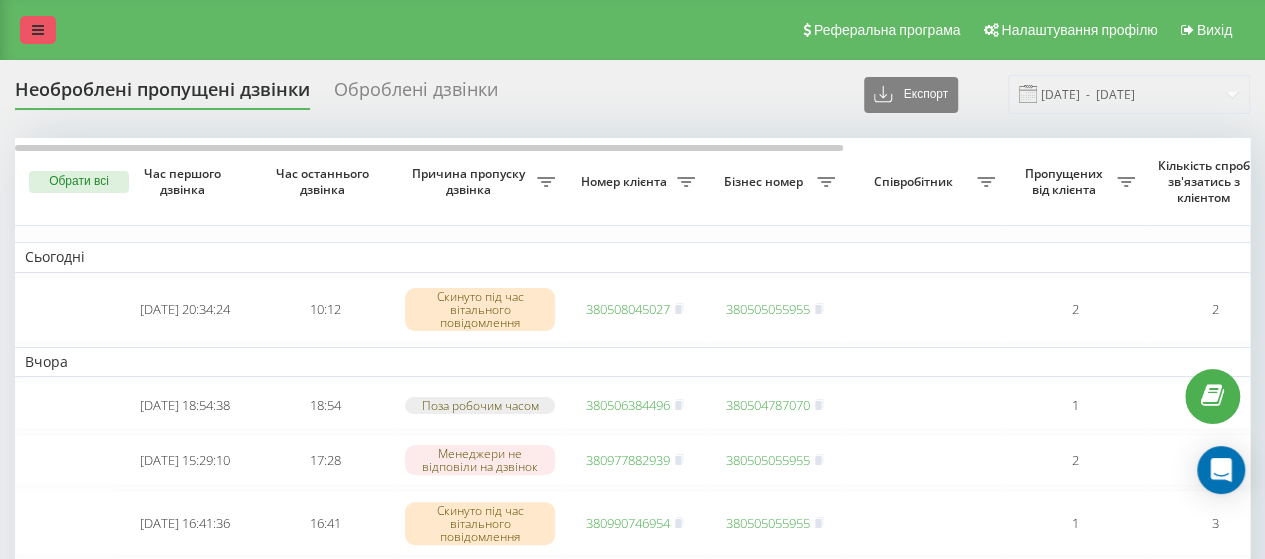 click at bounding box center [38, 30] 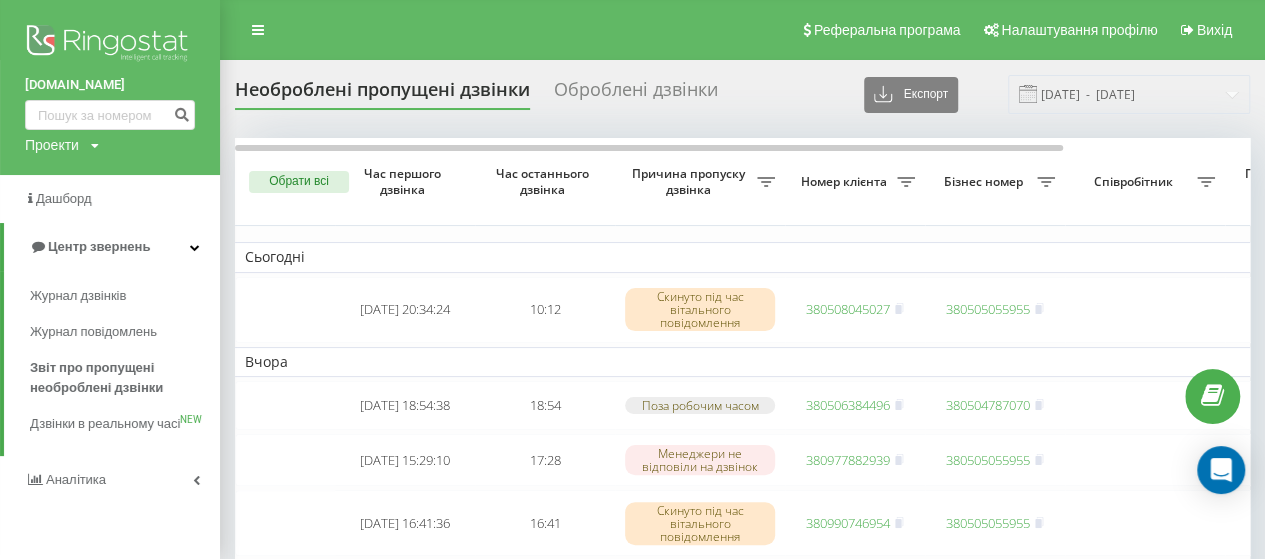 scroll, scrollTop: 0, scrollLeft: 0, axis: both 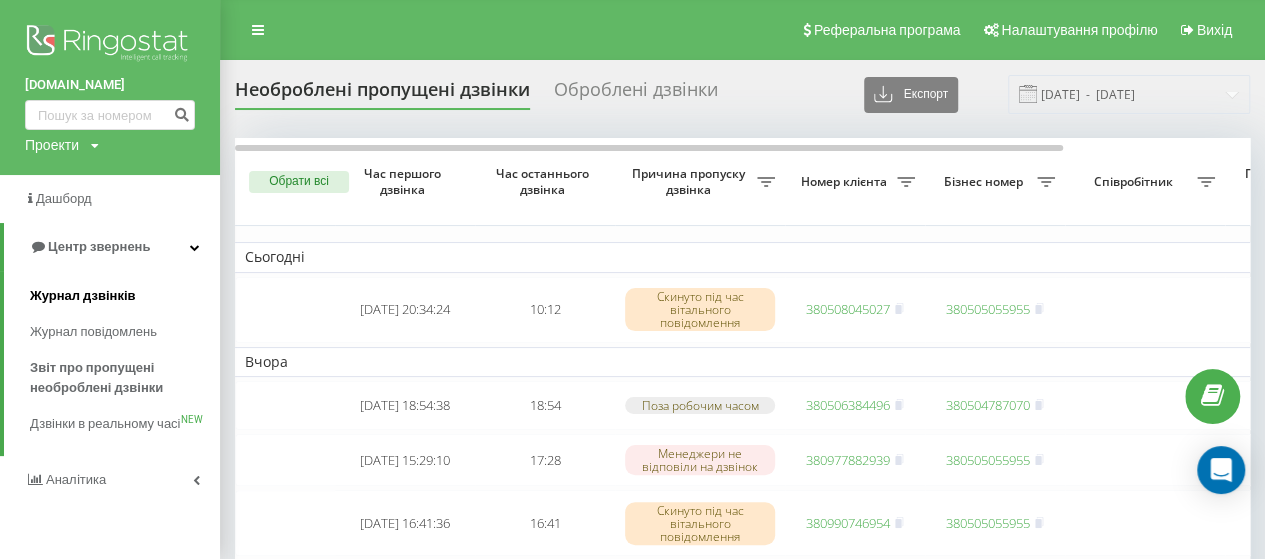 click on "Журнал дзвінків" at bounding box center [125, 296] 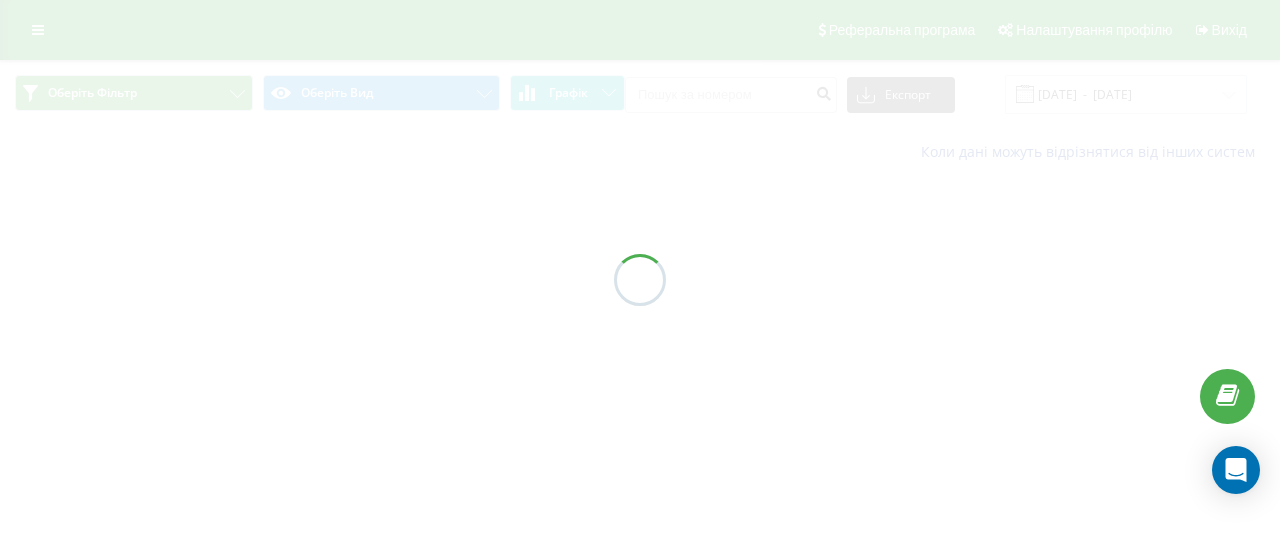 scroll, scrollTop: 0, scrollLeft: 0, axis: both 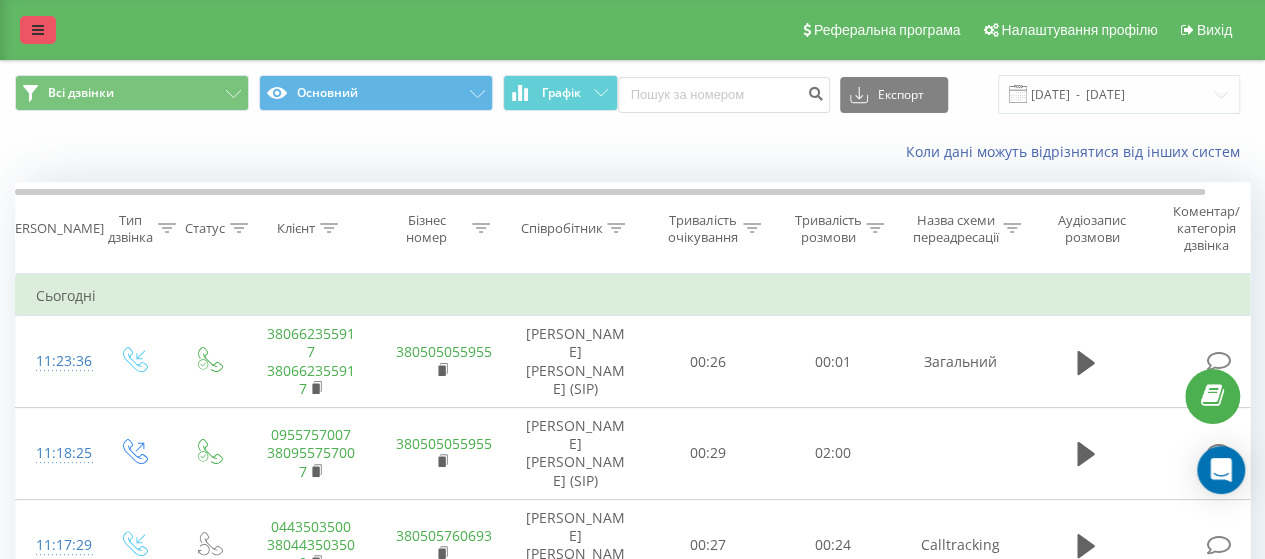 click at bounding box center (38, 30) 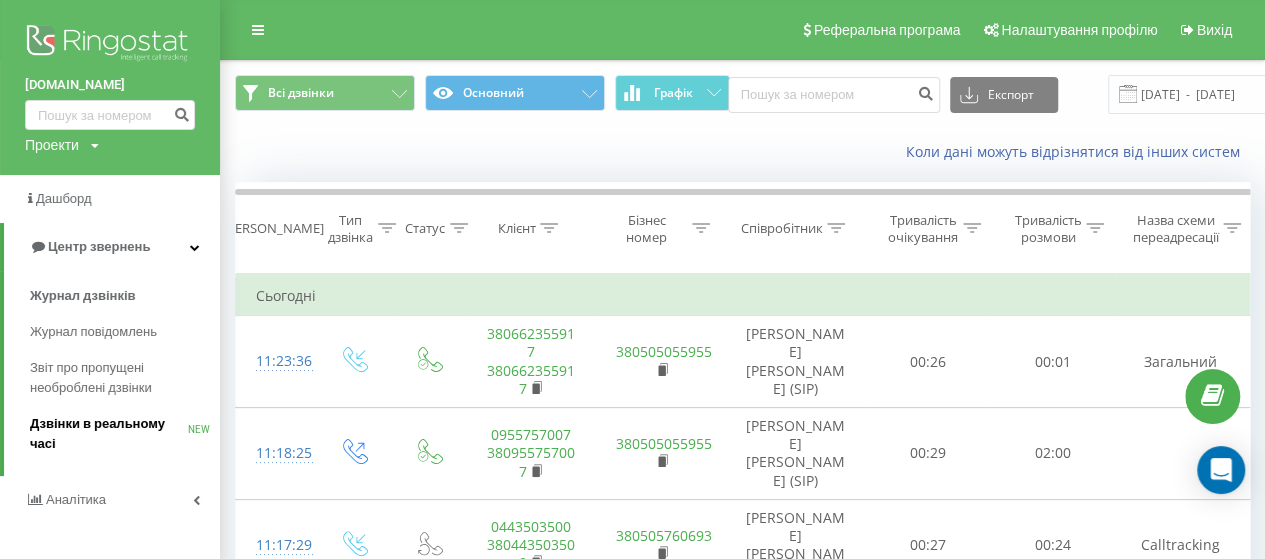 click on "Дзвінки в реальному часі" at bounding box center (109, 434) 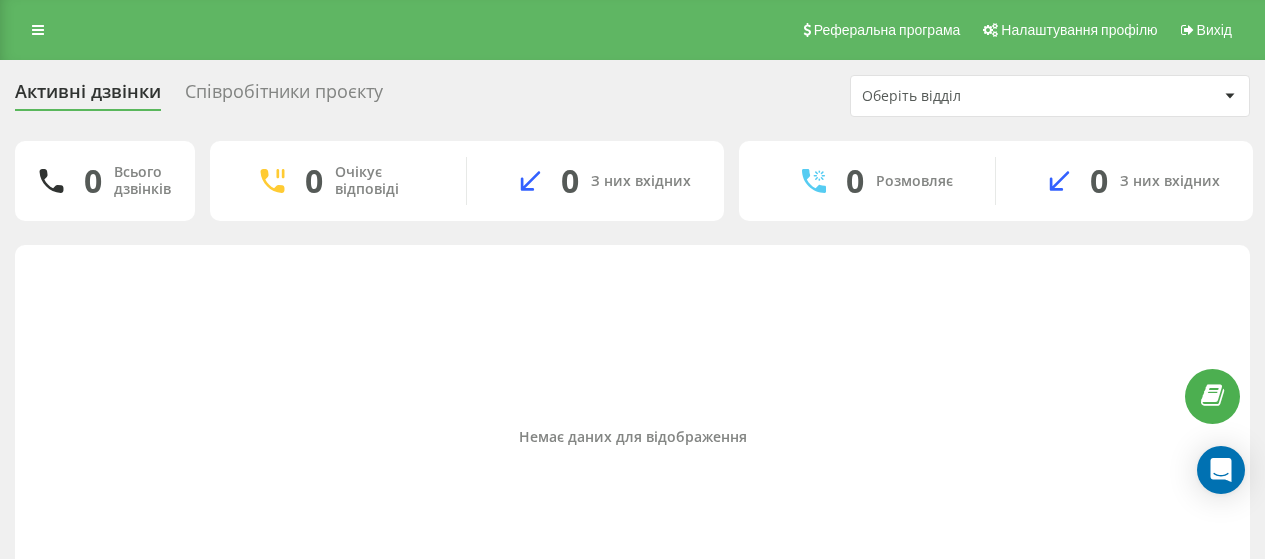 scroll, scrollTop: 0, scrollLeft: 0, axis: both 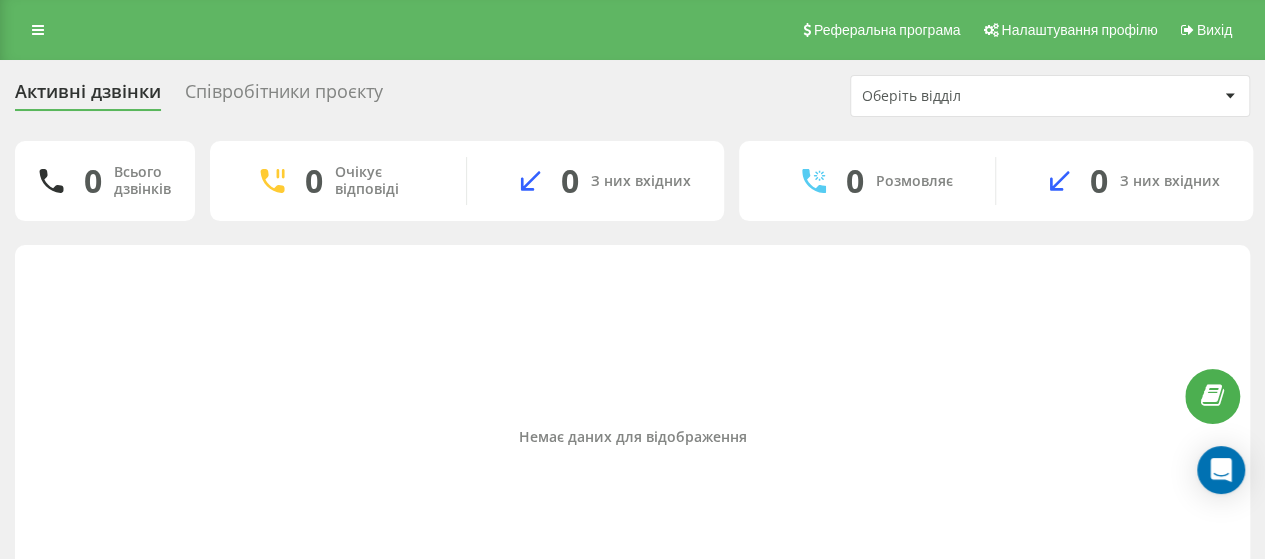 drag, startPoint x: 352, startPoint y: 145, endPoint x: 356, endPoint y: 165, distance: 20.396078 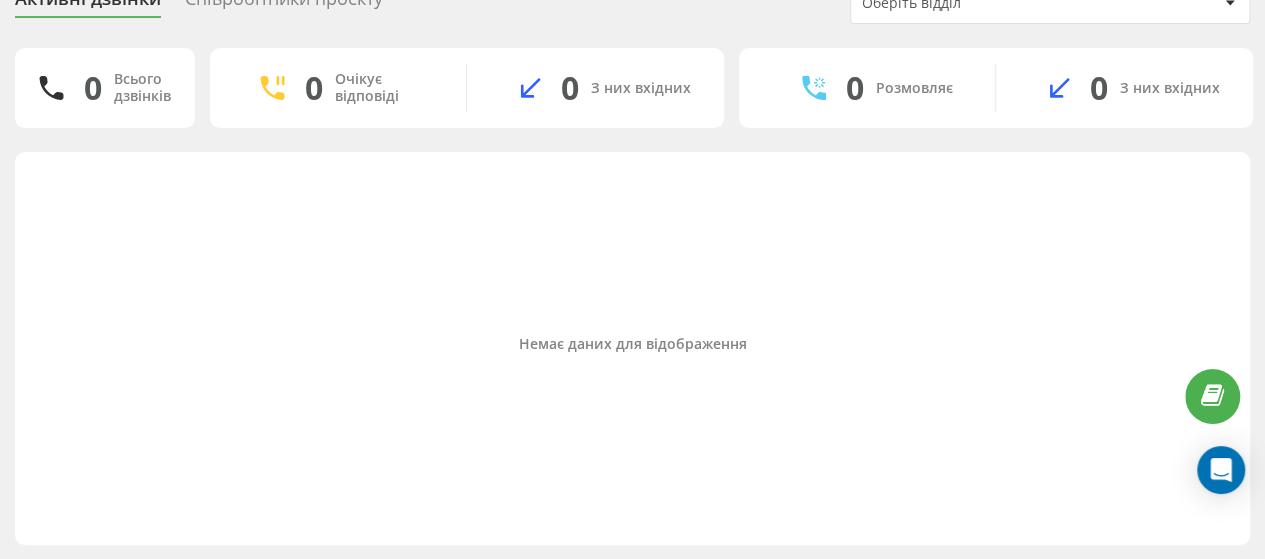 scroll, scrollTop: 0, scrollLeft: 0, axis: both 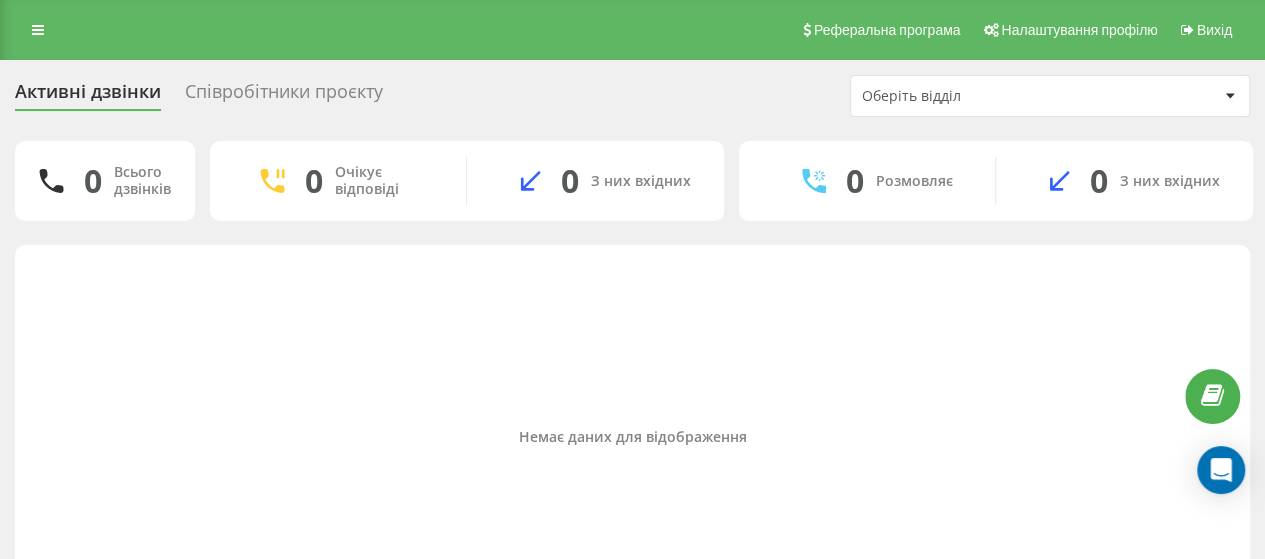 click on "Реферальна програма Налаштування профілю Вихід" at bounding box center (632, 30) 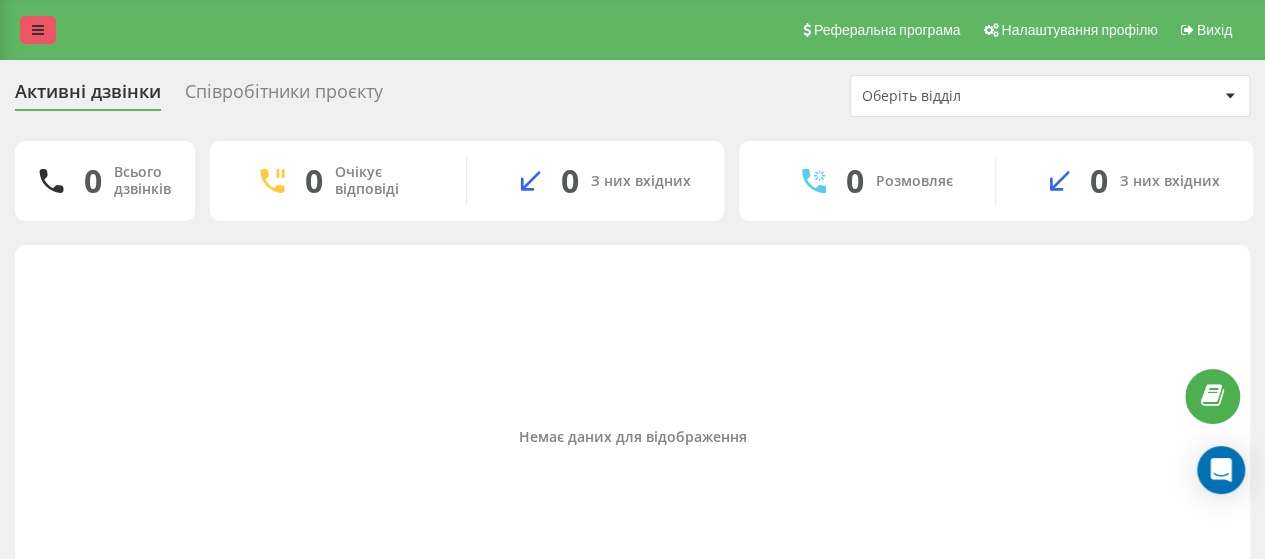click at bounding box center (38, 30) 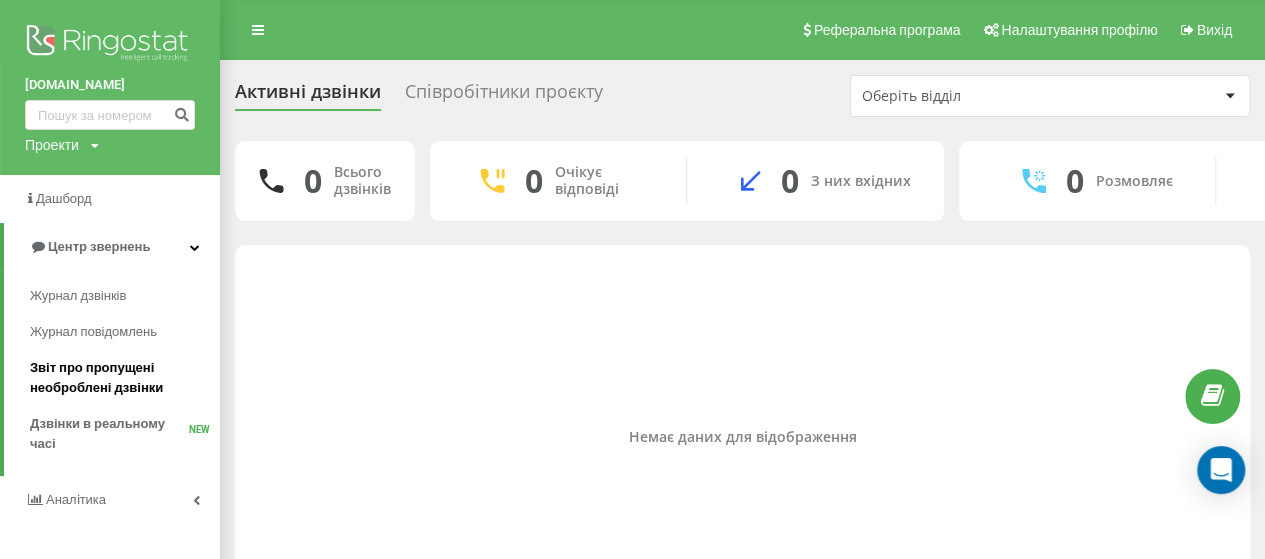 click on "Звіт про пропущені необроблені дзвінки" at bounding box center [120, 378] 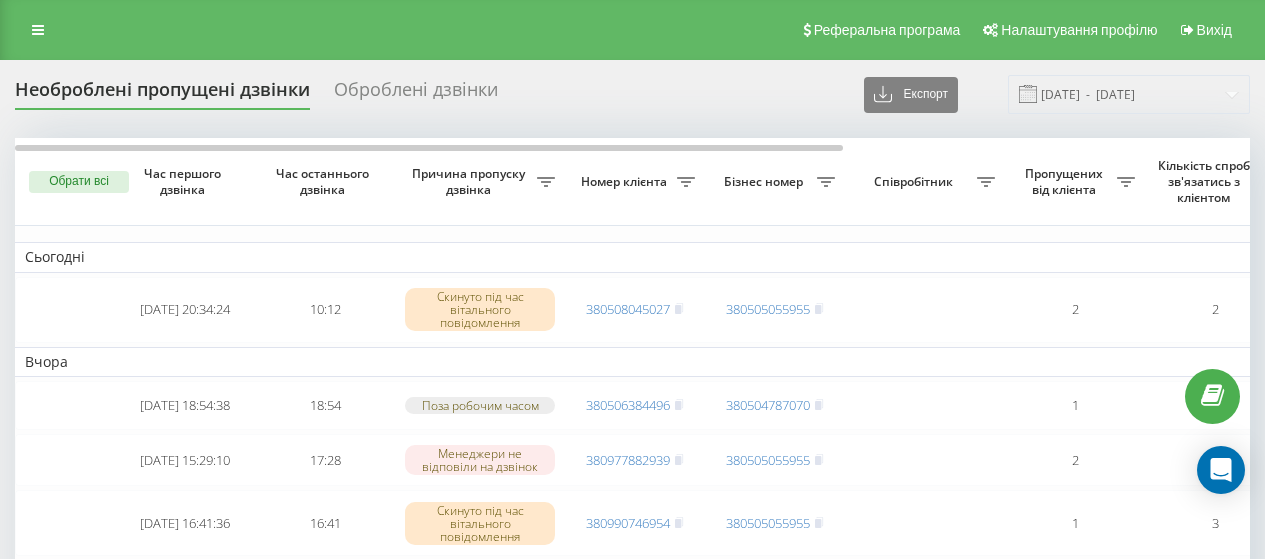 scroll, scrollTop: 0, scrollLeft: 0, axis: both 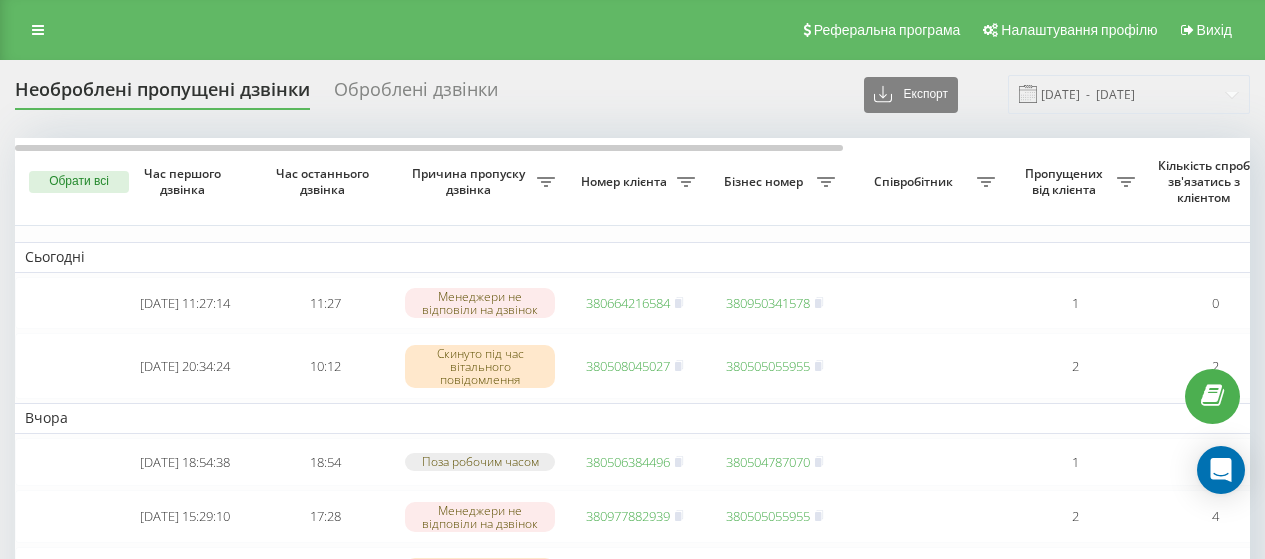 click on "380664216584" at bounding box center (628, 303) 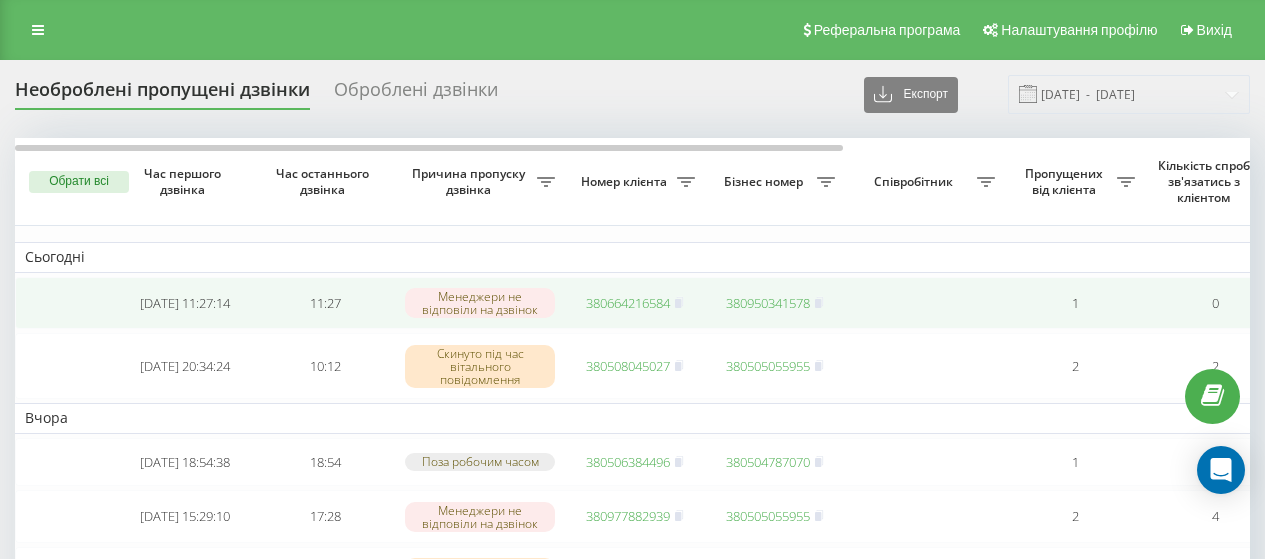 scroll, scrollTop: 0, scrollLeft: 0, axis: both 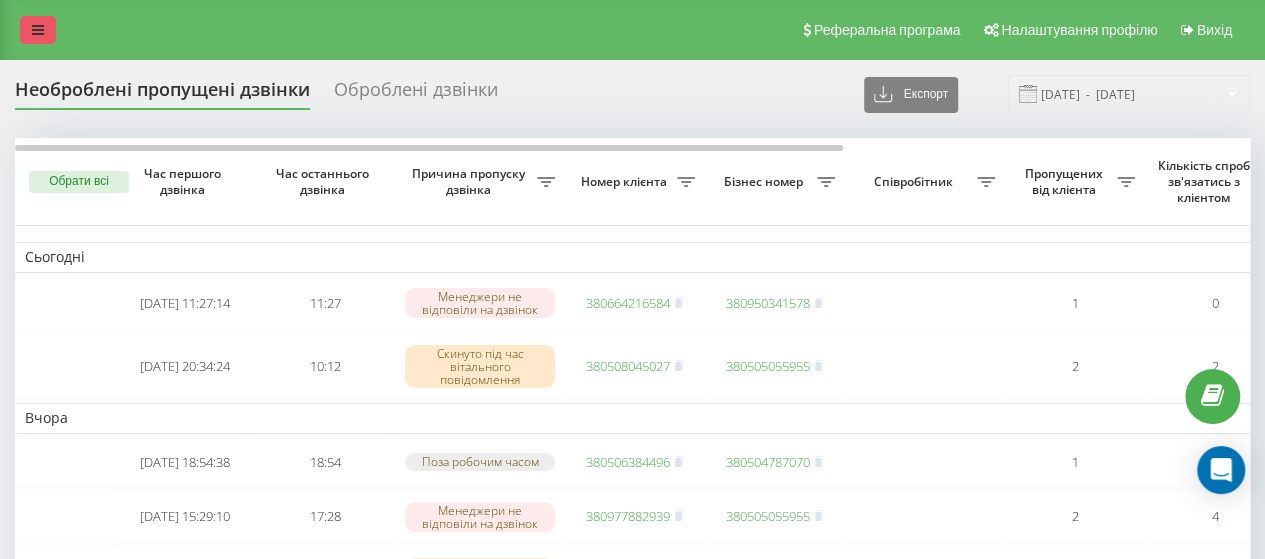 click at bounding box center [38, 30] 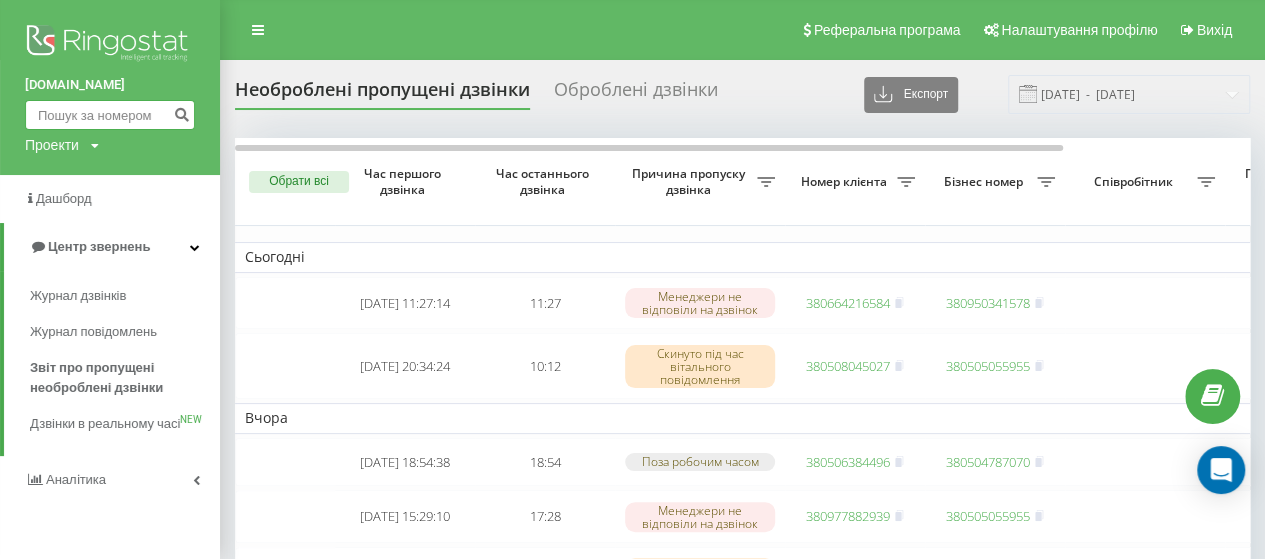 click at bounding box center (110, 115) 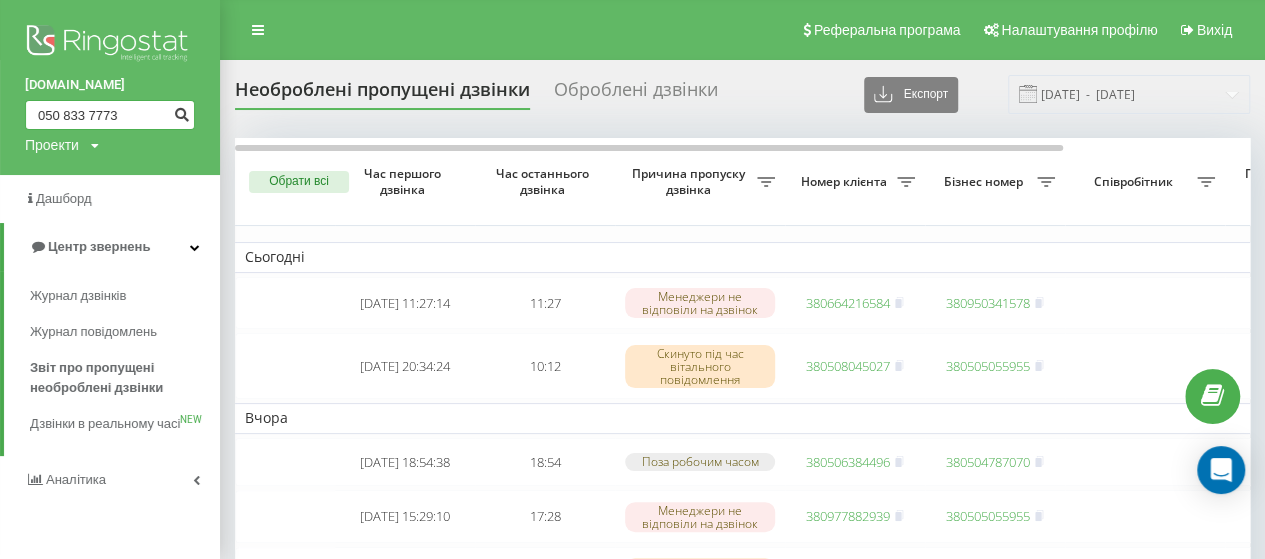 type on "050 833 7773" 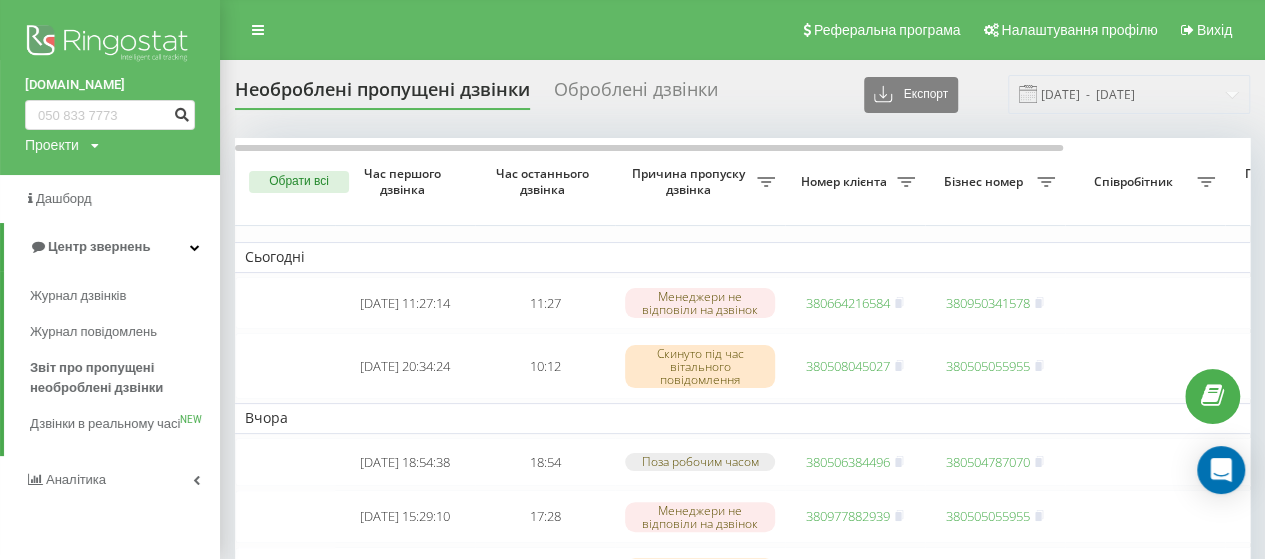 click at bounding box center [181, 115] 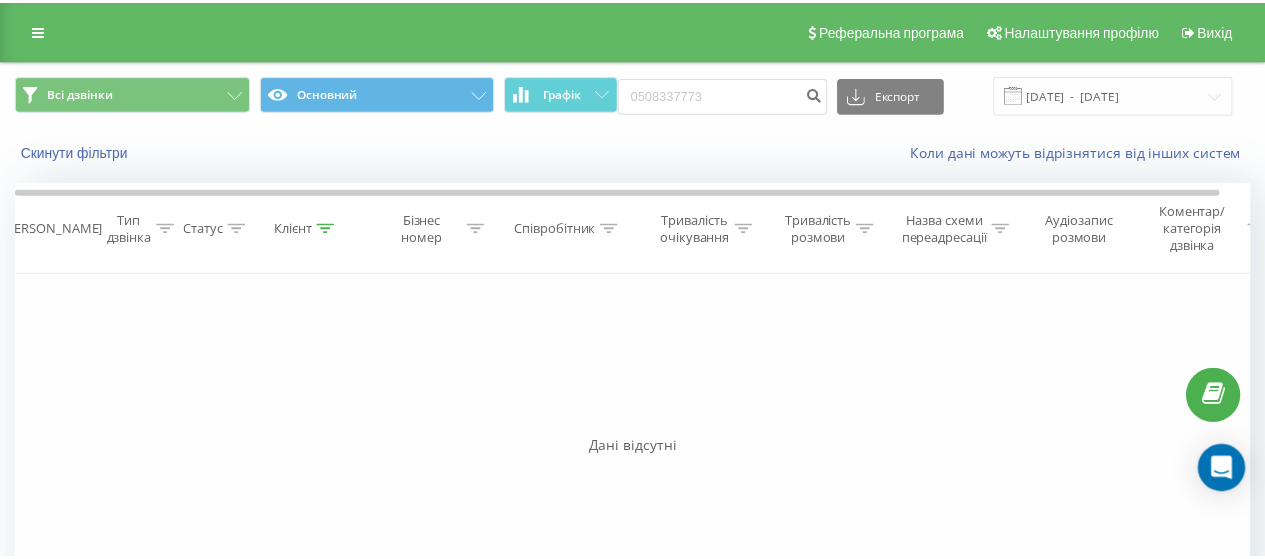 scroll, scrollTop: 0, scrollLeft: 0, axis: both 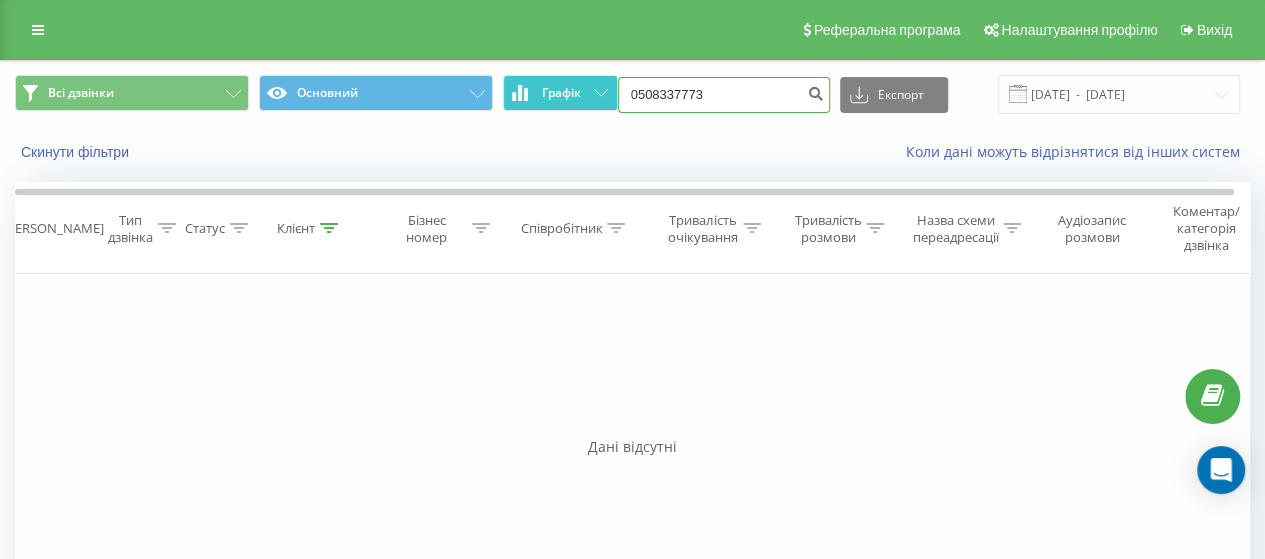 drag, startPoint x: 707, startPoint y: 88, endPoint x: 594, endPoint y: 86, distance: 113.0177 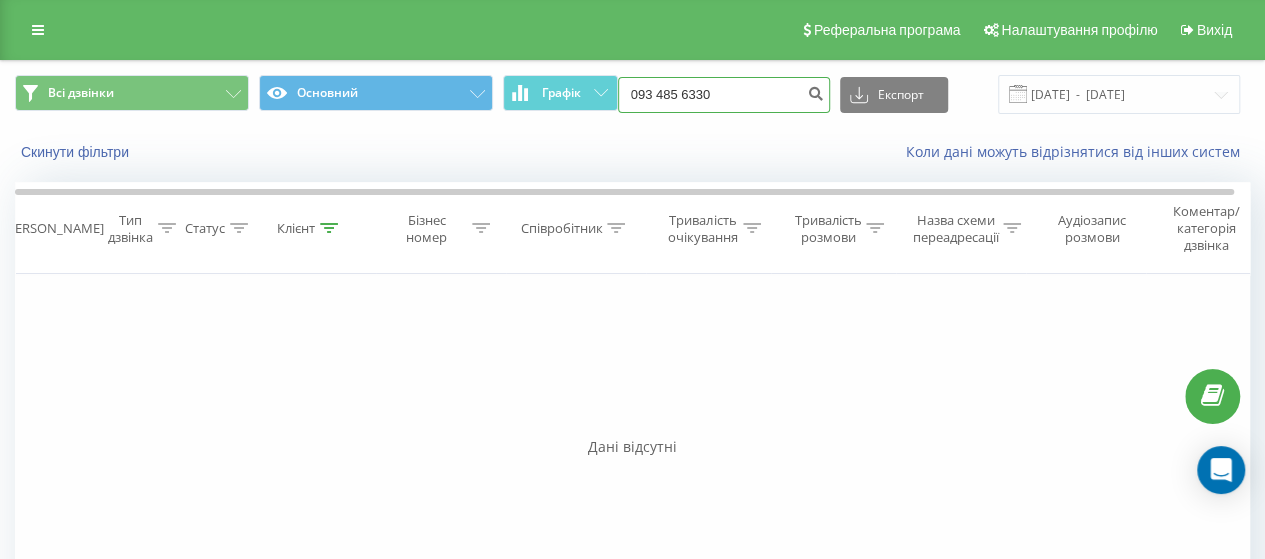 type on "093 485 6330" 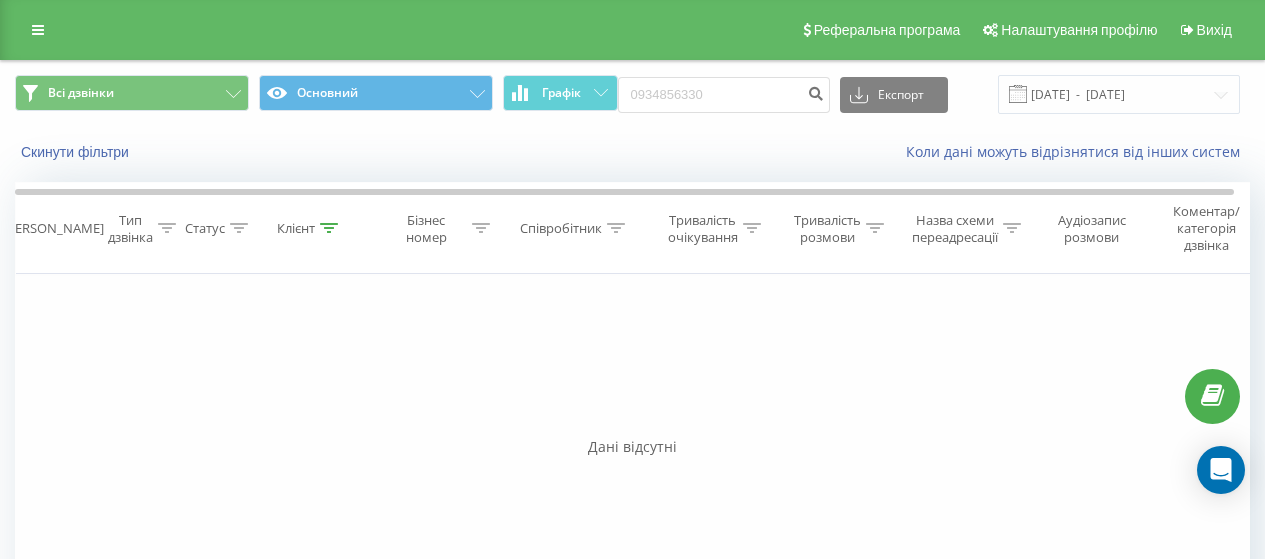 scroll, scrollTop: 0, scrollLeft: 0, axis: both 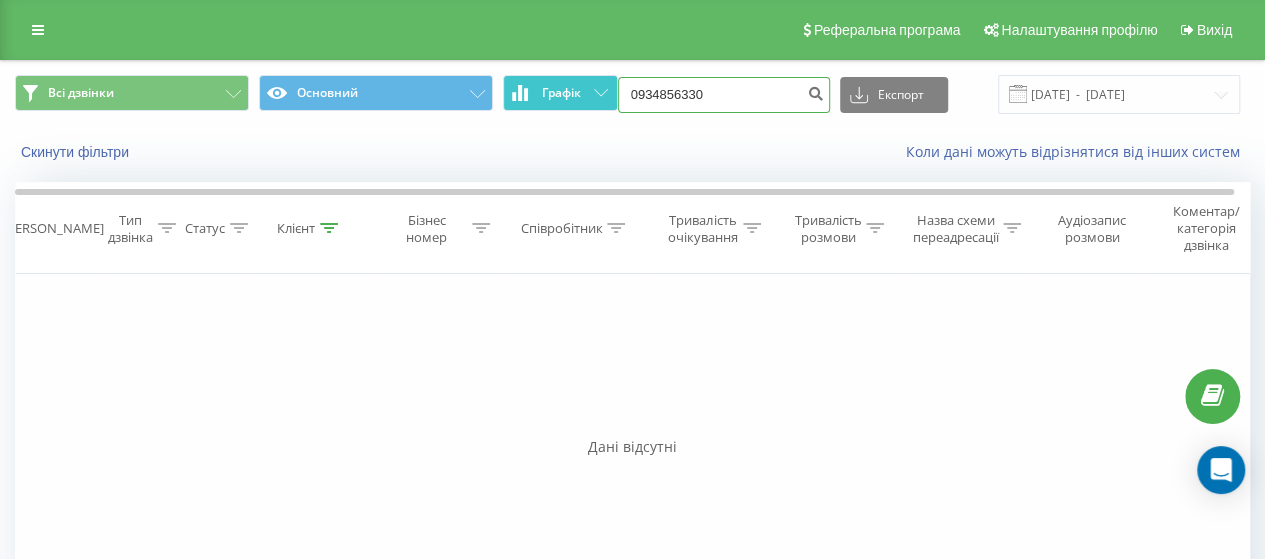 drag, startPoint x: 739, startPoint y: 107, endPoint x: 599, endPoint y: 105, distance: 140.01428 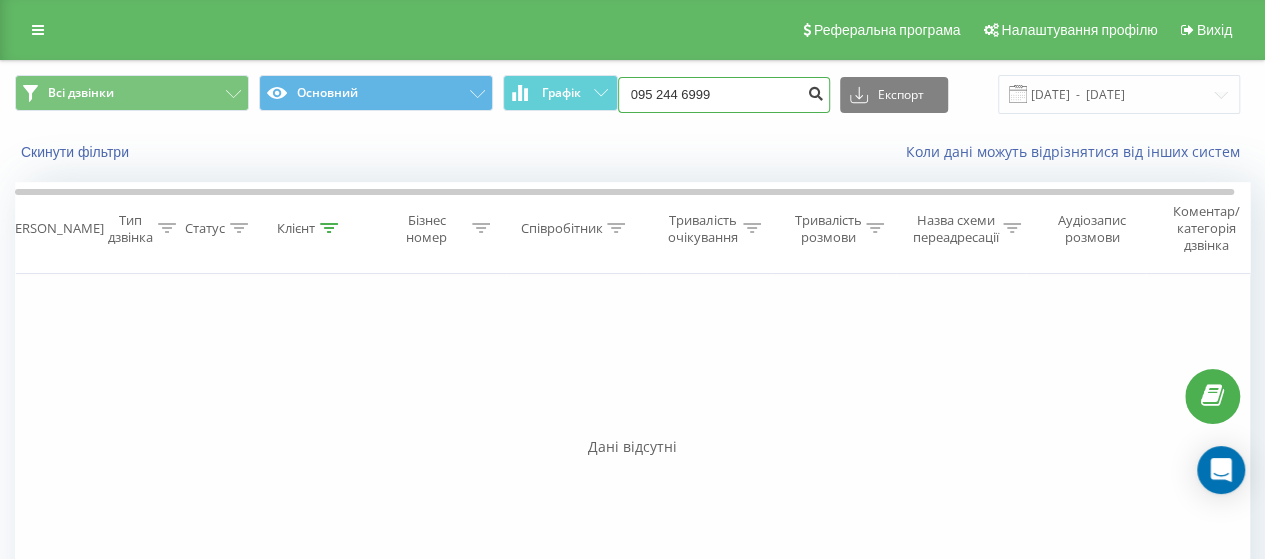 type on "095 244 6999" 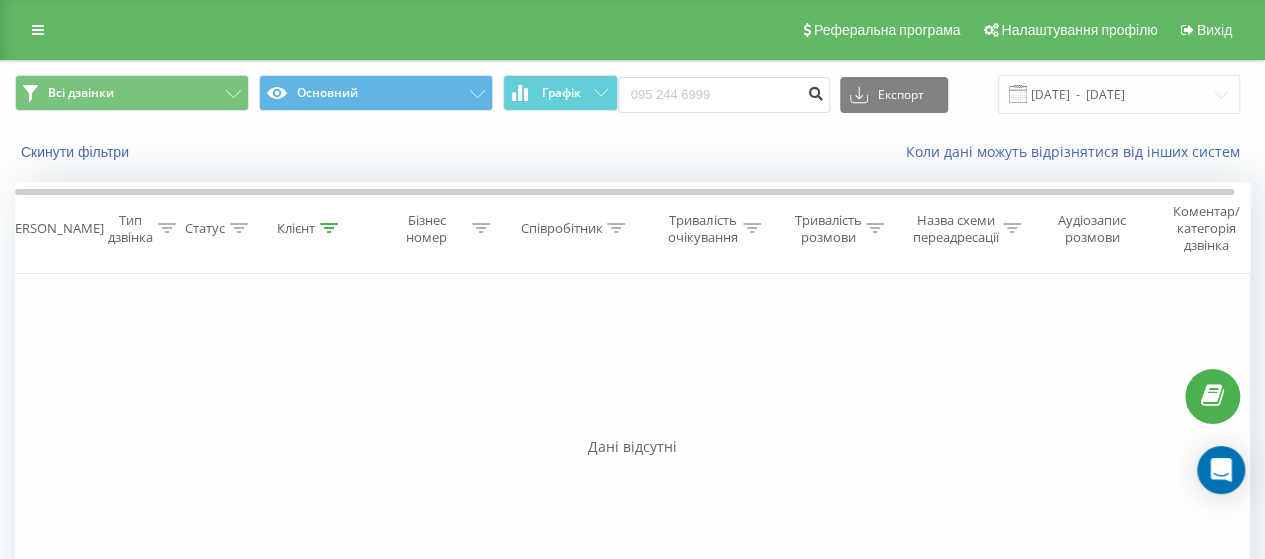 click at bounding box center (816, 95) 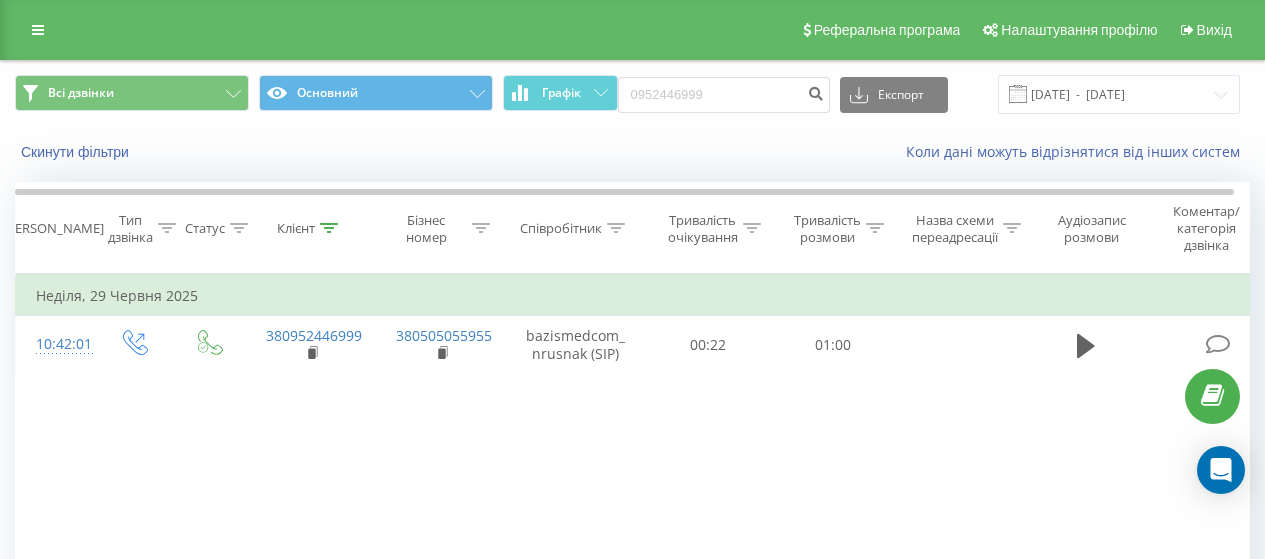 scroll, scrollTop: 0, scrollLeft: 0, axis: both 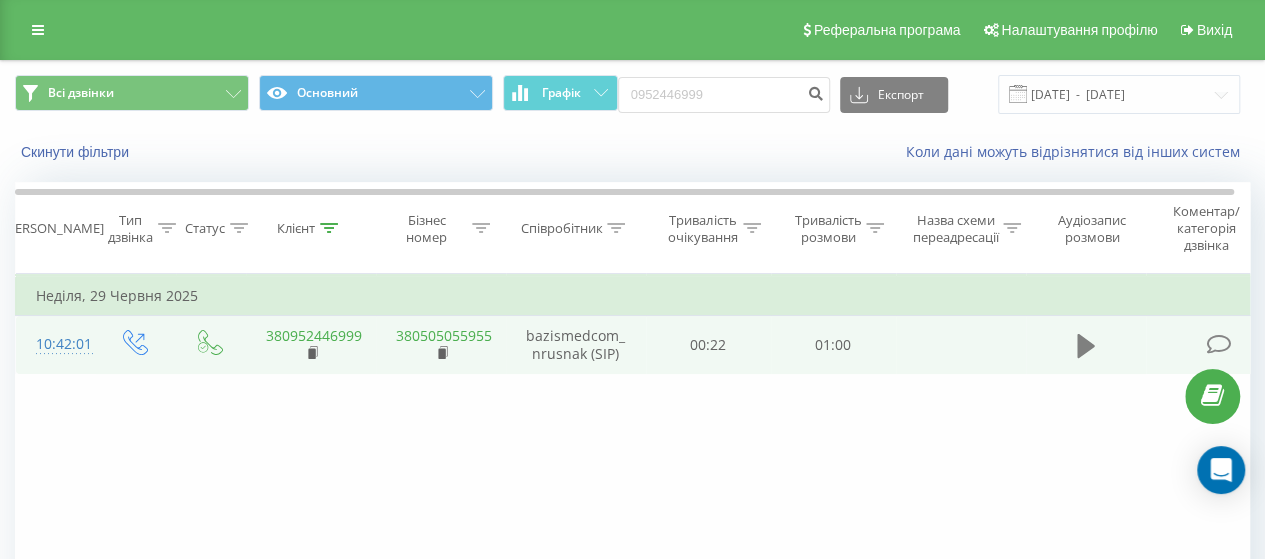 click at bounding box center (1086, 346) 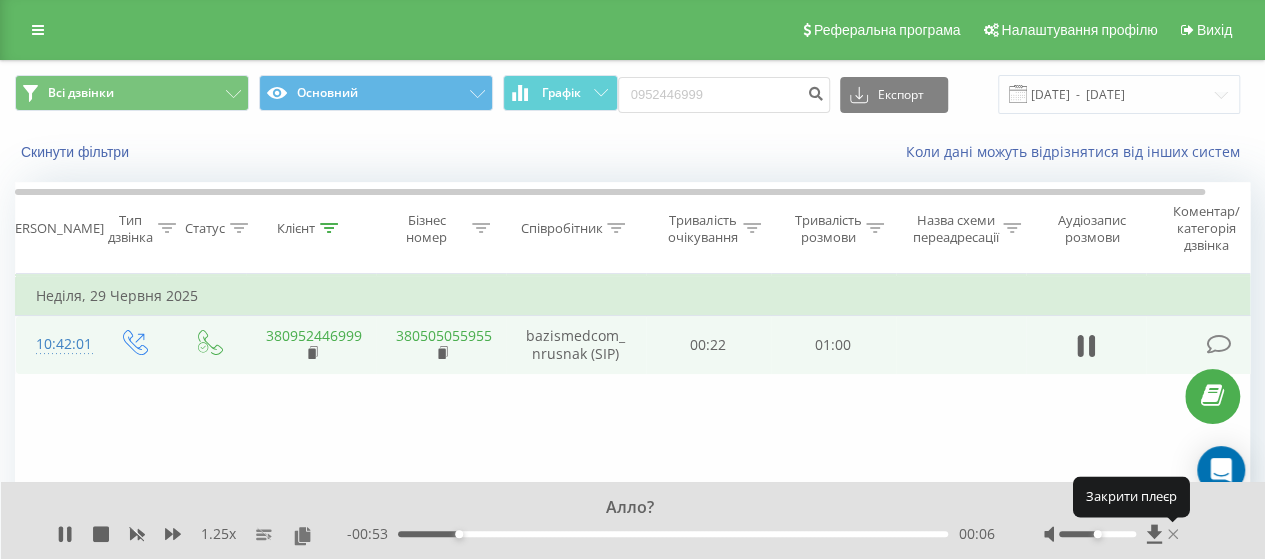 click 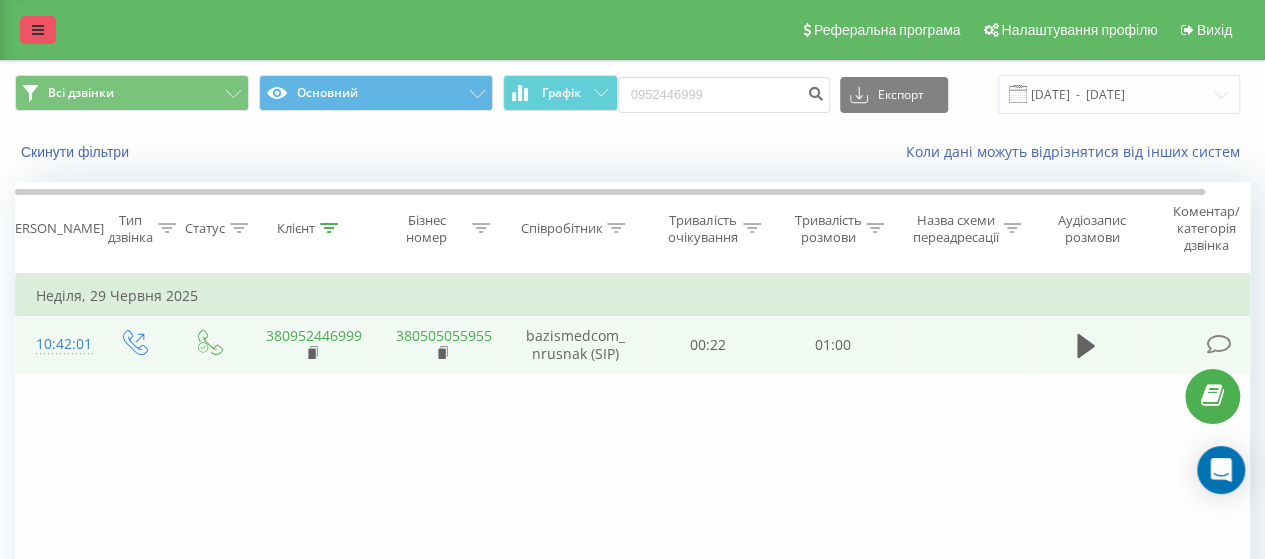 click at bounding box center (38, 30) 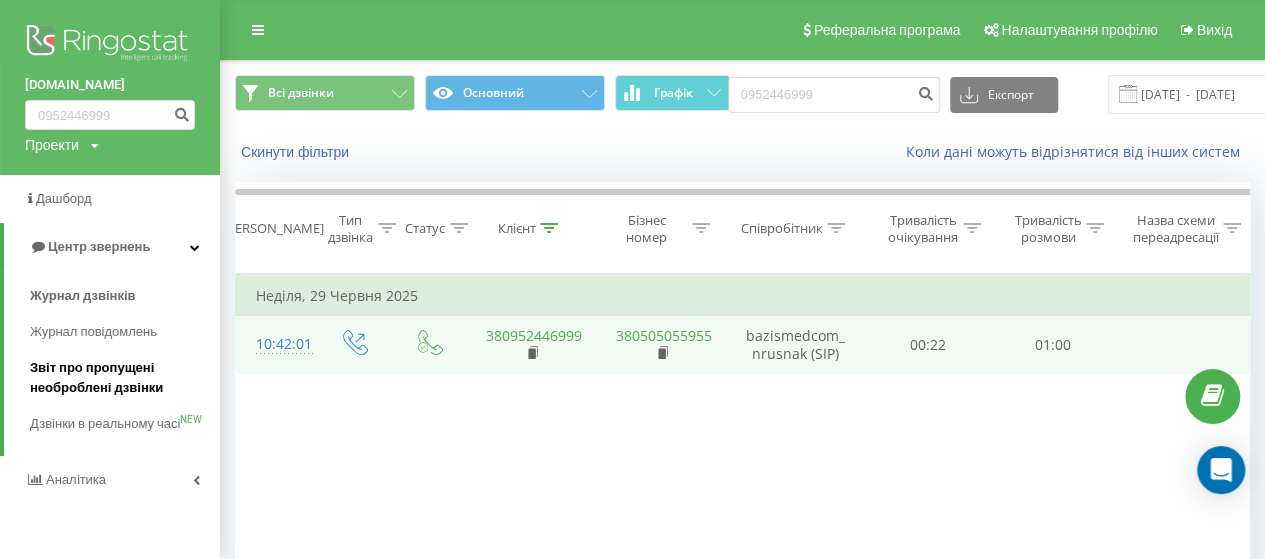 click on "Звіт про пропущені необроблені дзвінки" at bounding box center (120, 378) 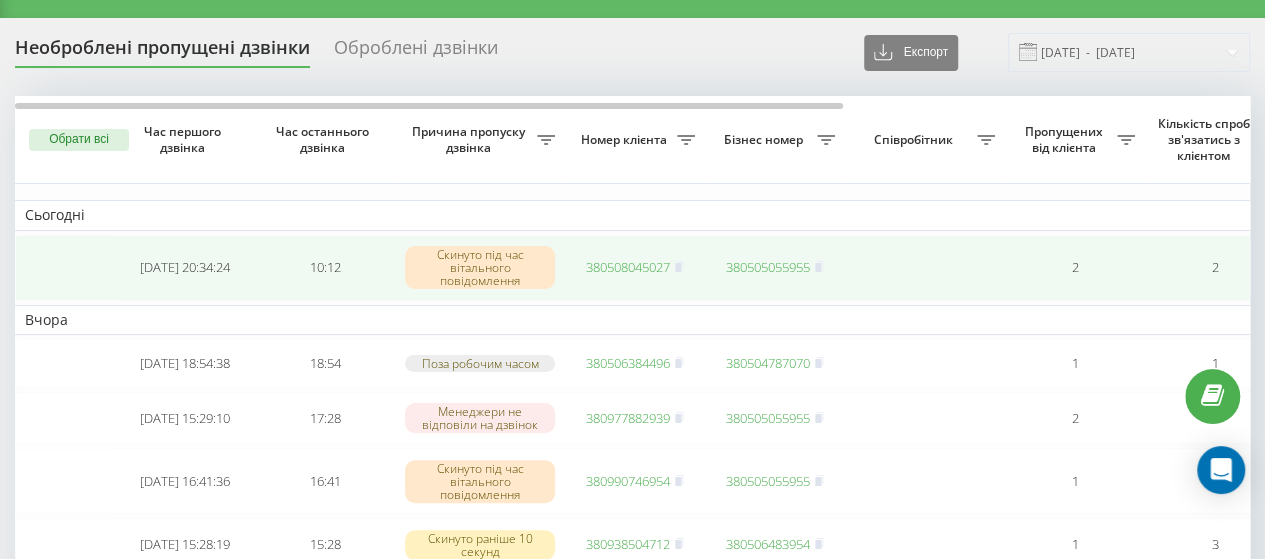 scroll, scrollTop: 42, scrollLeft: 0, axis: vertical 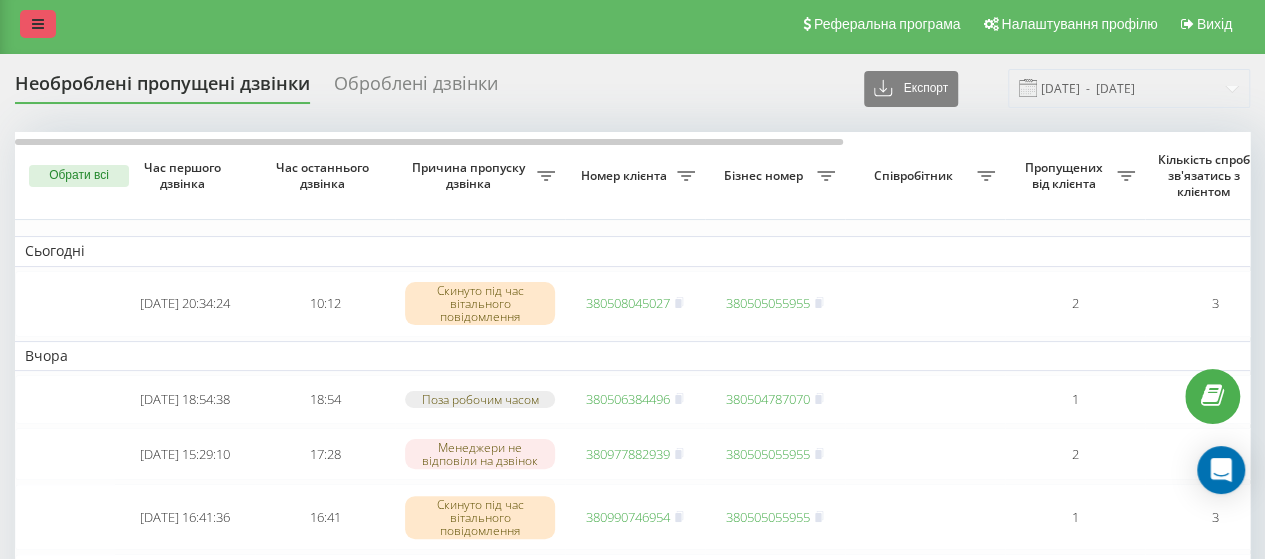 click at bounding box center (38, 24) 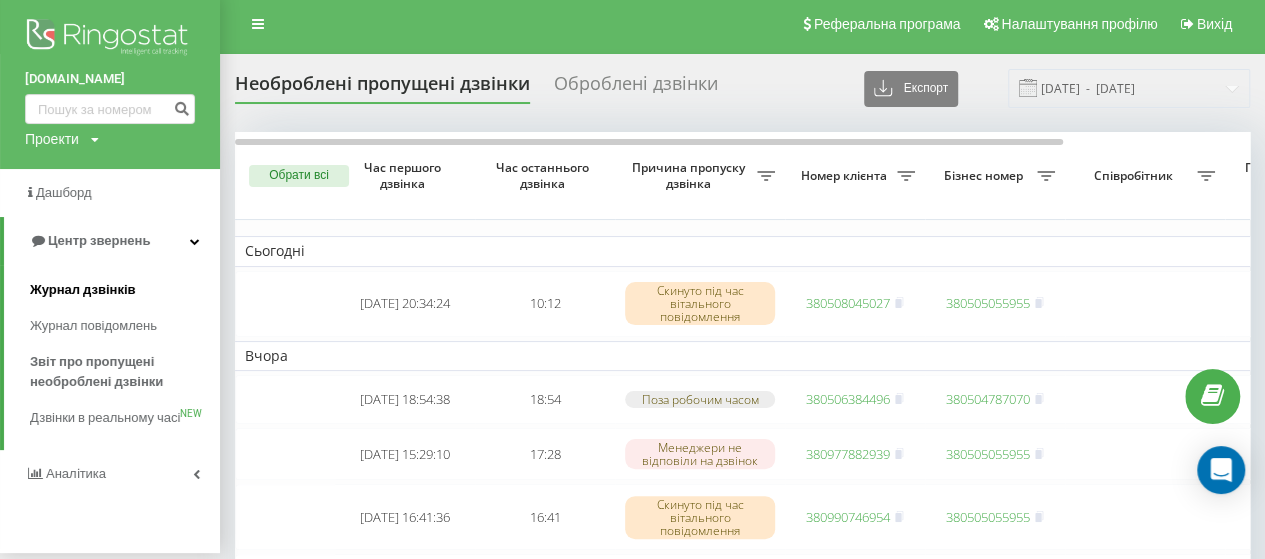 click on "Журнал дзвінків" at bounding box center (125, 290) 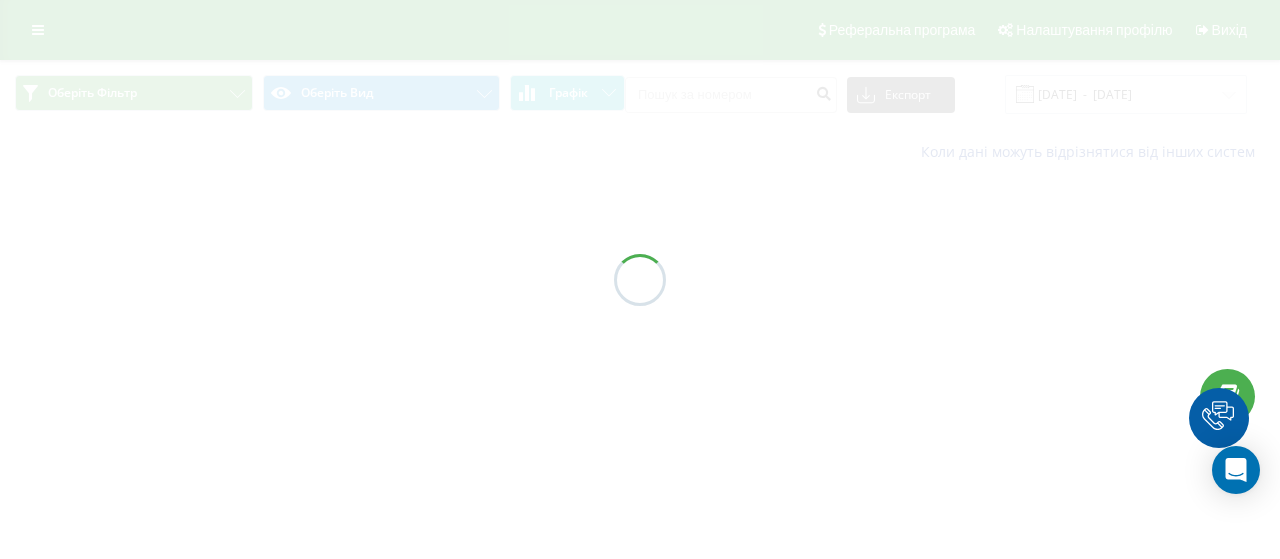 scroll, scrollTop: 0, scrollLeft: 0, axis: both 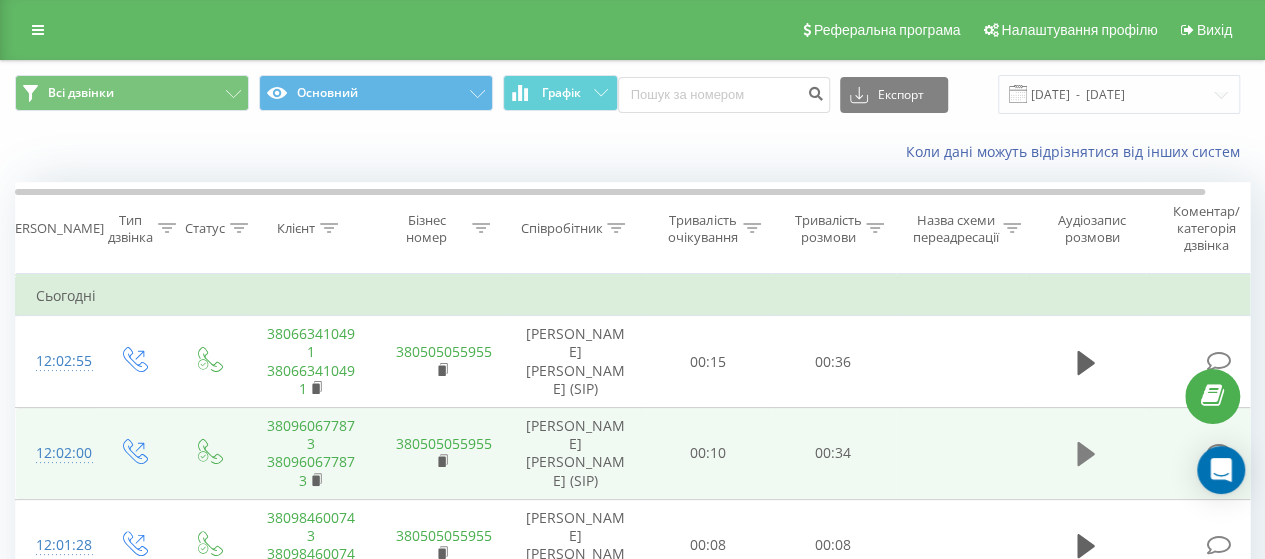 click at bounding box center (1086, 454) 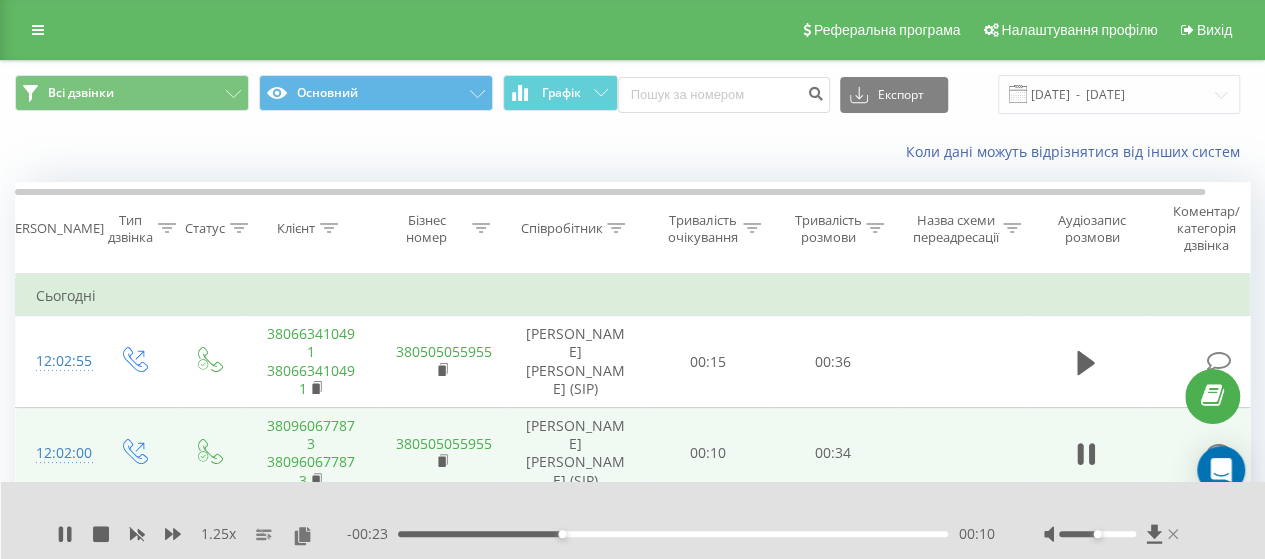 click 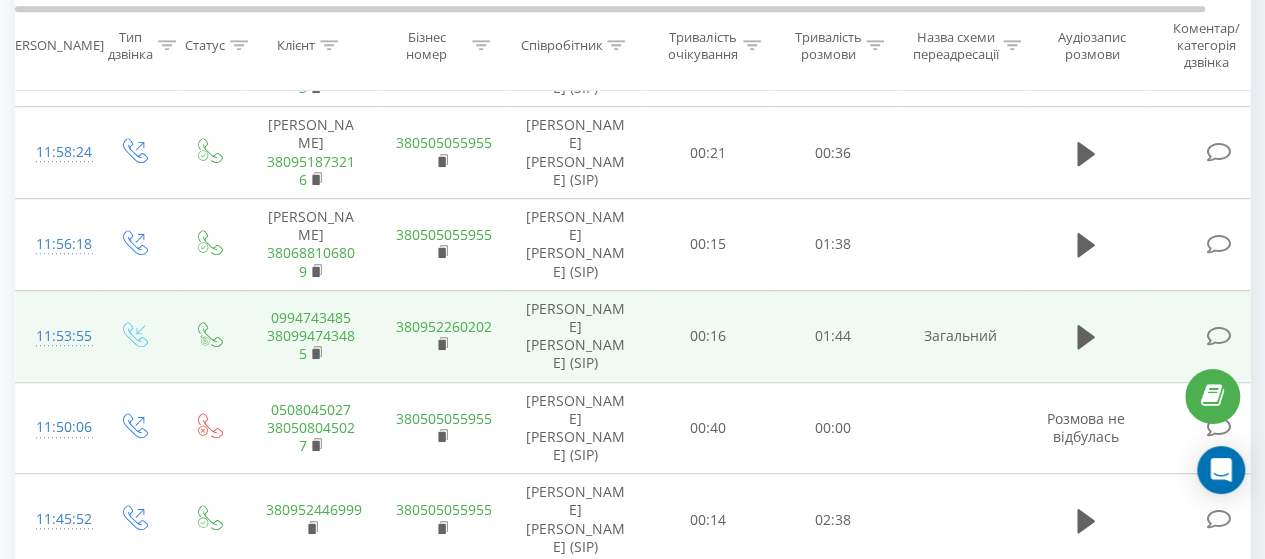 scroll, scrollTop: 0, scrollLeft: 0, axis: both 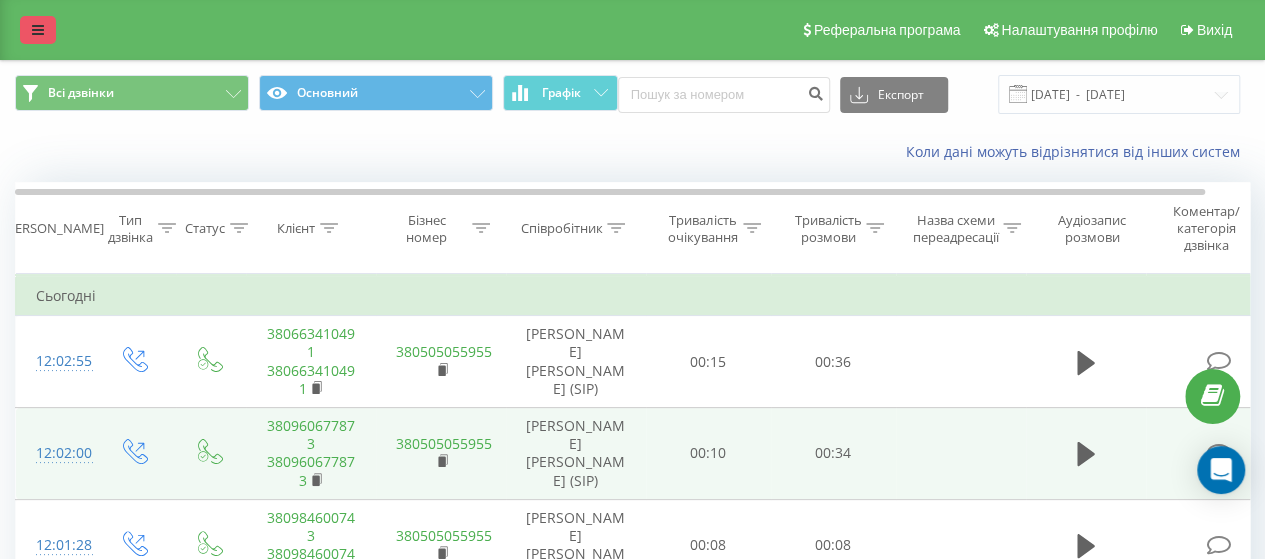 click at bounding box center (38, 30) 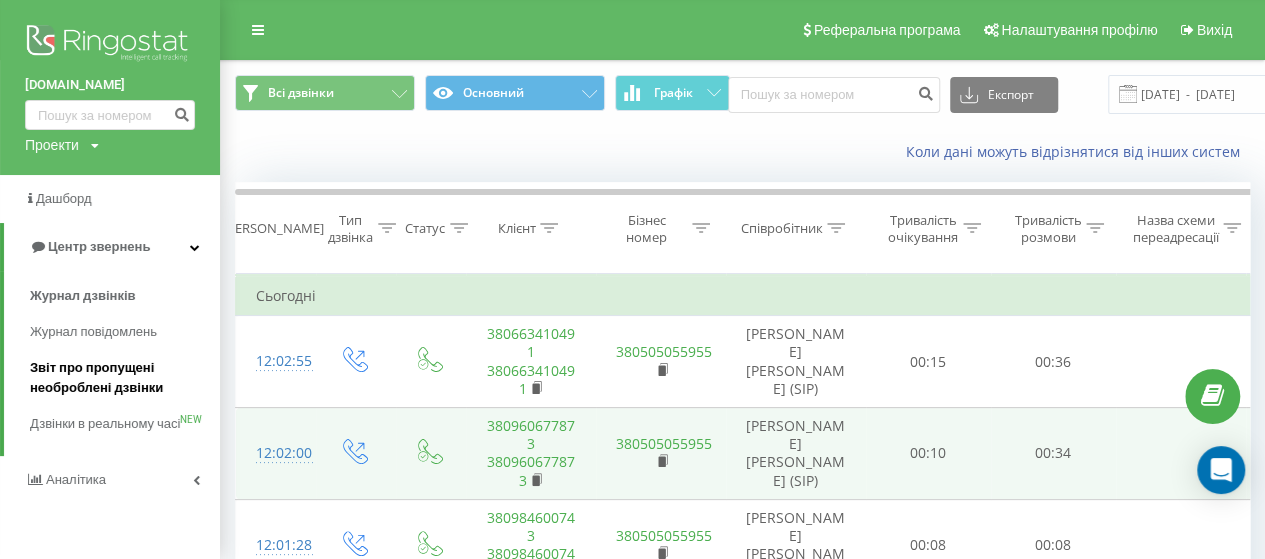 click on "Звіт про пропущені необроблені дзвінки" at bounding box center [120, 378] 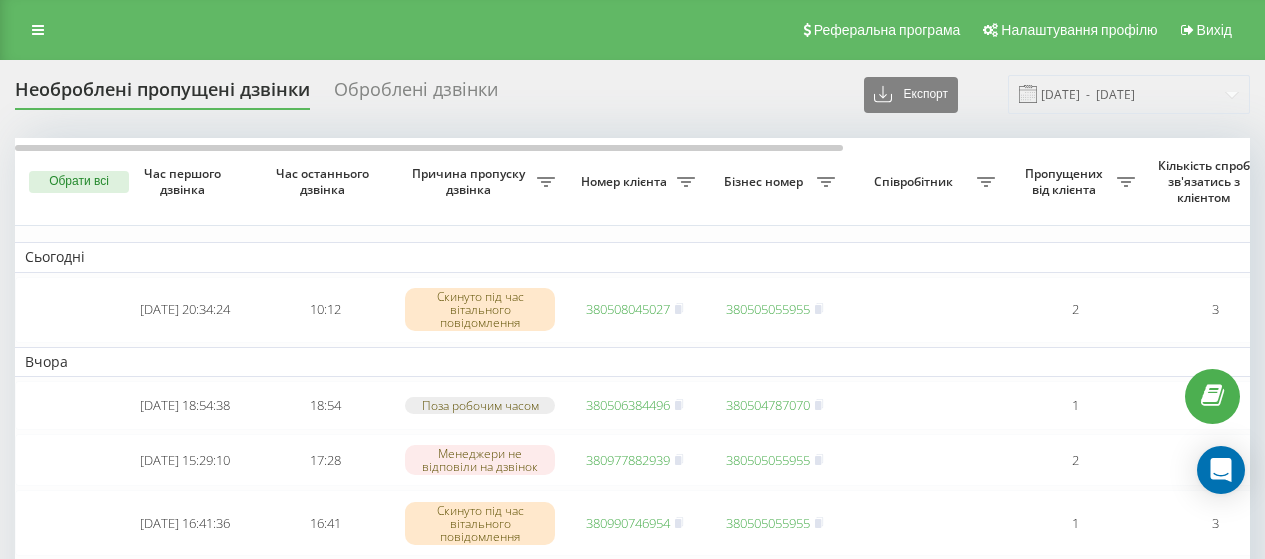 scroll, scrollTop: 0, scrollLeft: 0, axis: both 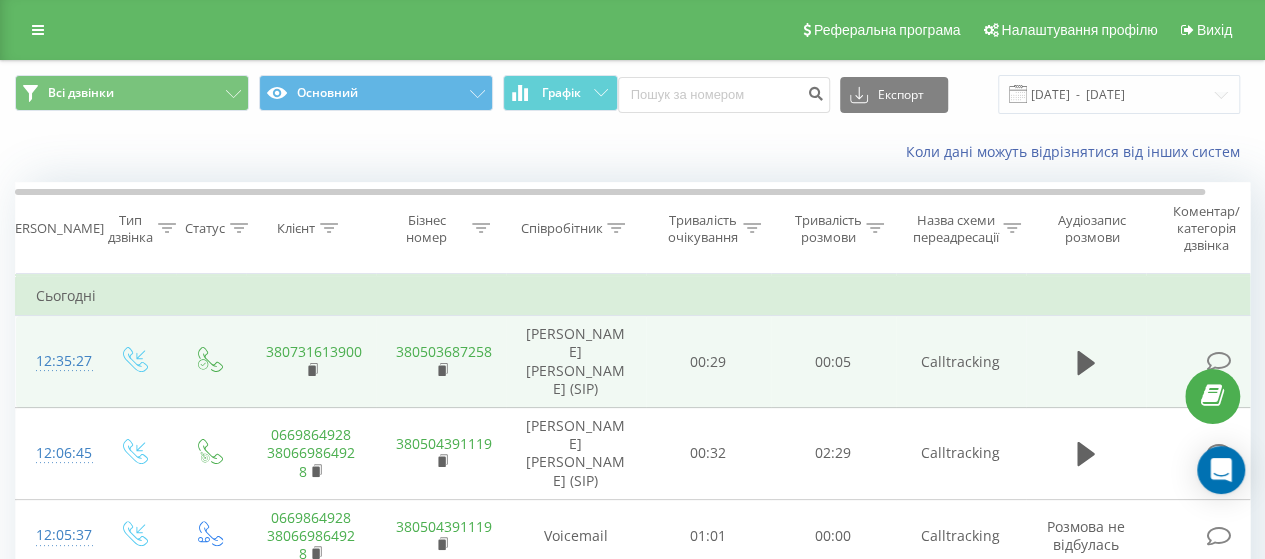 click on "380731613900" at bounding box center (314, 351) 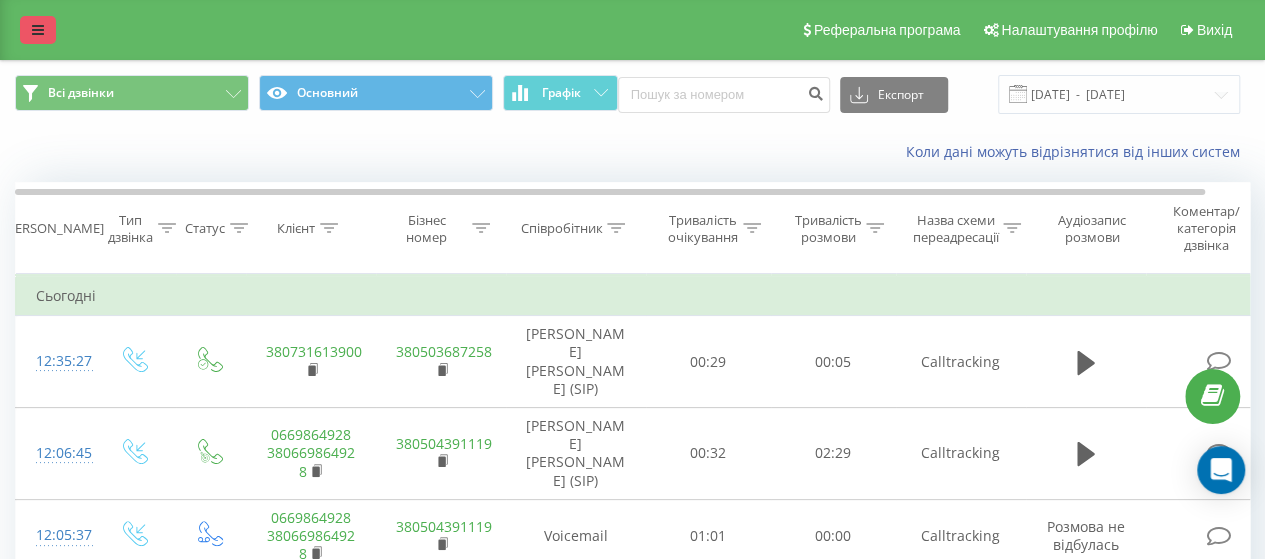 click at bounding box center [38, 30] 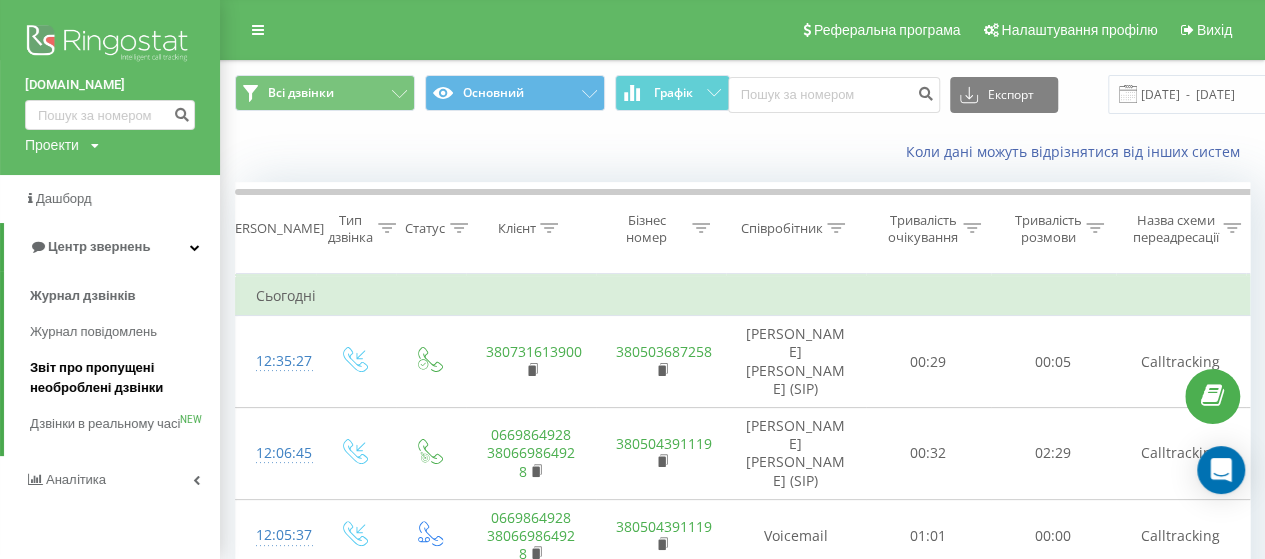 click on "Звіт про пропущені необроблені дзвінки" at bounding box center [120, 378] 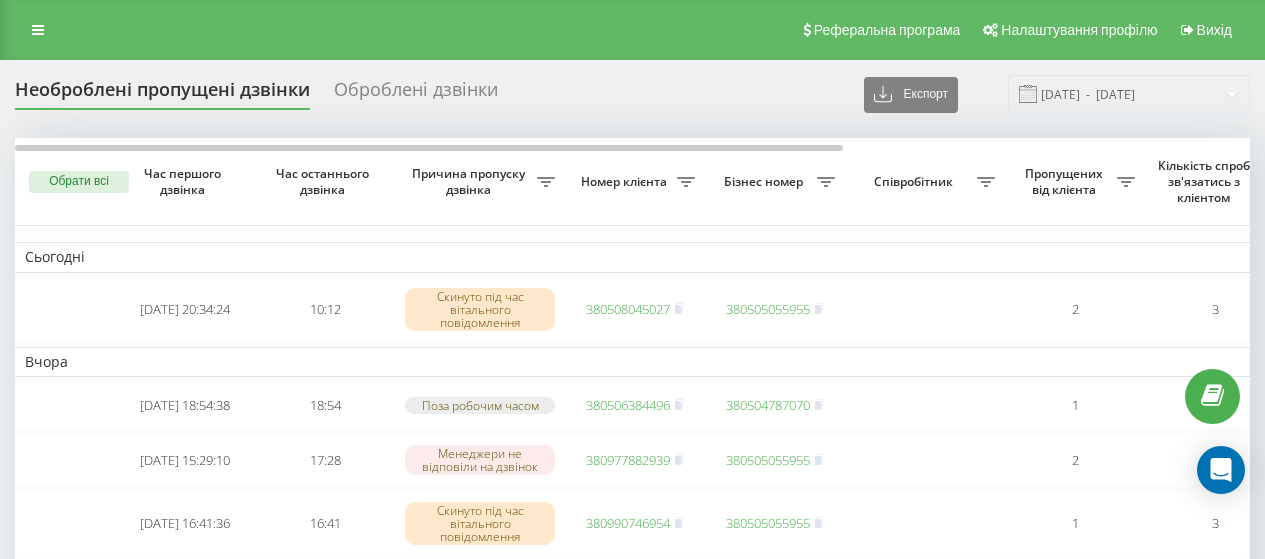 scroll, scrollTop: 0, scrollLeft: 0, axis: both 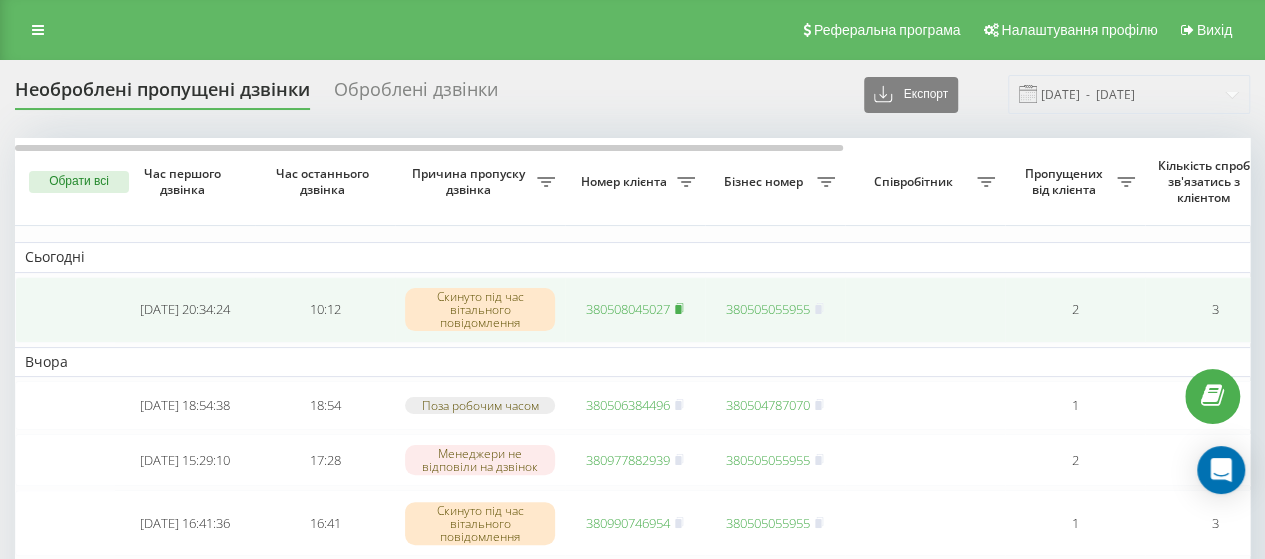 click 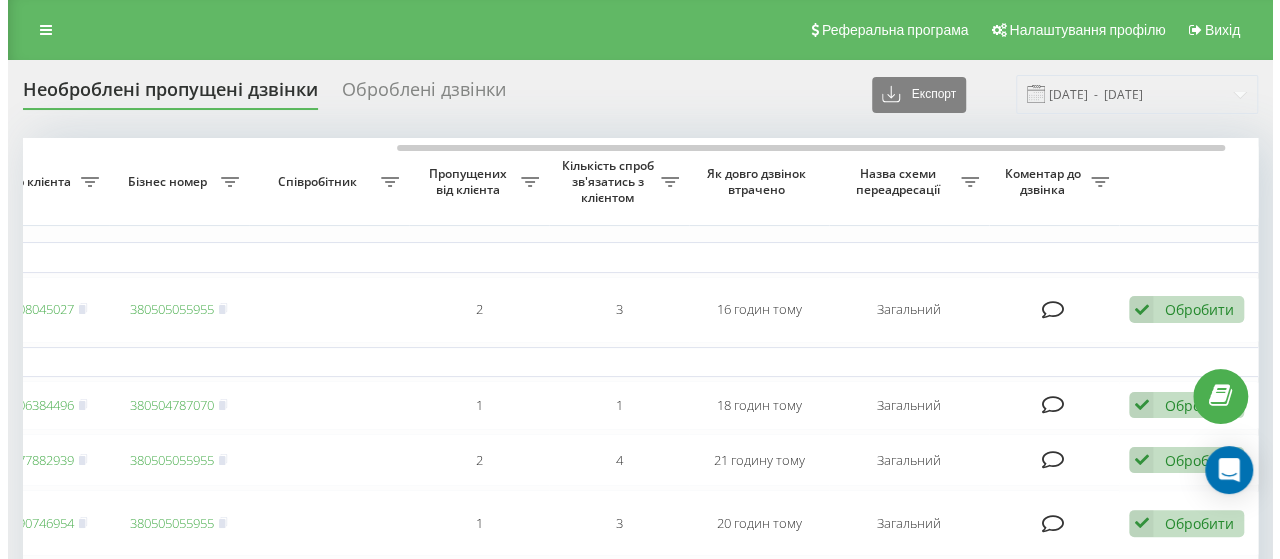 scroll, scrollTop: 0, scrollLeft: 605, axis: horizontal 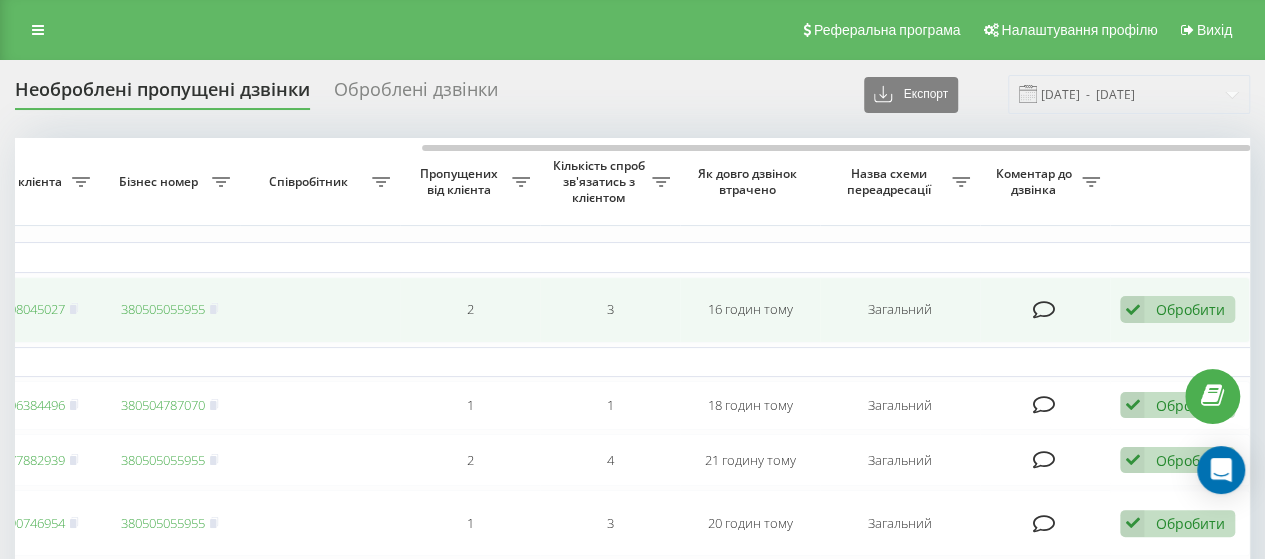 click at bounding box center (1043, 310) 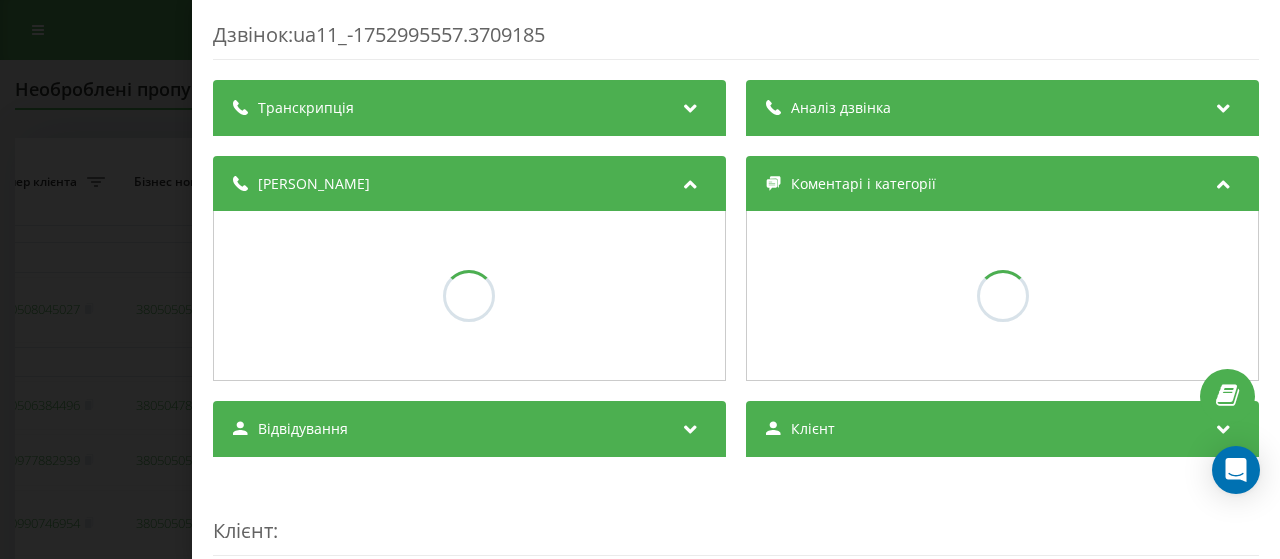 scroll, scrollTop: 0, scrollLeft: 590, axis: horizontal 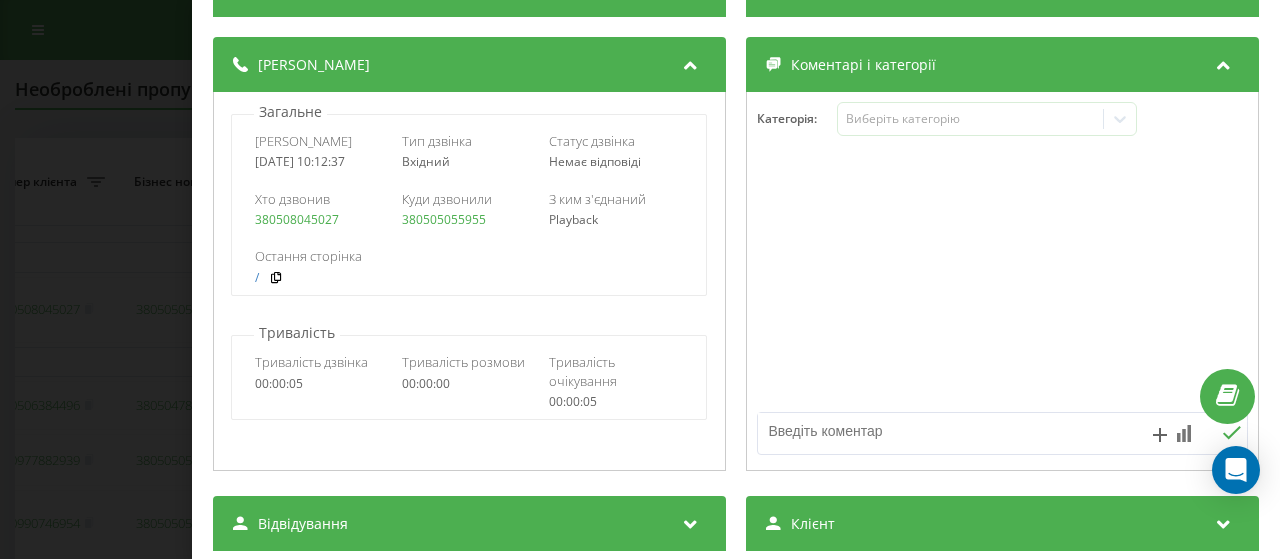 click at bounding box center (953, 431) 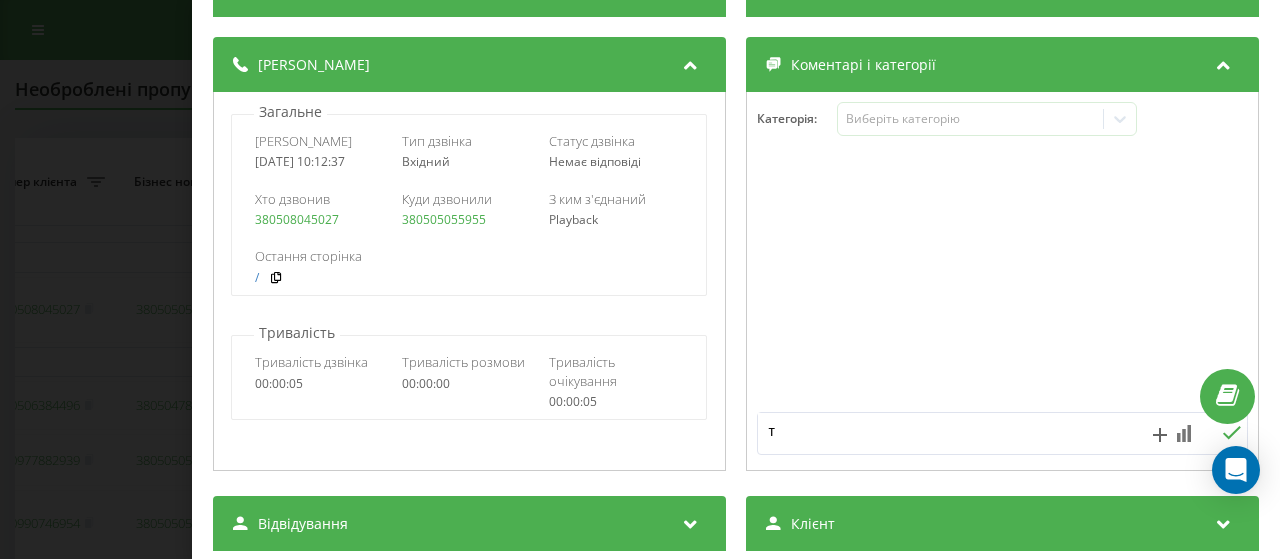 type on "тг" 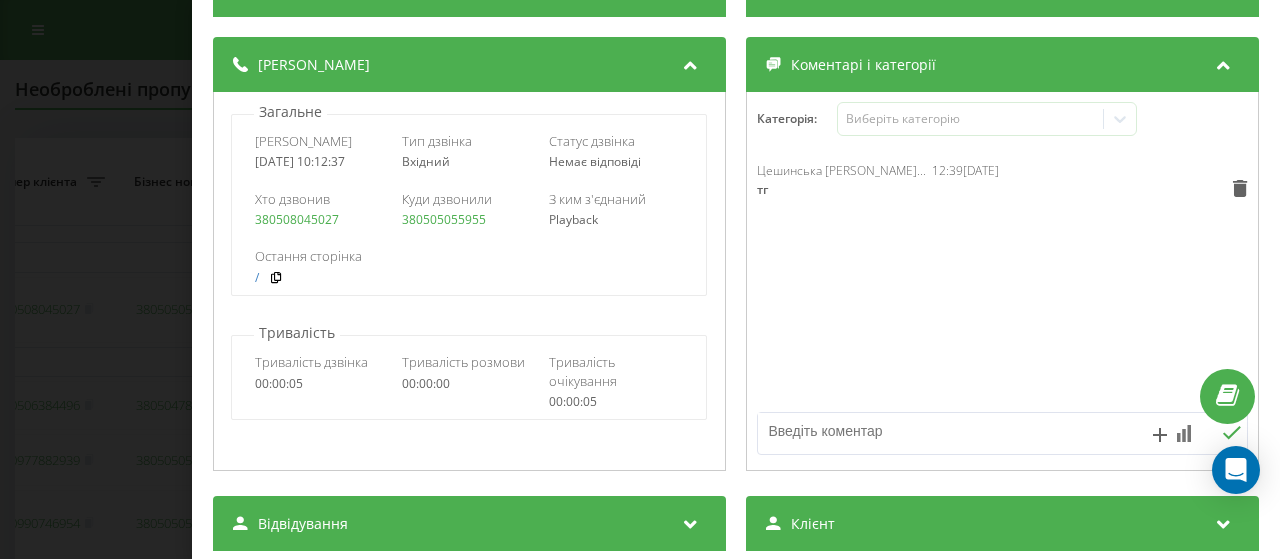 click on "Дзвінок :  ua11_-1752995557.3709185 Транскрипція Для AI-аналізу майбутніх дзвінків  налаштуйте та активуйте профіль на сторінці . Якщо профіль вже є і дзвінок відповідає його умовам, оновіть сторінку через 10 хвилин - AI аналізує поточний дзвінок. Аналіз дзвінка Для AI-аналізу майбутніх дзвінків  налаштуйте та активуйте профіль на сторінці . Якщо профіль вже є і дзвінок відповідає його умовам, оновіть сторінку через 10 хвилин - AI аналізує поточний дзвінок. Деталі дзвінка Загальне Дата дзвінка 2025-07-20 10:12:37 Тип дзвінка Вхідний Статус дзвінка Немає відповіді Хто дзвонив Playback /" at bounding box center (640, 279) 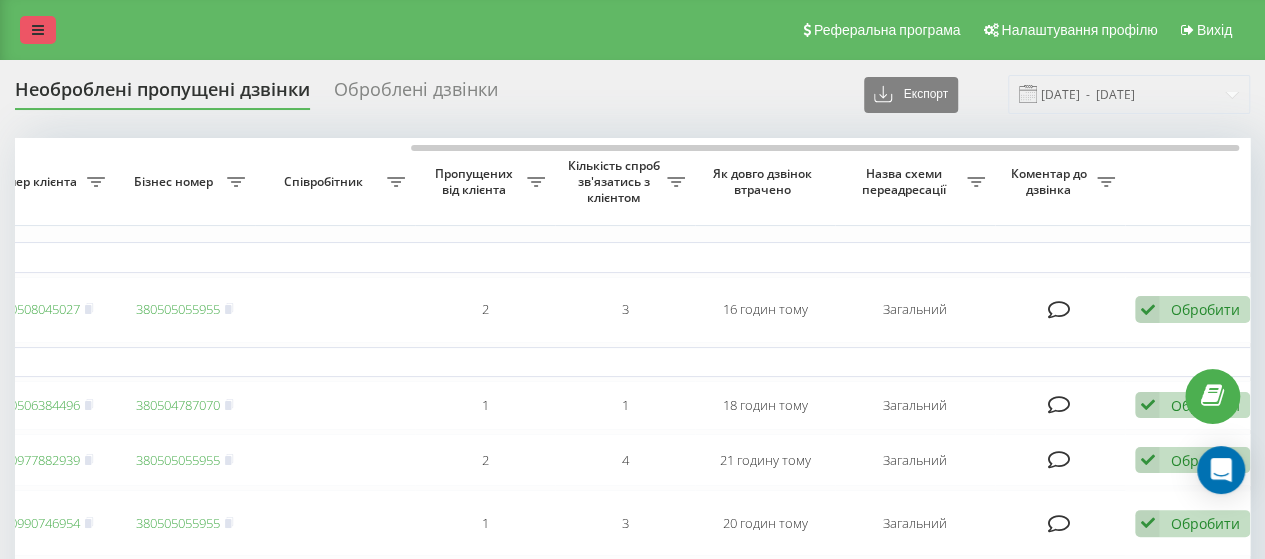 click at bounding box center [38, 30] 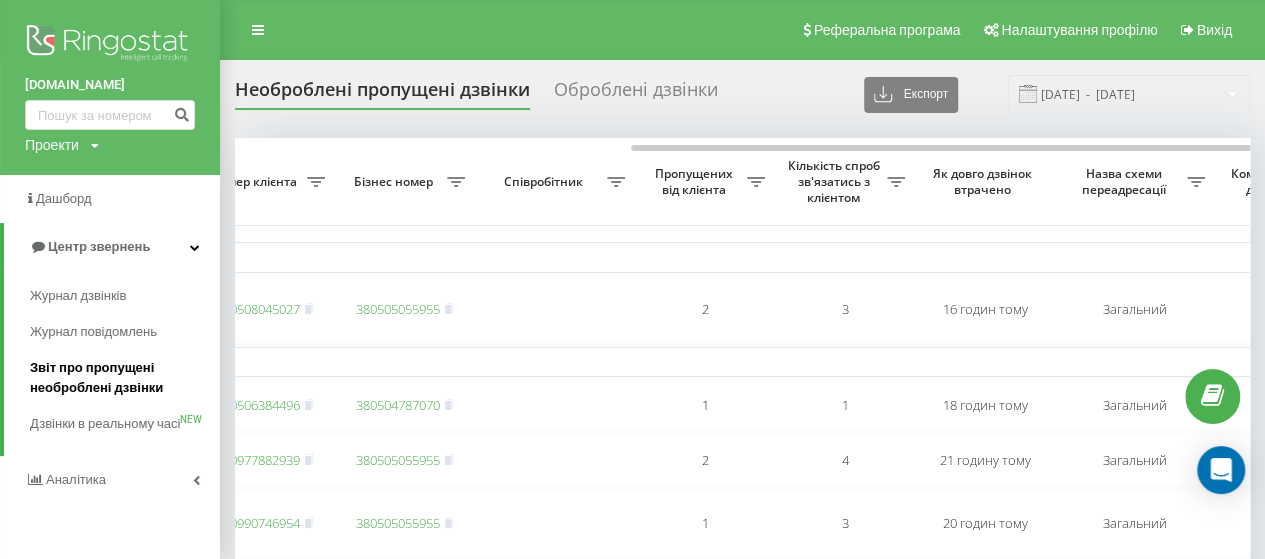 click on "Звіт про пропущені необроблені дзвінки" at bounding box center [120, 378] 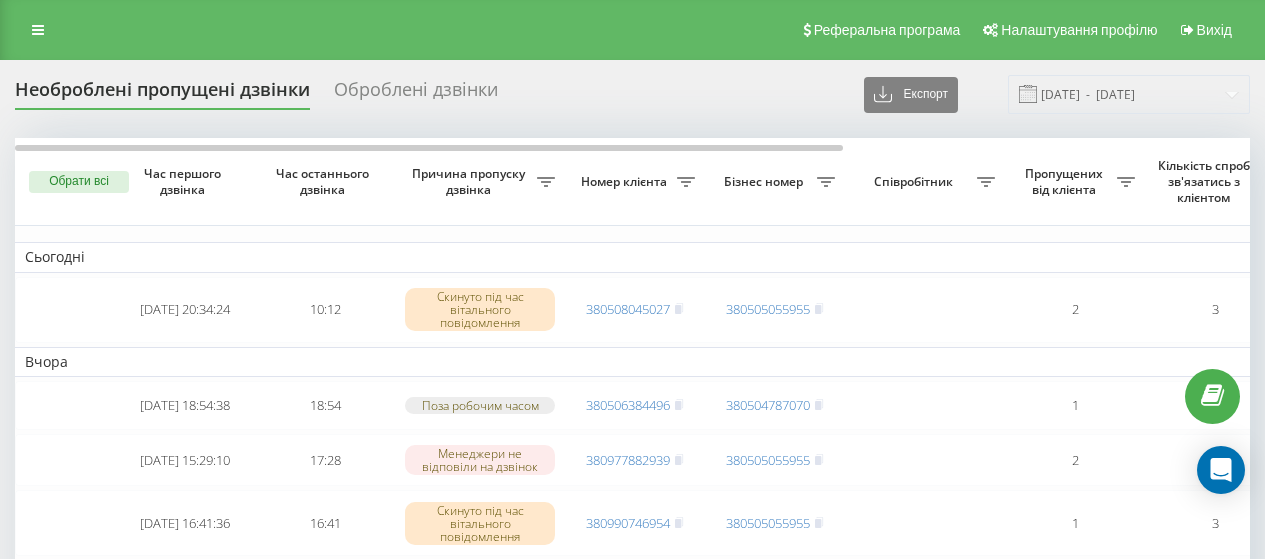 scroll, scrollTop: 0, scrollLeft: 0, axis: both 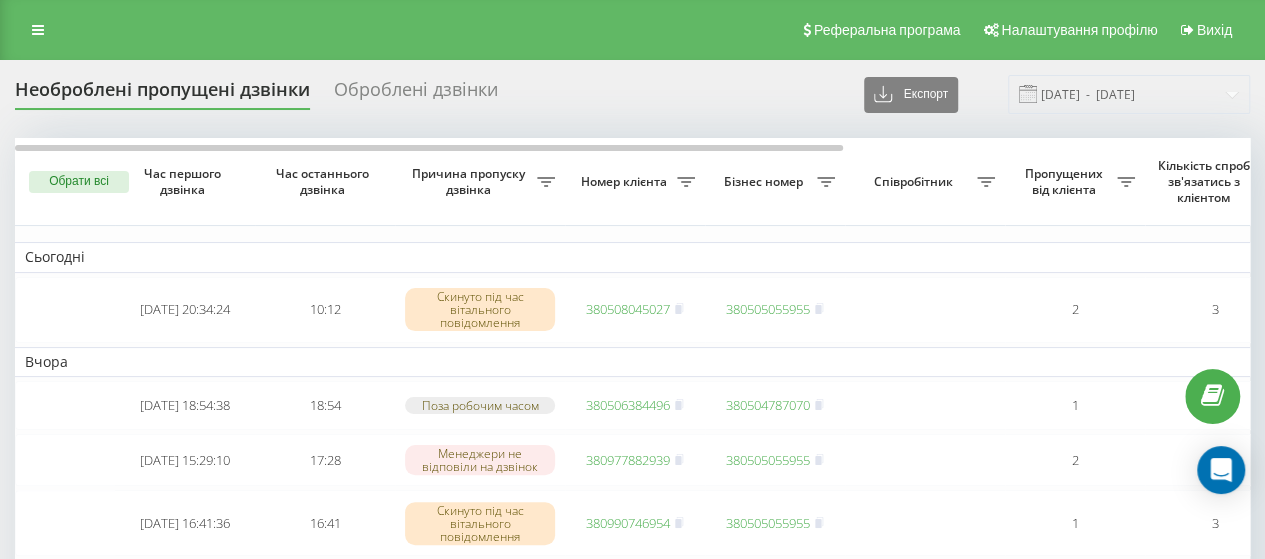 click on "Реферальна програма Налаштування профілю Вихід" at bounding box center (632, 30) 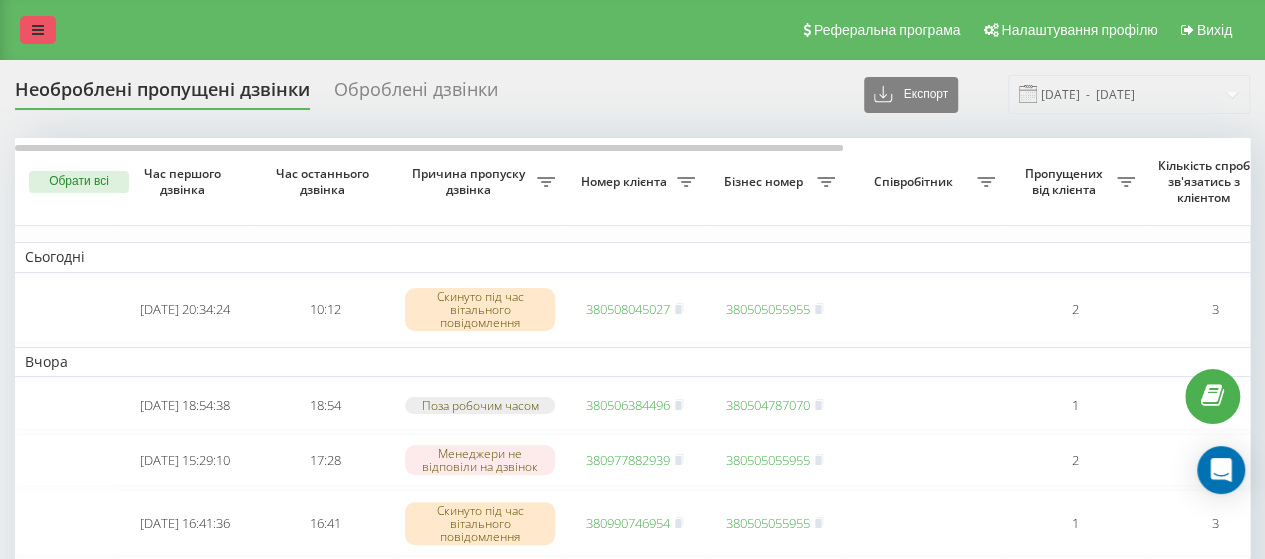 click at bounding box center [38, 30] 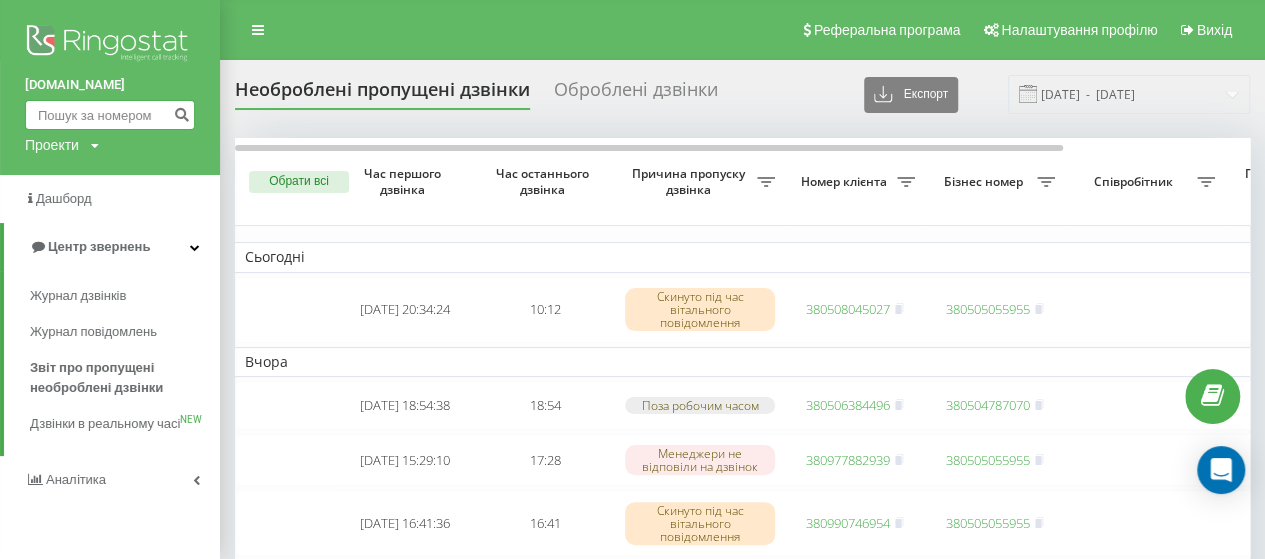 click at bounding box center (110, 115) 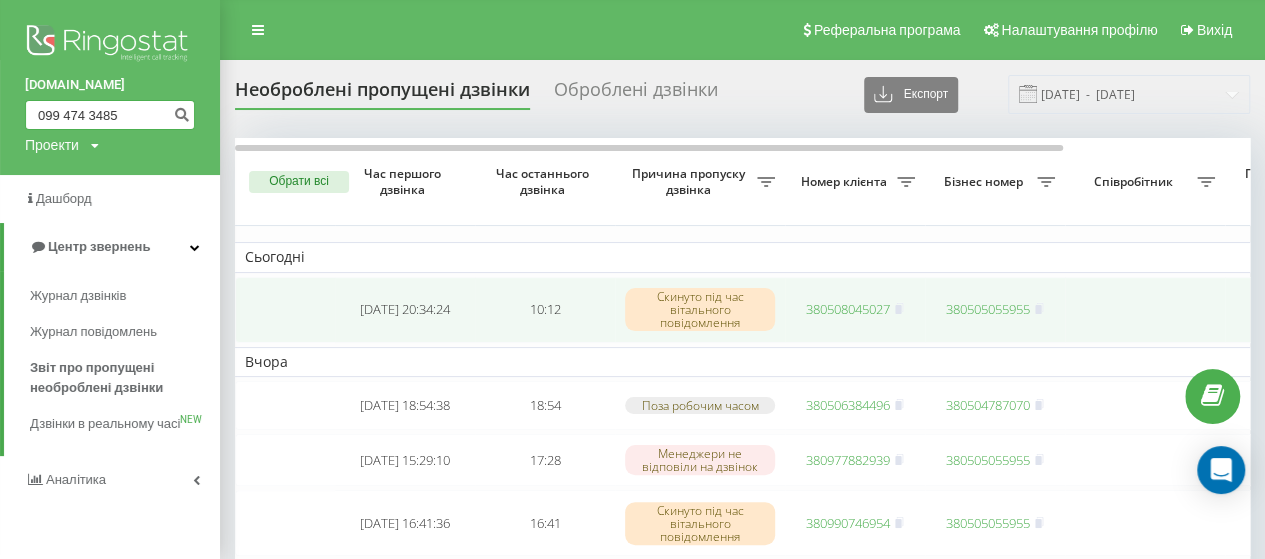 type on "099 474 3485" 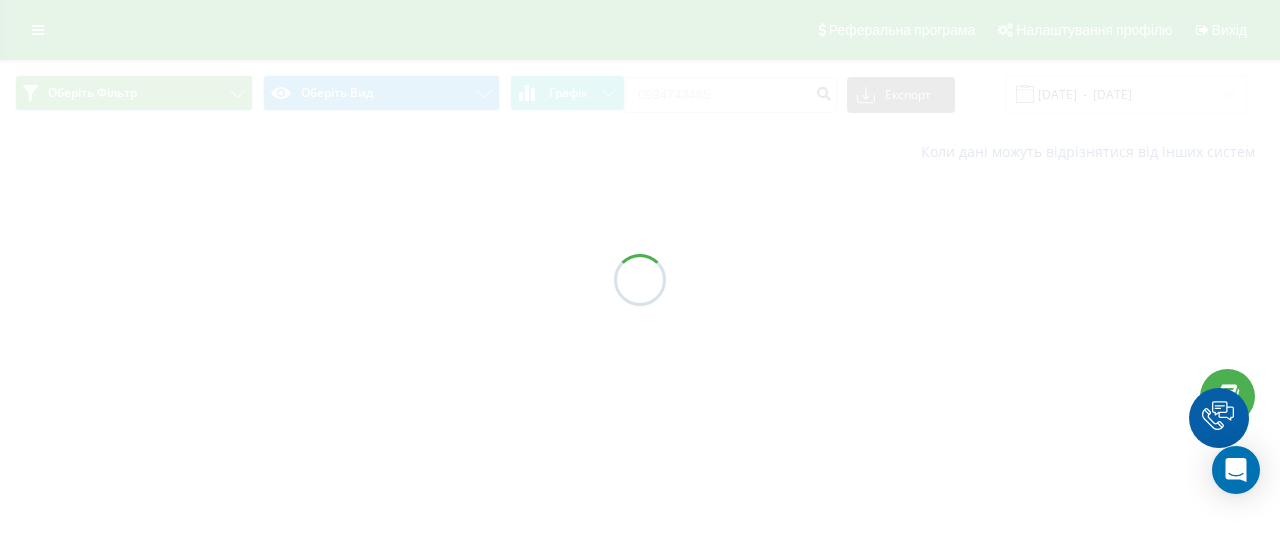 scroll, scrollTop: 0, scrollLeft: 0, axis: both 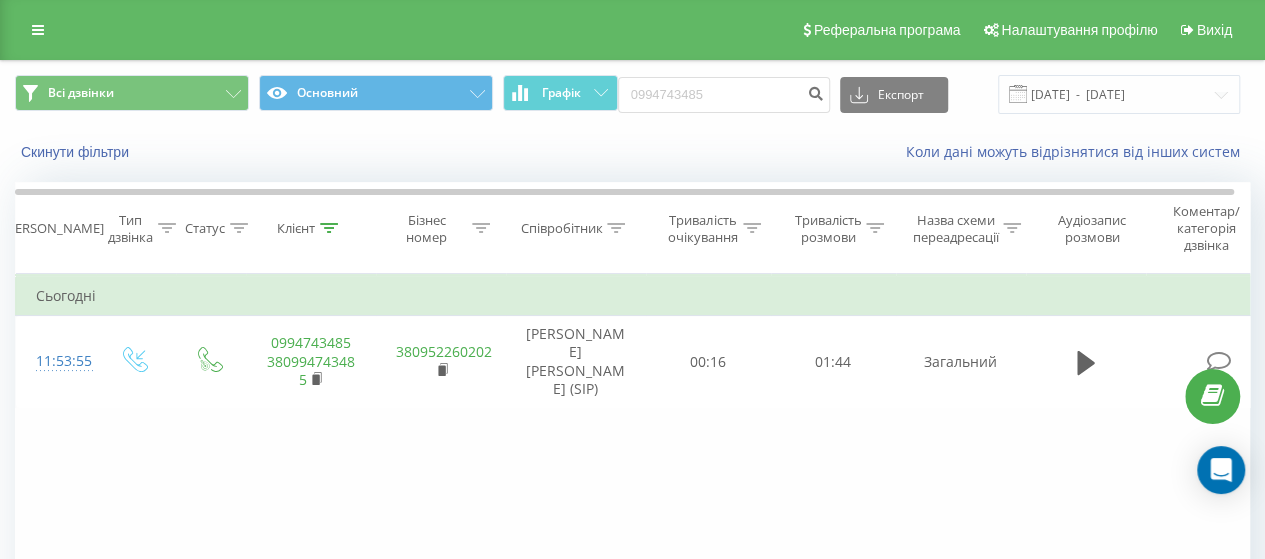 click on "Реферальна програма Налаштування профілю Вихід" at bounding box center [632, 30] 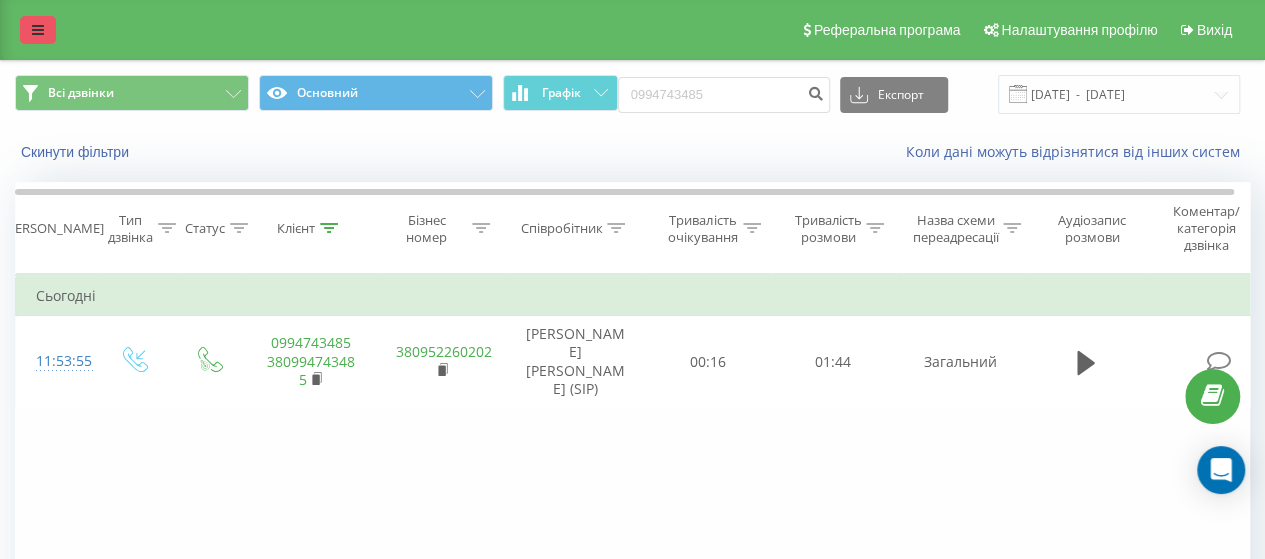 click at bounding box center (38, 30) 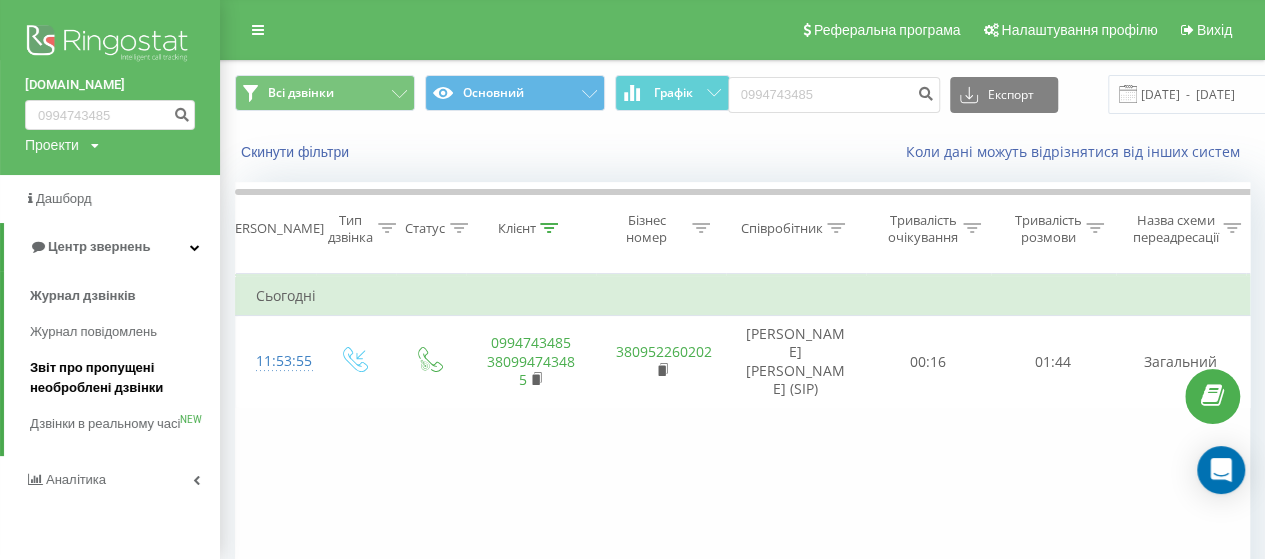 click on "Звіт про пропущені необроблені дзвінки" at bounding box center [120, 378] 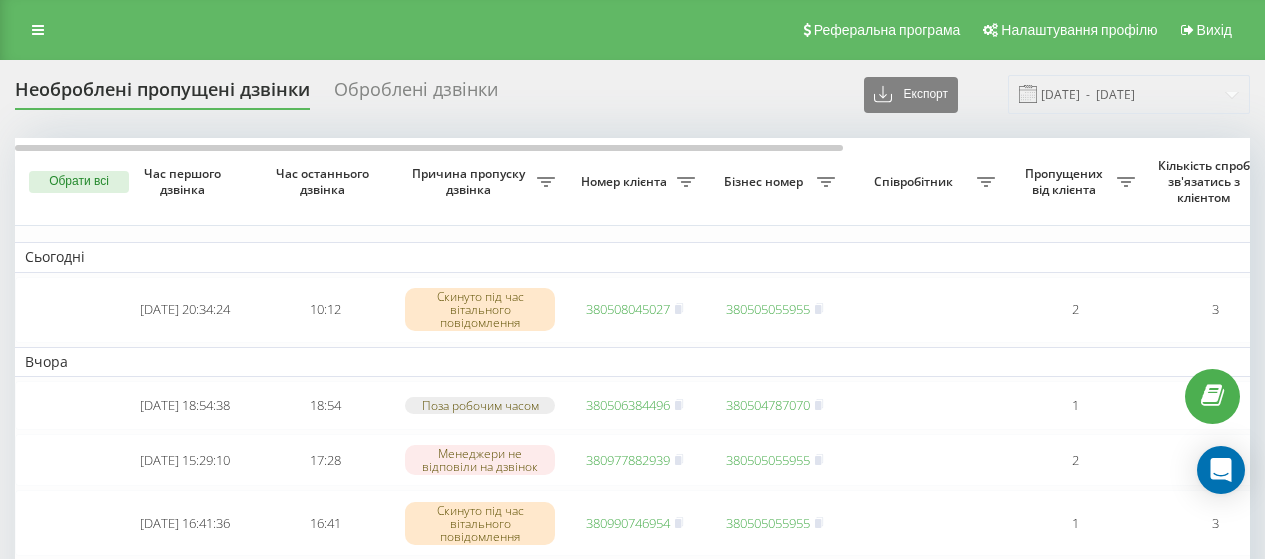 scroll, scrollTop: 0, scrollLeft: 0, axis: both 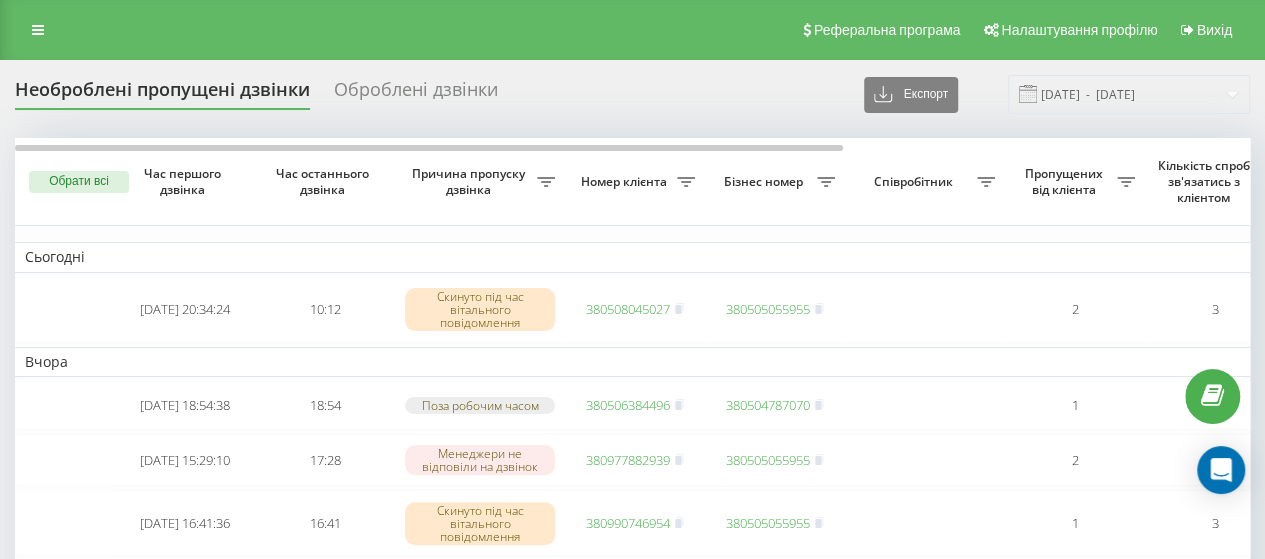 click on "Реферальна програма Налаштування профілю Вихід" at bounding box center [632, 30] 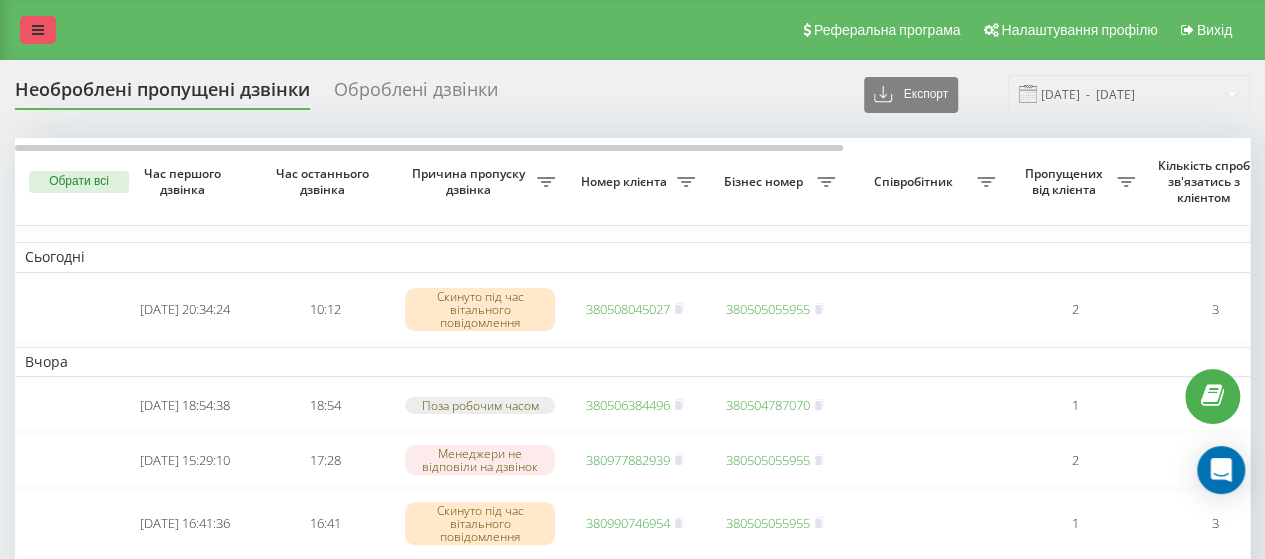 click at bounding box center (38, 30) 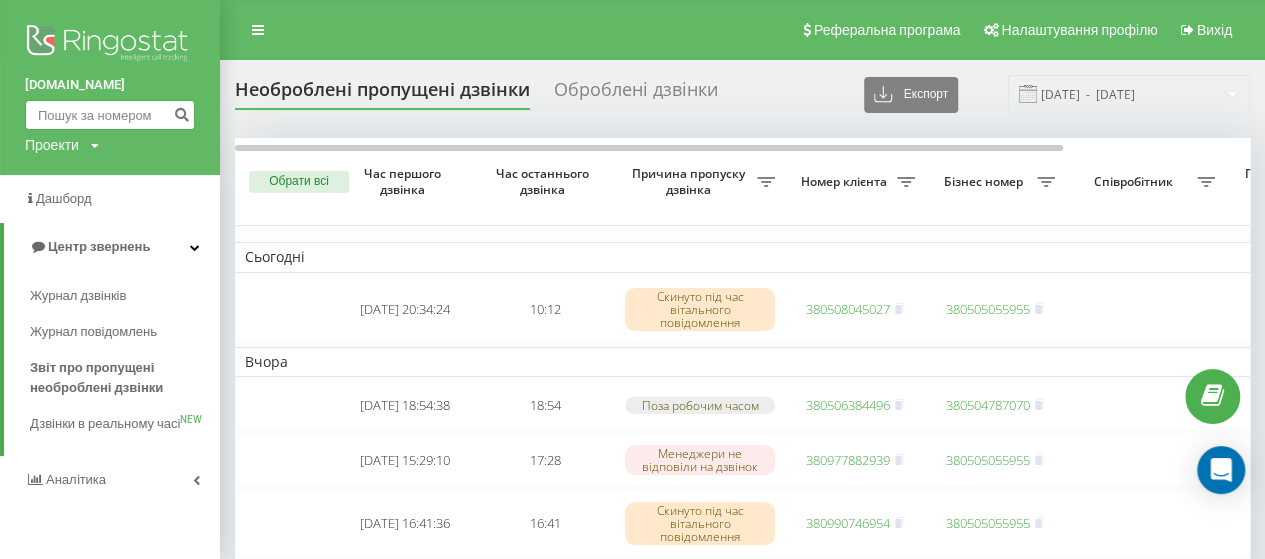 click at bounding box center (110, 115) 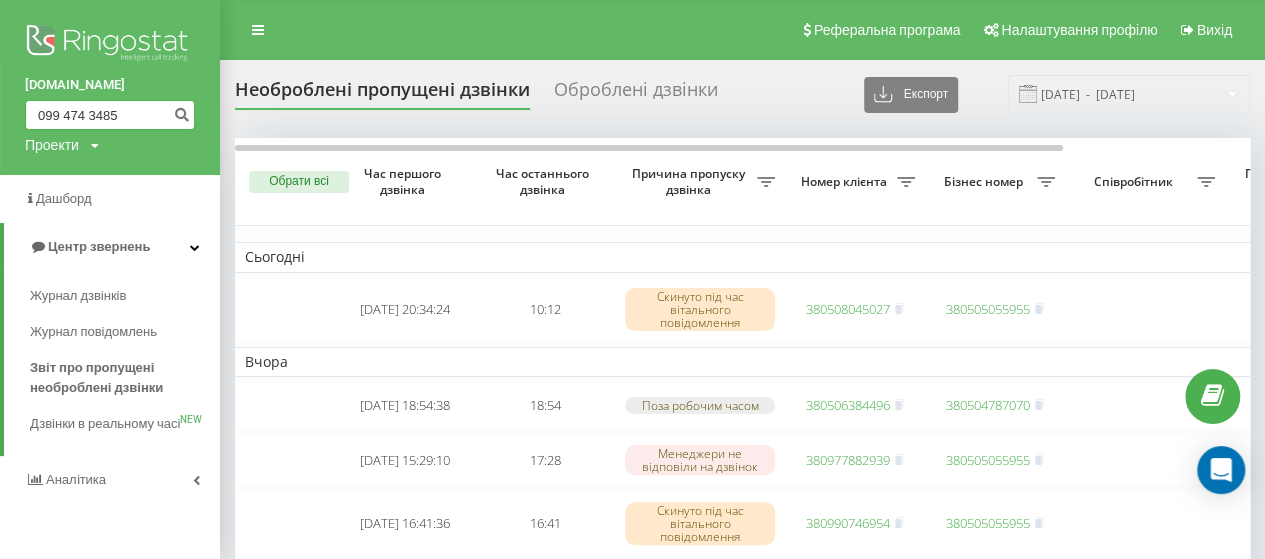 type on "099 474 3485" 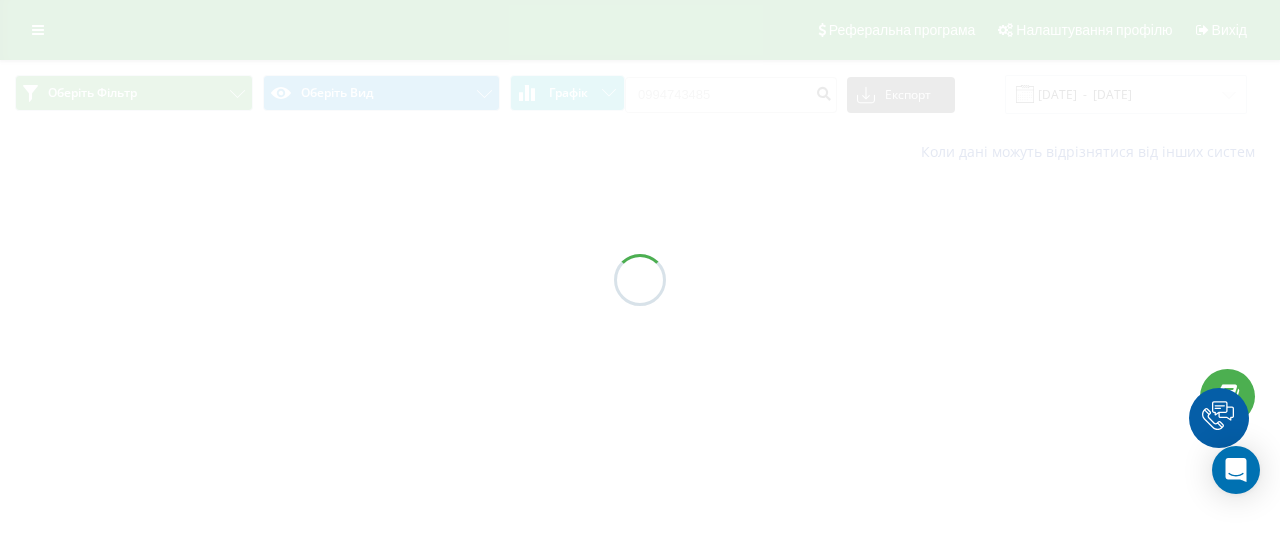scroll, scrollTop: 0, scrollLeft: 0, axis: both 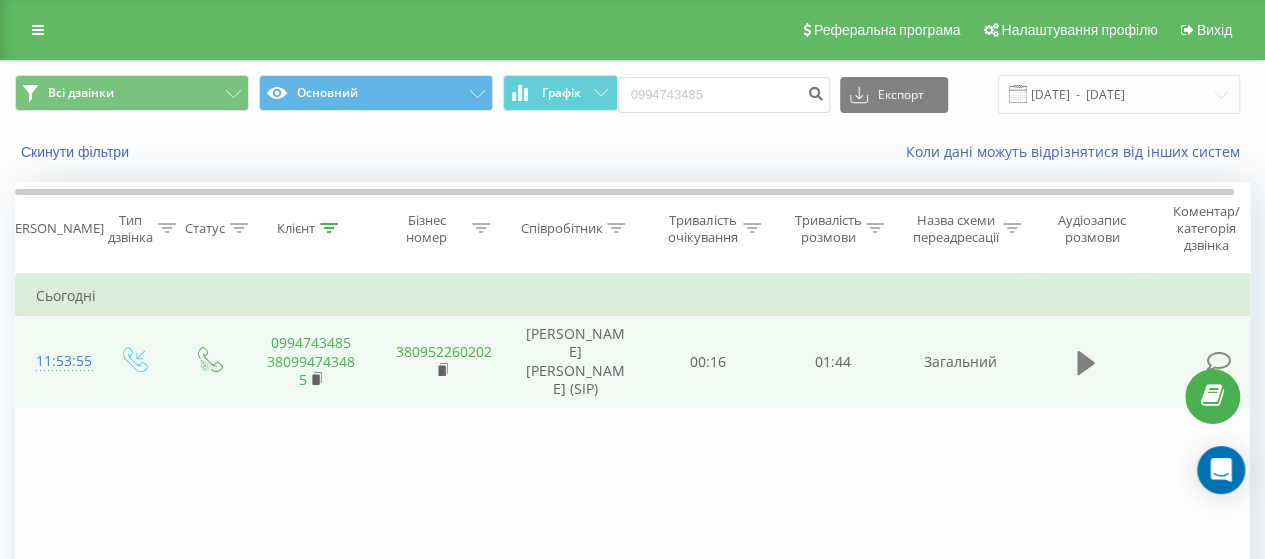 click 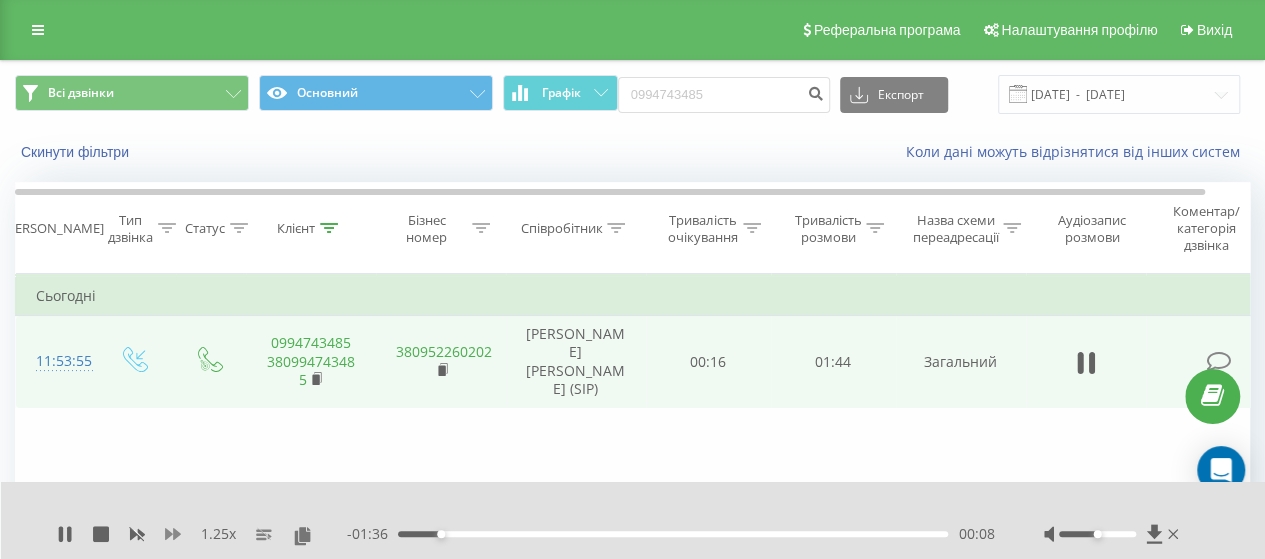 click 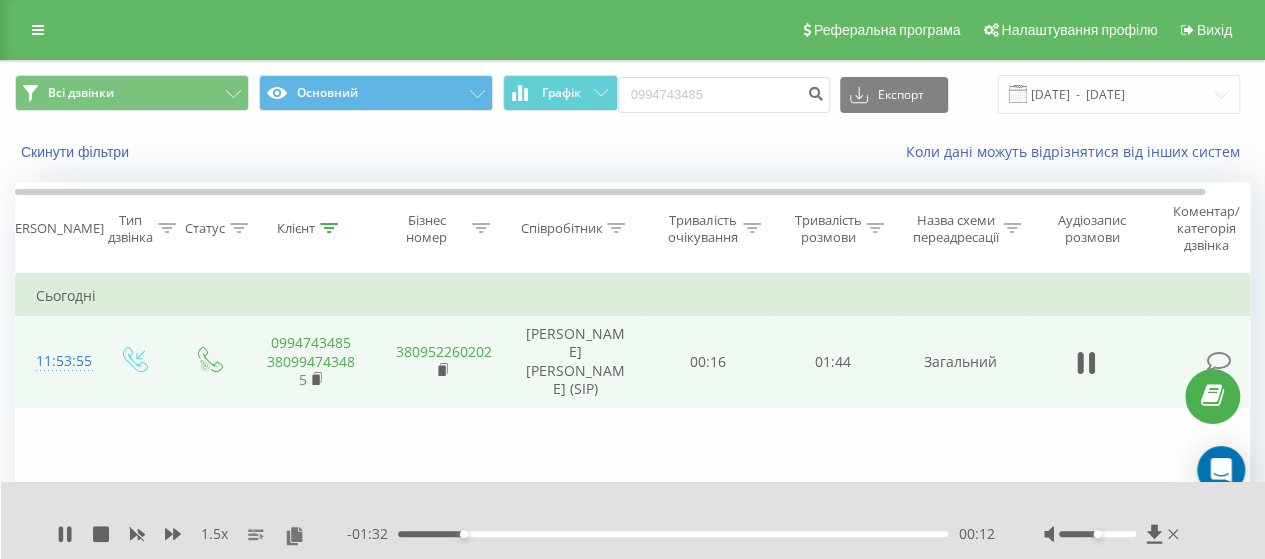 click on "- 01:32 00:12   00:12" at bounding box center [670, 534] 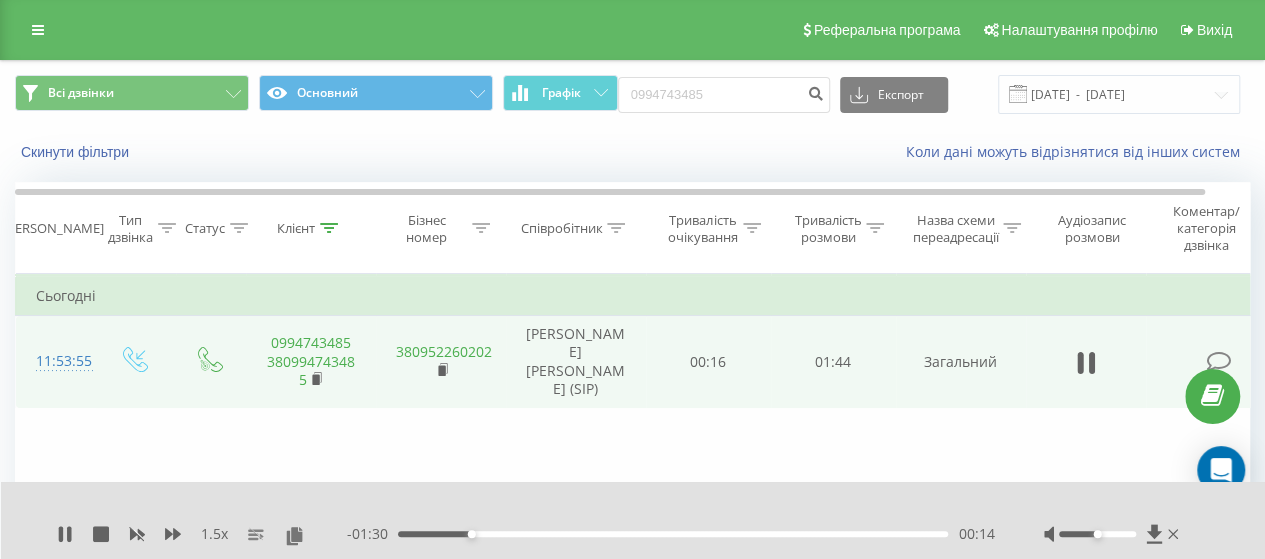 click on "00:14" at bounding box center (673, 534) 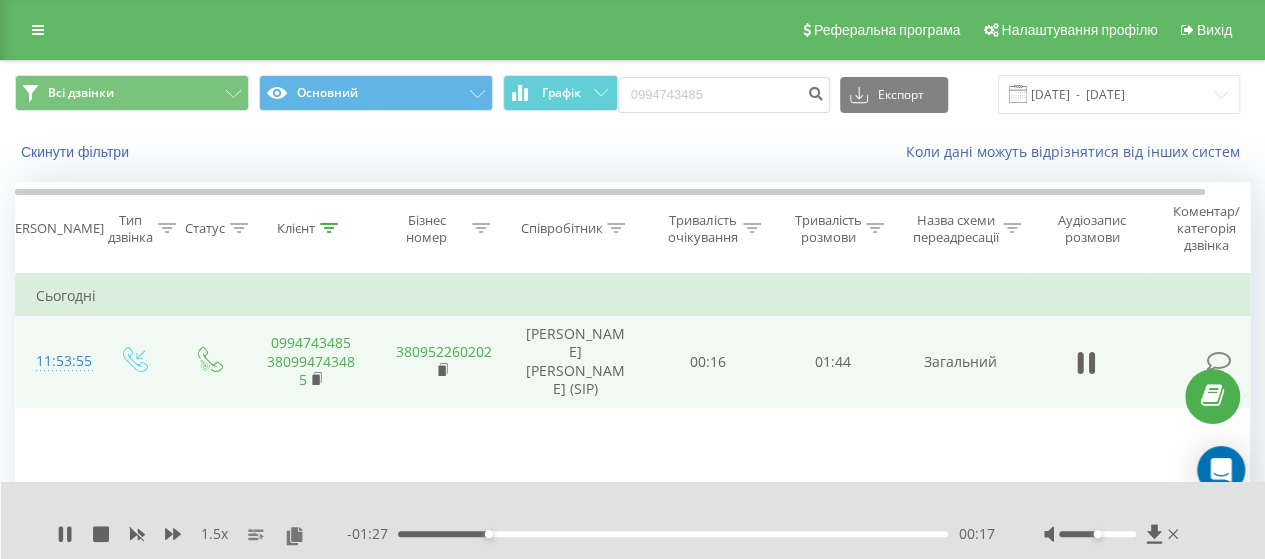 click on "00:17" at bounding box center (673, 534) 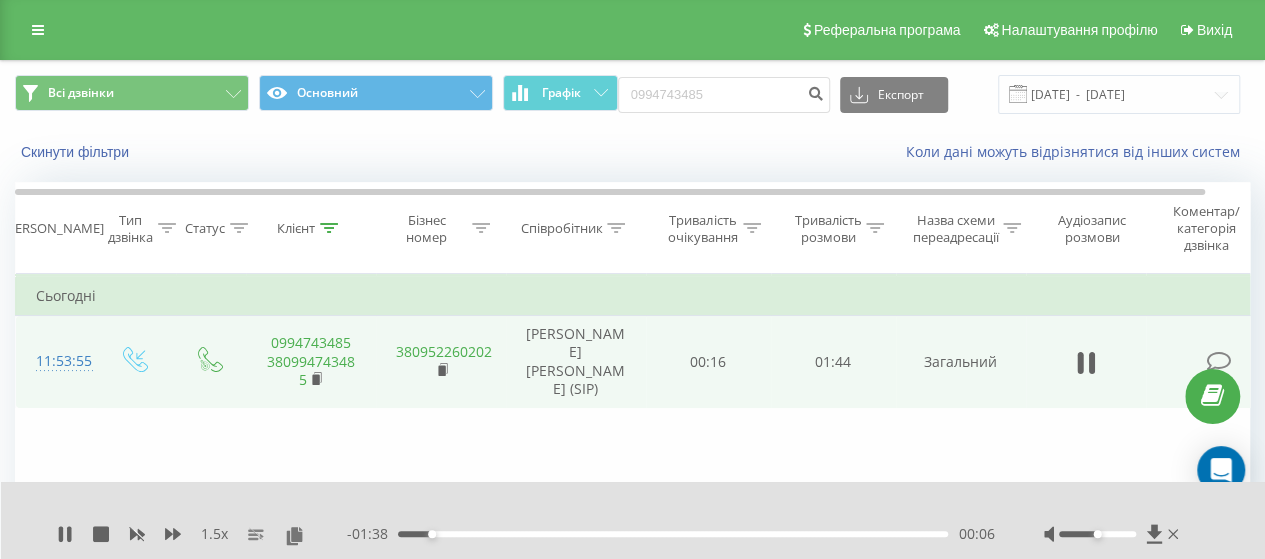 click on "00:06" at bounding box center (673, 534) 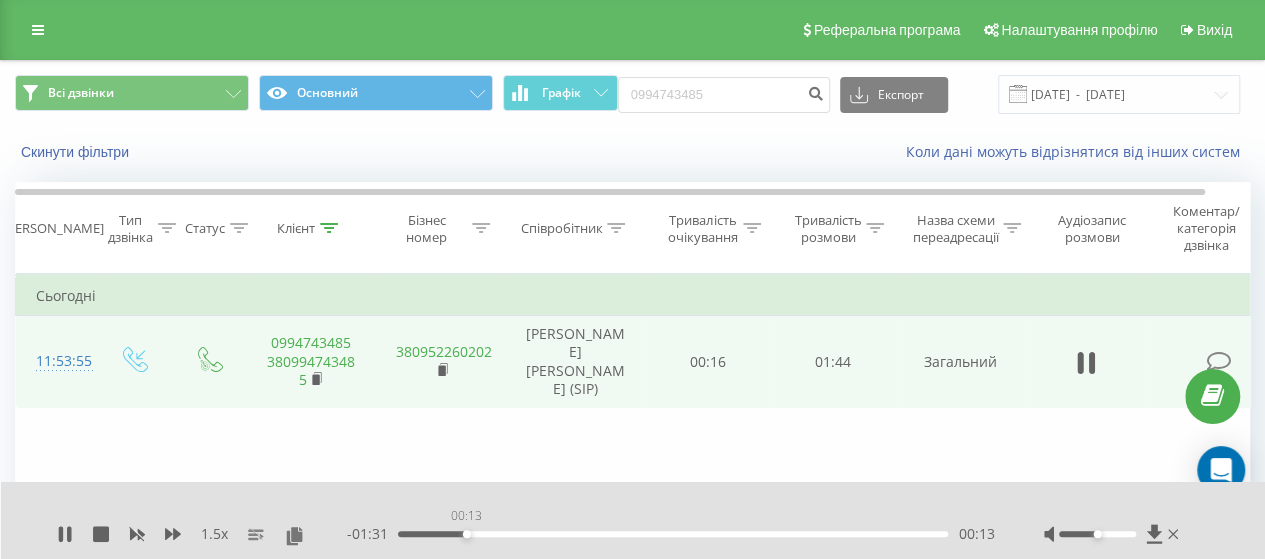 drag, startPoint x: 466, startPoint y: 535, endPoint x: 498, endPoint y: 535, distance: 32 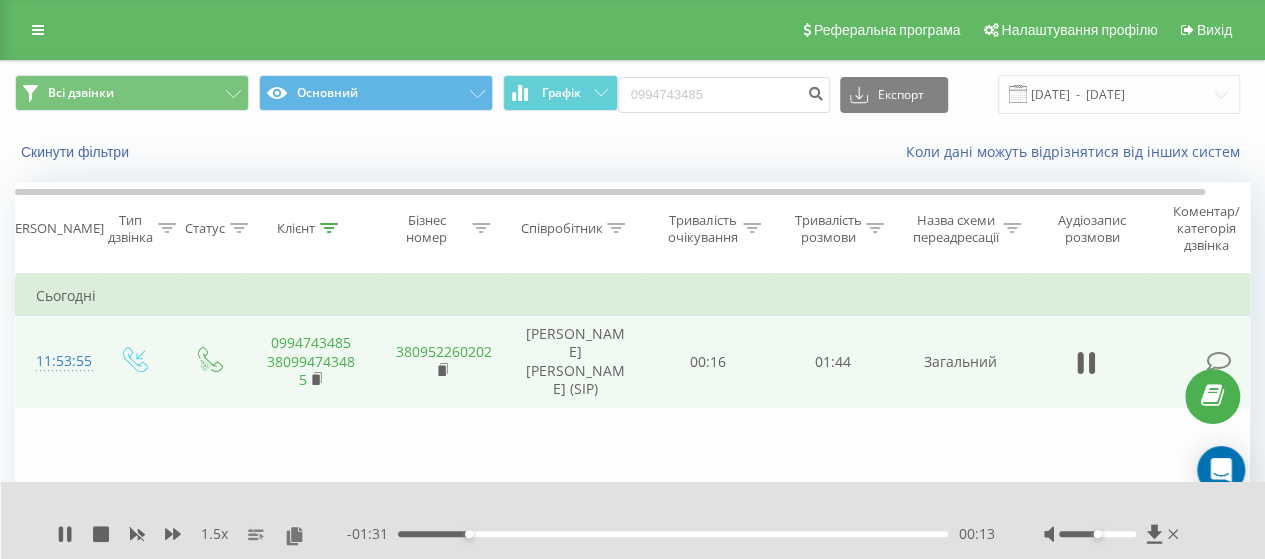 click on "00:13" at bounding box center (673, 534) 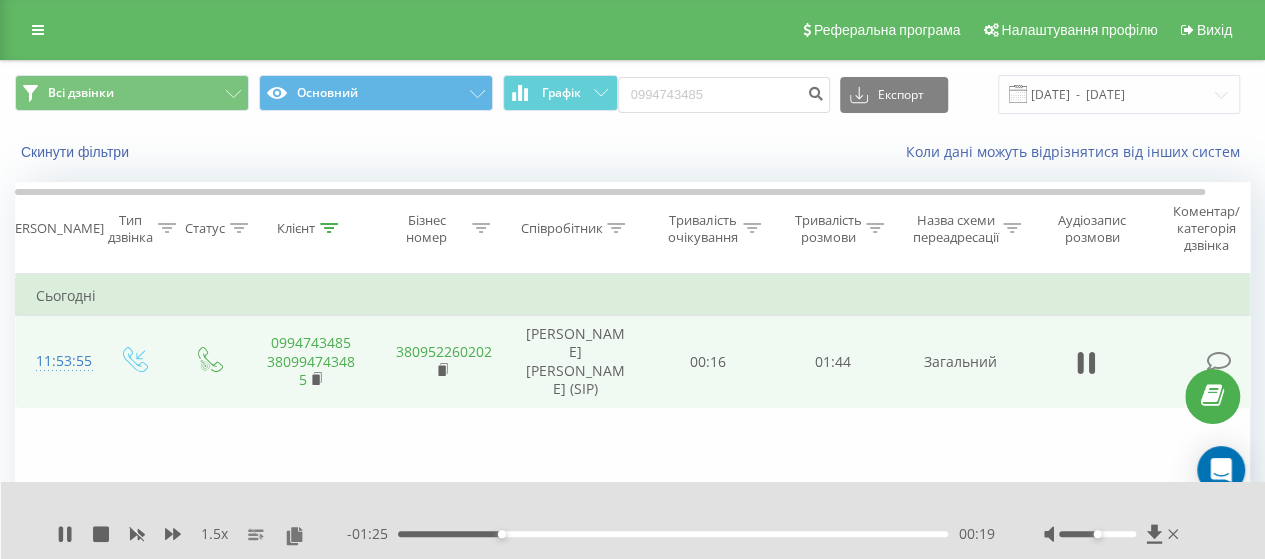 click on "00:19" at bounding box center (673, 534) 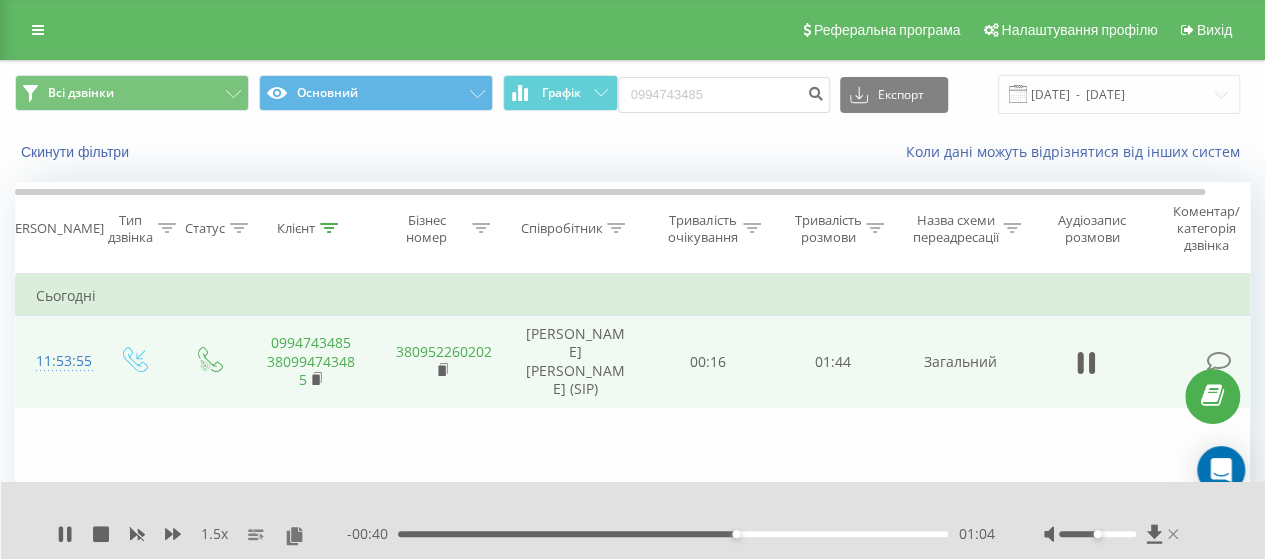click 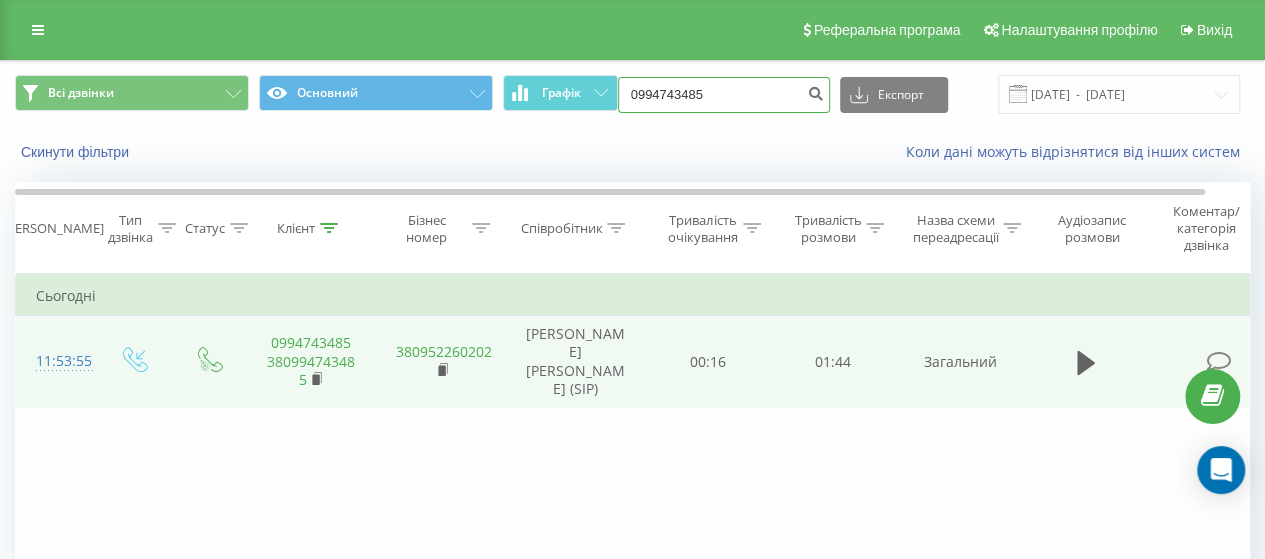 drag, startPoint x: 732, startPoint y: 87, endPoint x: 627, endPoint y: 92, distance: 105.11898 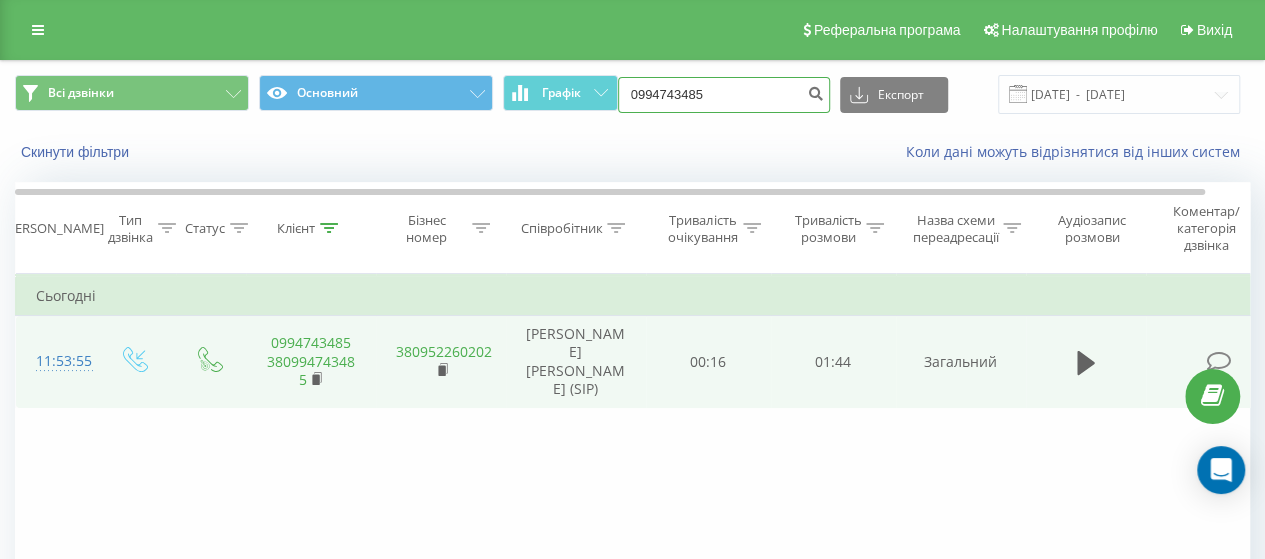 paste on "50 784 2411" 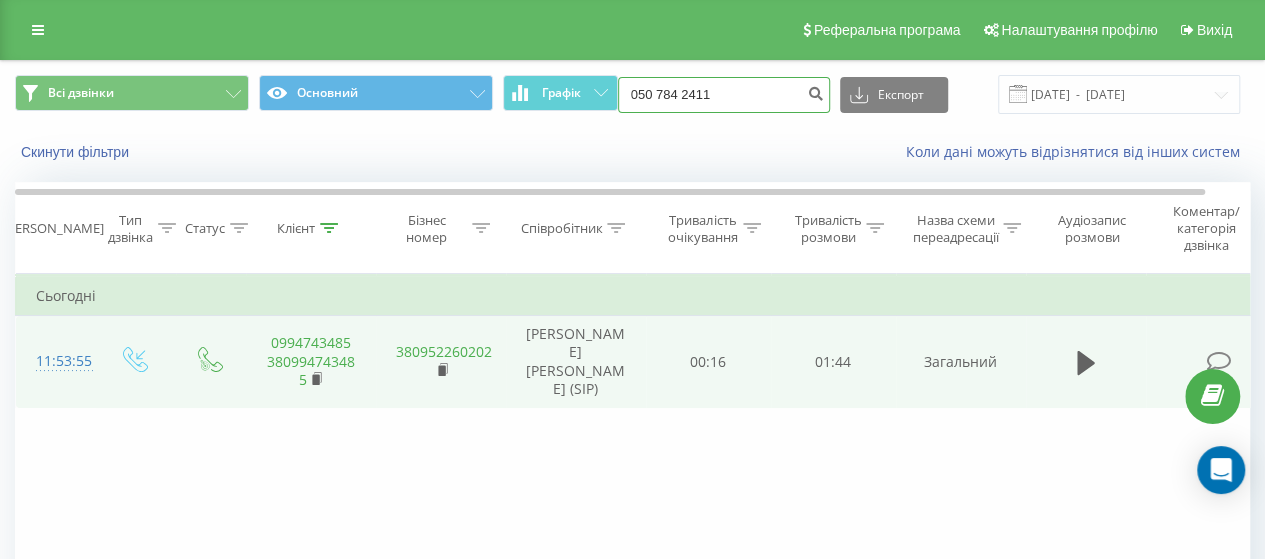 type on "050 784 2411" 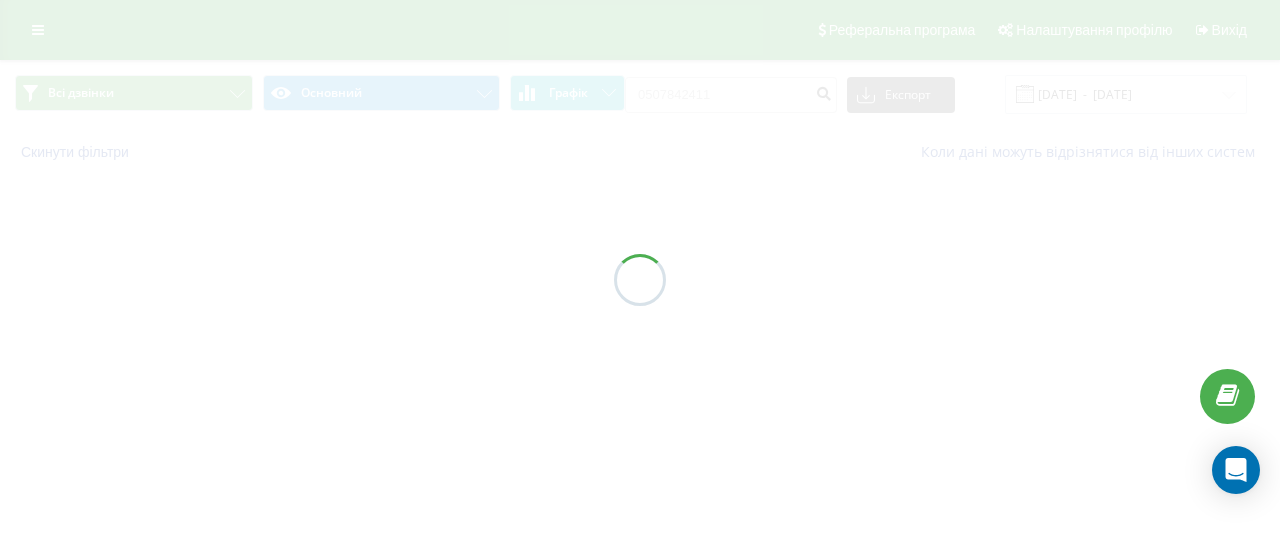 scroll, scrollTop: 0, scrollLeft: 0, axis: both 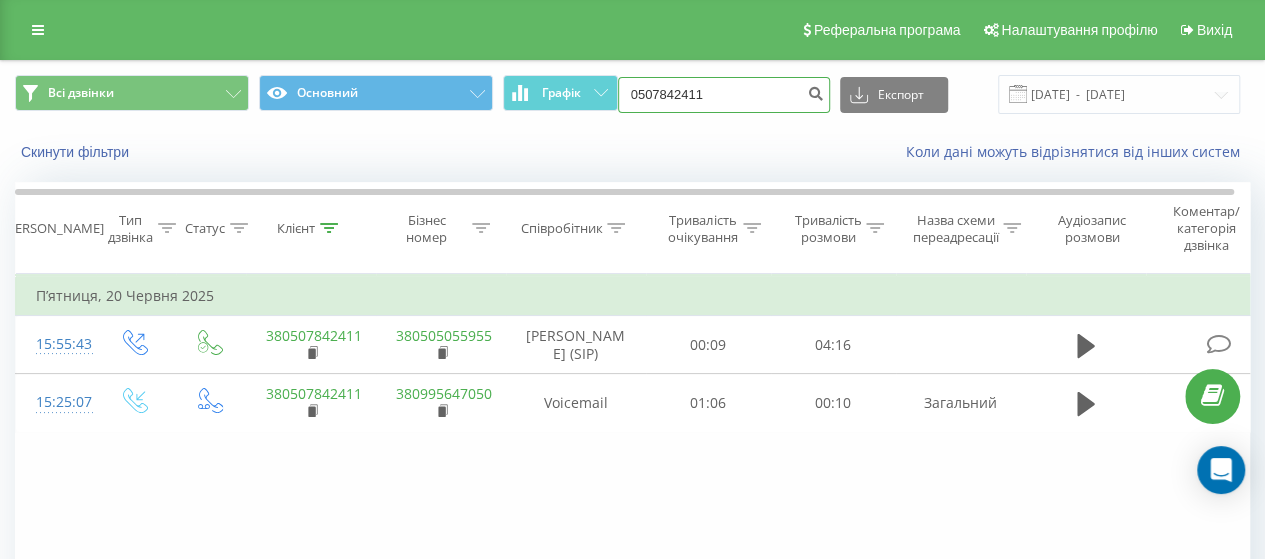 drag, startPoint x: 726, startPoint y: 102, endPoint x: 639, endPoint y: 101, distance: 87.005745 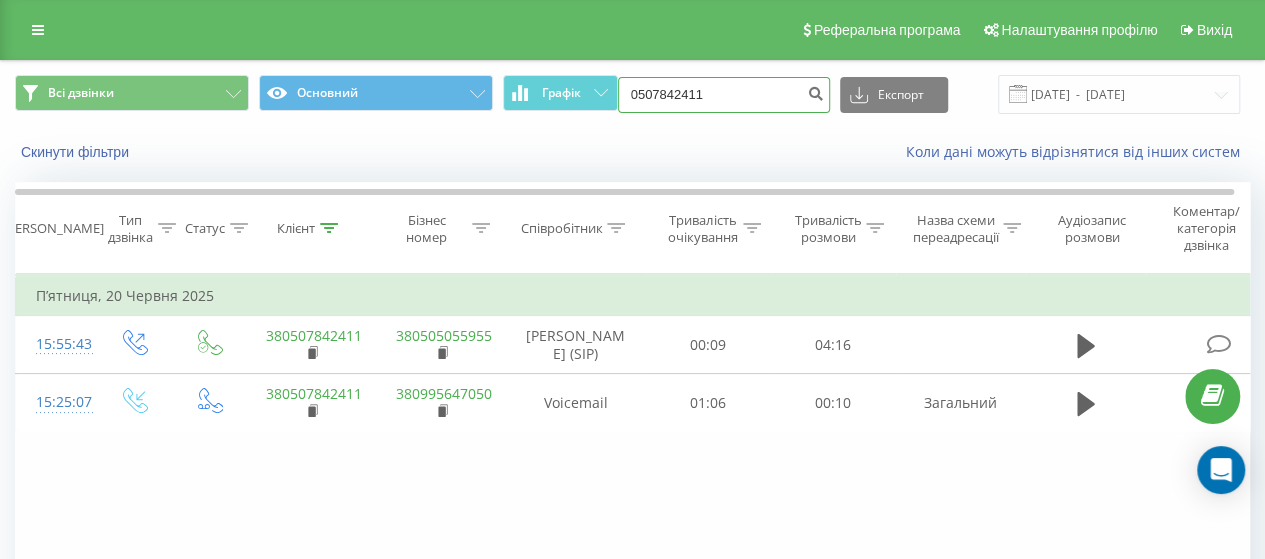 click on "0507842411" at bounding box center [724, 95] 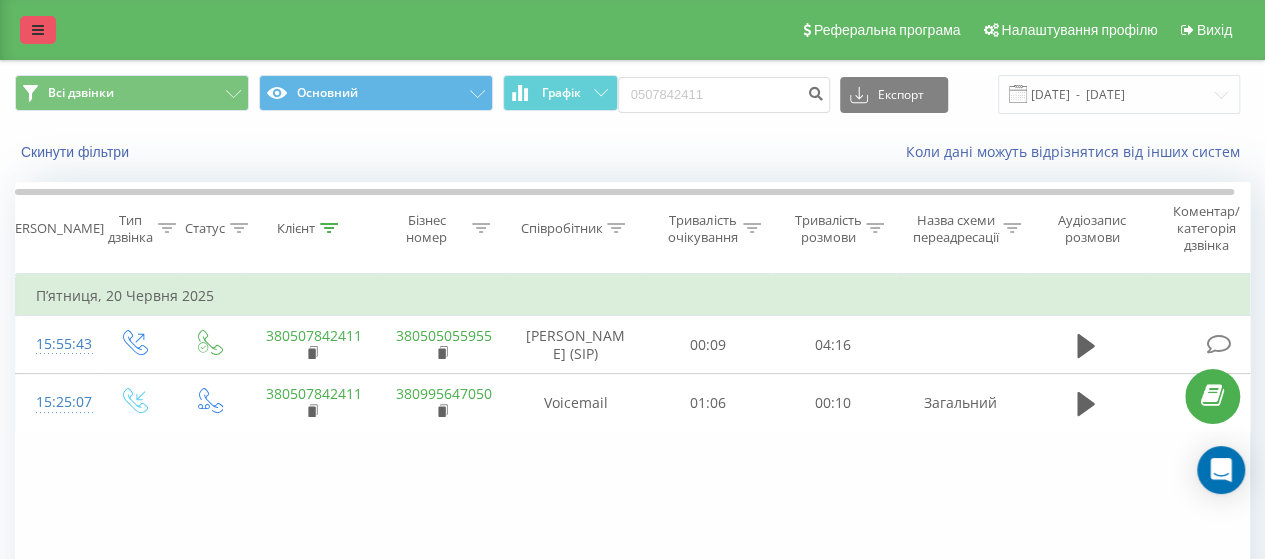 click at bounding box center [38, 30] 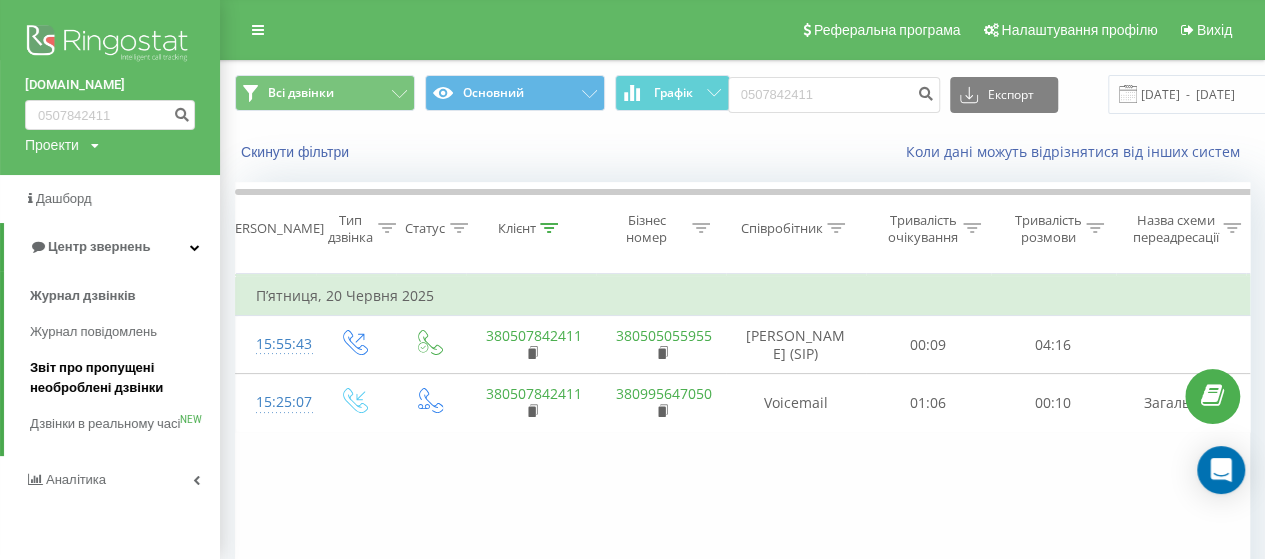 click on "Звіт про пропущені необроблені дзвінки" at bounding box center [120, 378] 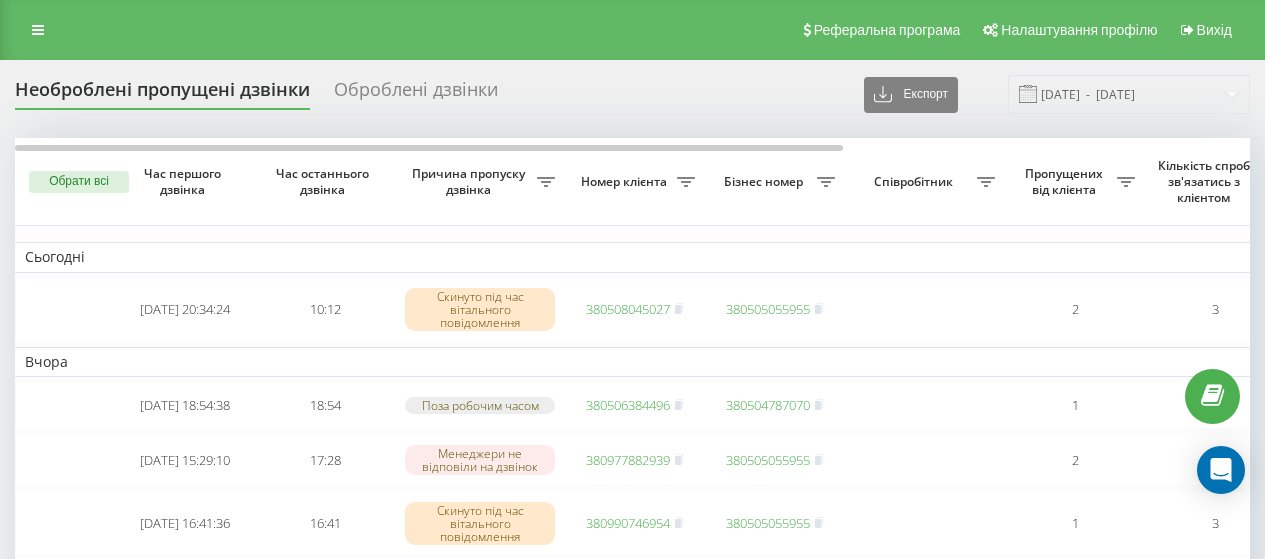 scroll, scrollTop: 0, scrollLeft: 0, axis: both 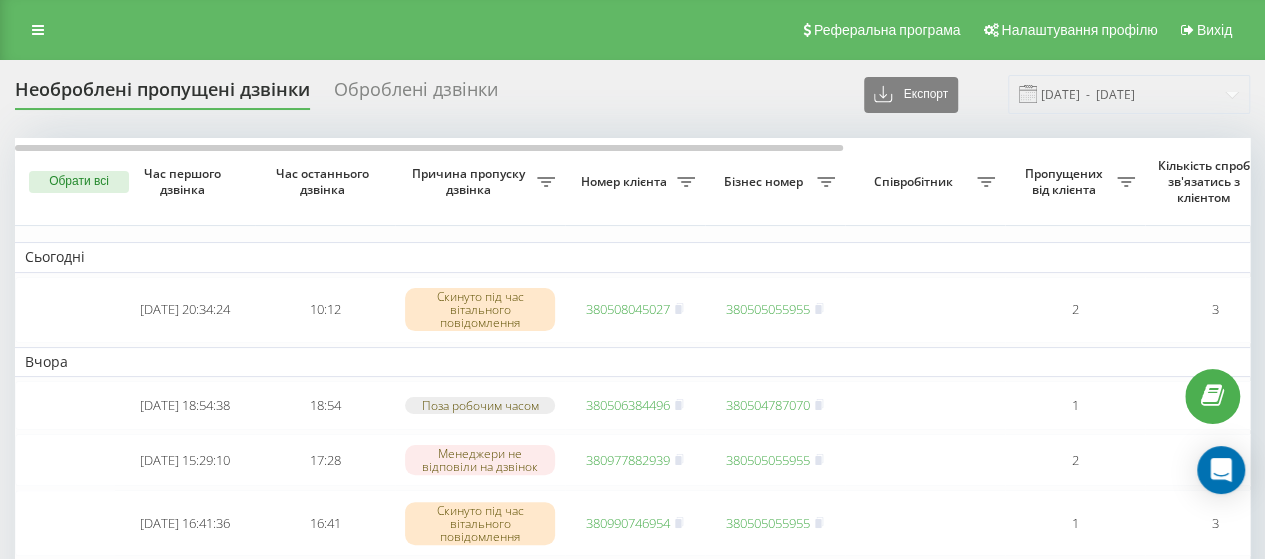 drag, startPoint x: 44, startPoint y: 21, endPoint x: 92, endPoint y: 154, distance: 141.3966 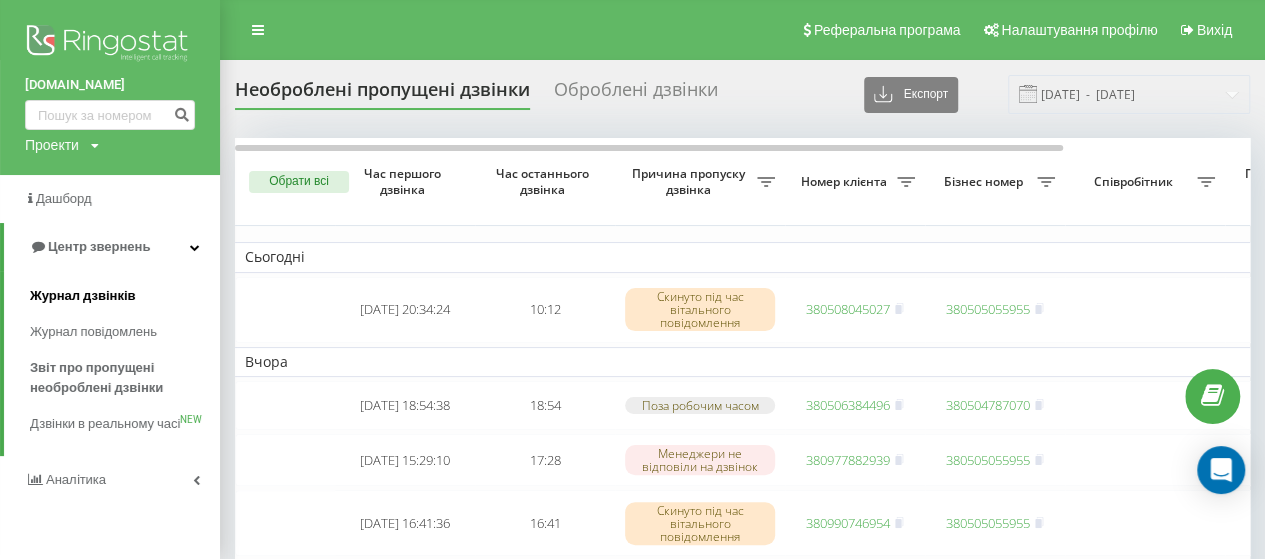 click on "Журнал дзвінків" at bounding box center [83, 296] 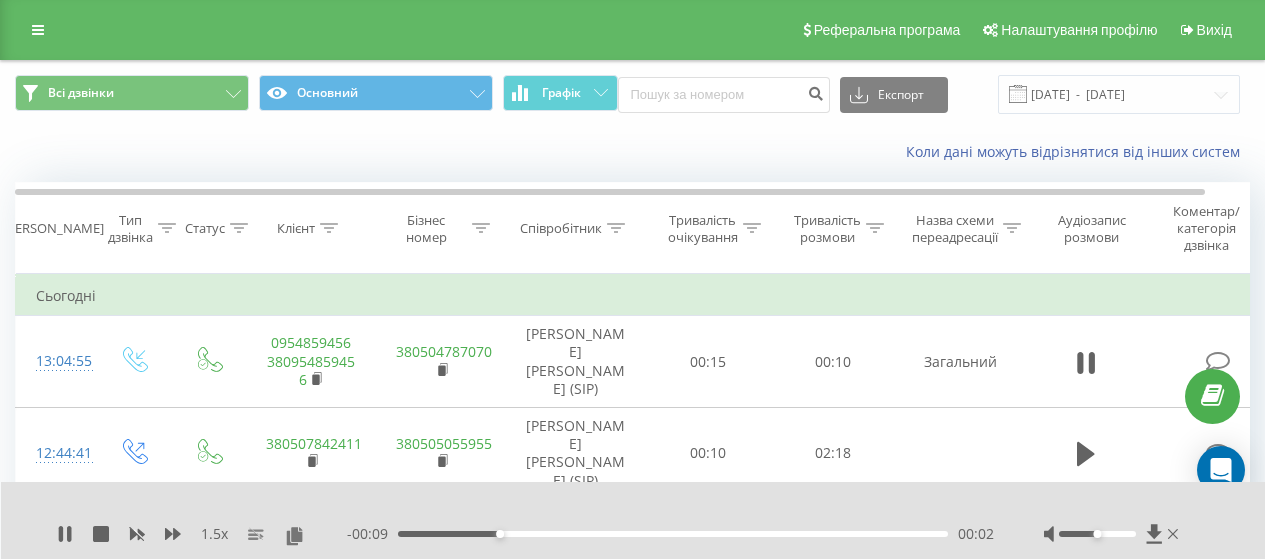 scroll, scrollTop: 0, scrollLeft: 0, axis: both 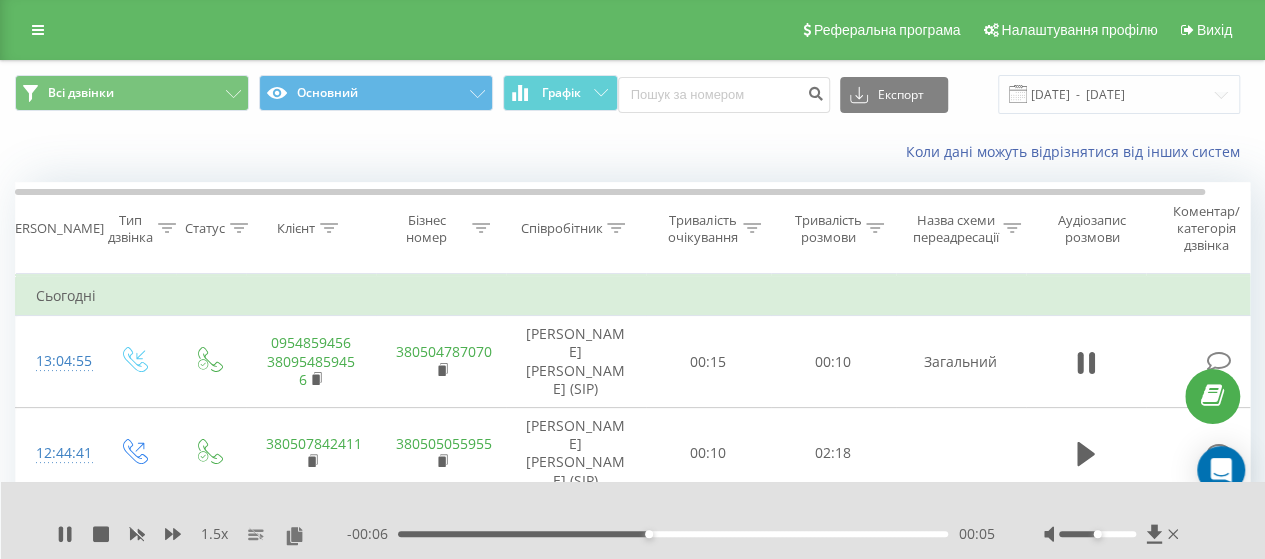 click on "00:05" at bounding box center (673, 534) 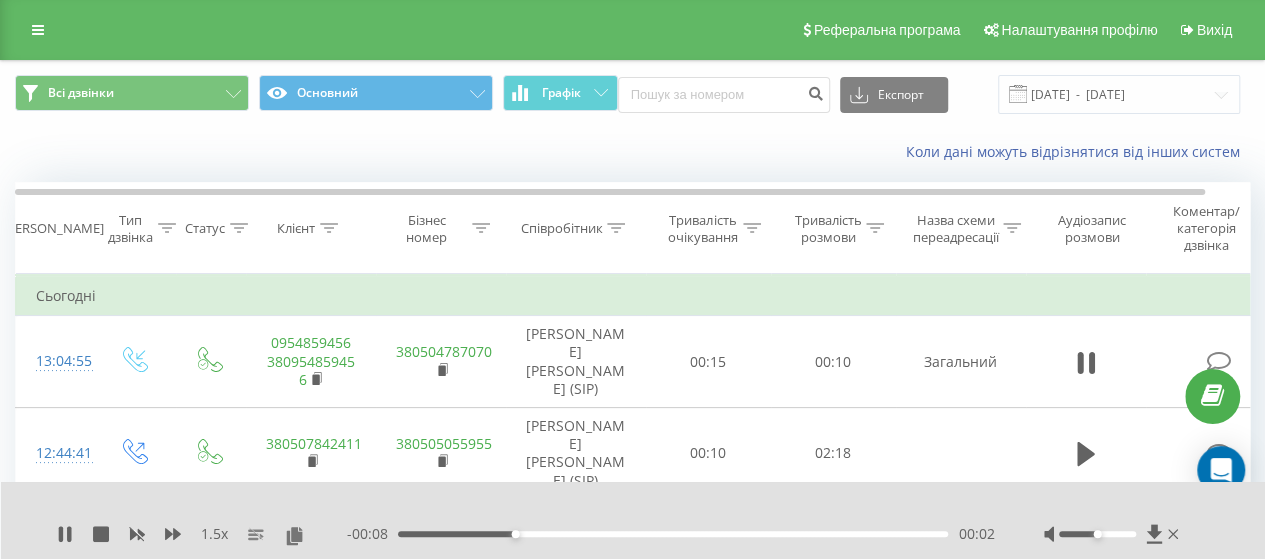 click on "- 00:08 00:02   00:02" at bounding box center (670, 534) 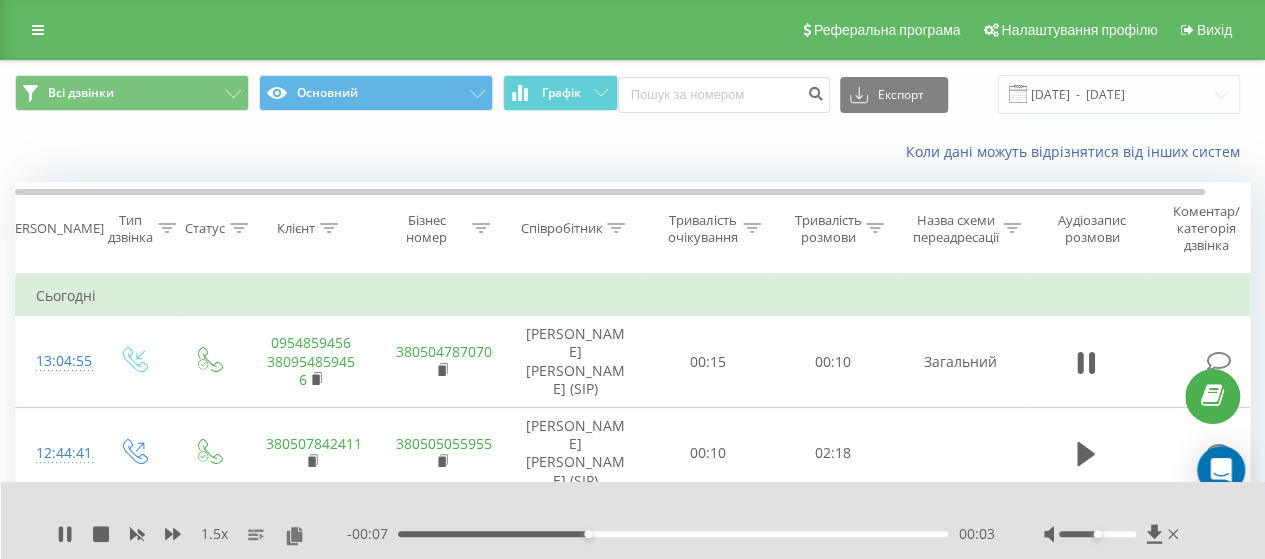 click on "- 00:07 00:03   00:03" at bounding box center (670, 534) 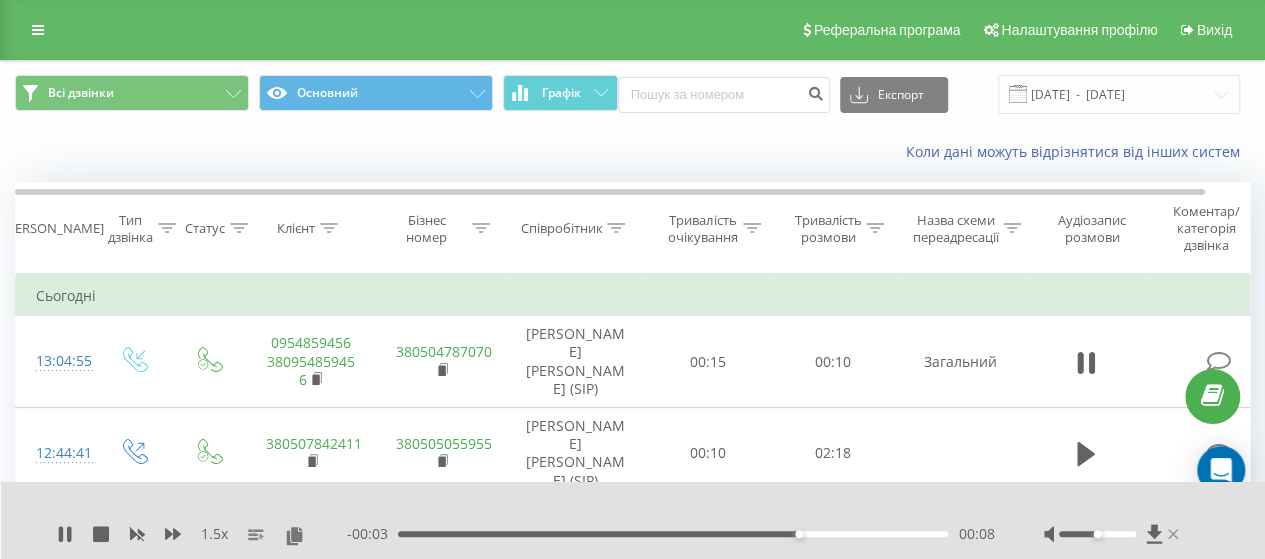 click 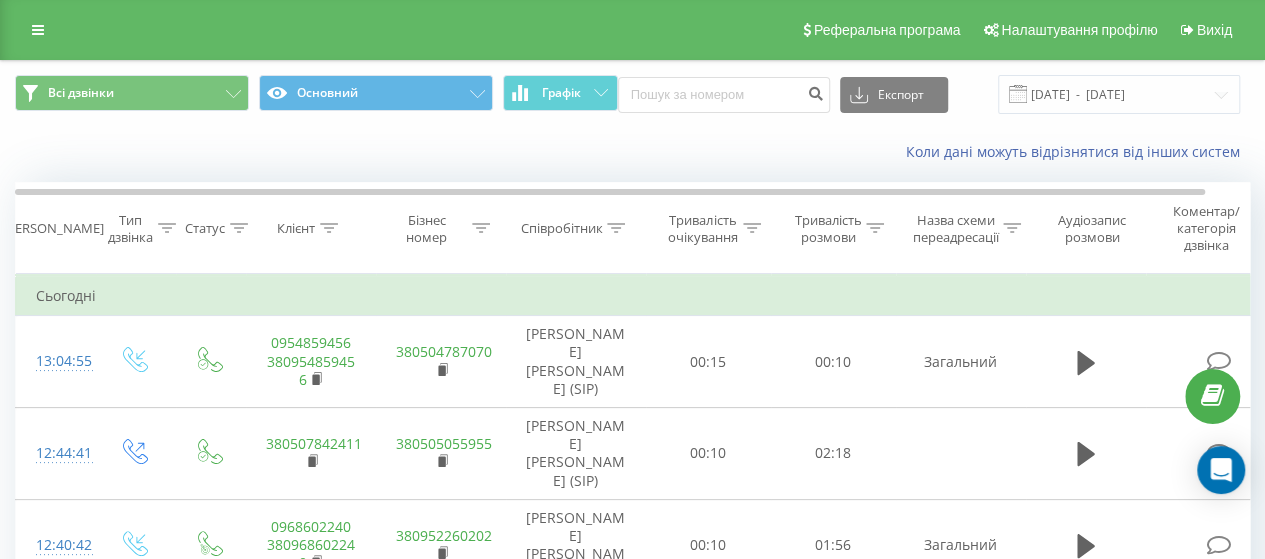 click on "Коли дані можуть відрізнятися вiд інших систем" at bounding box center (632, 152) 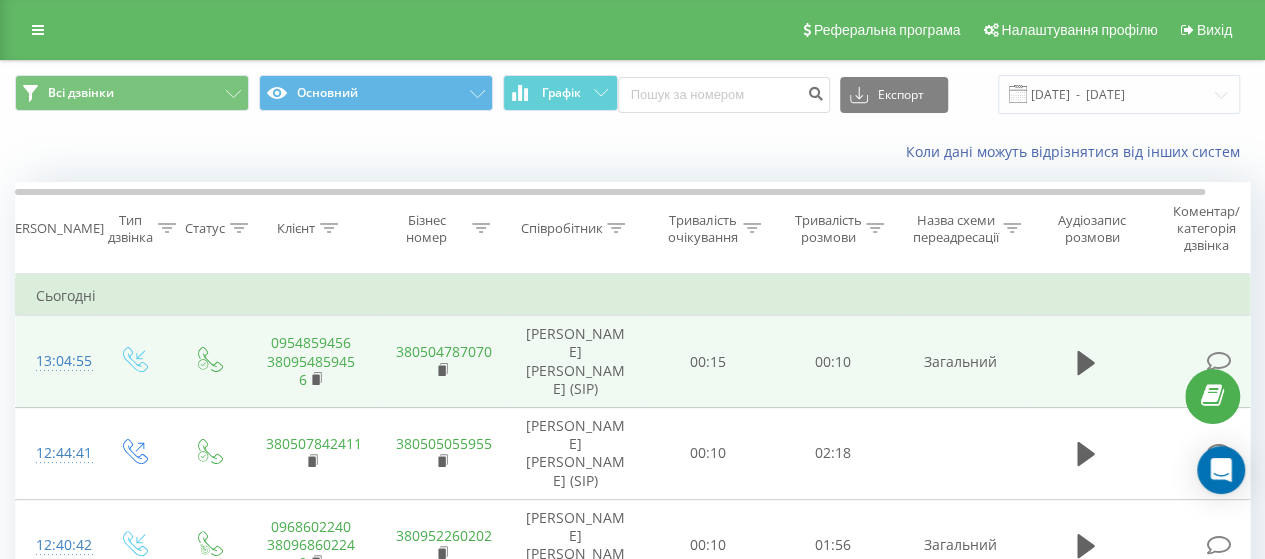 click on "380954859456" at bounding box center (311, 370) 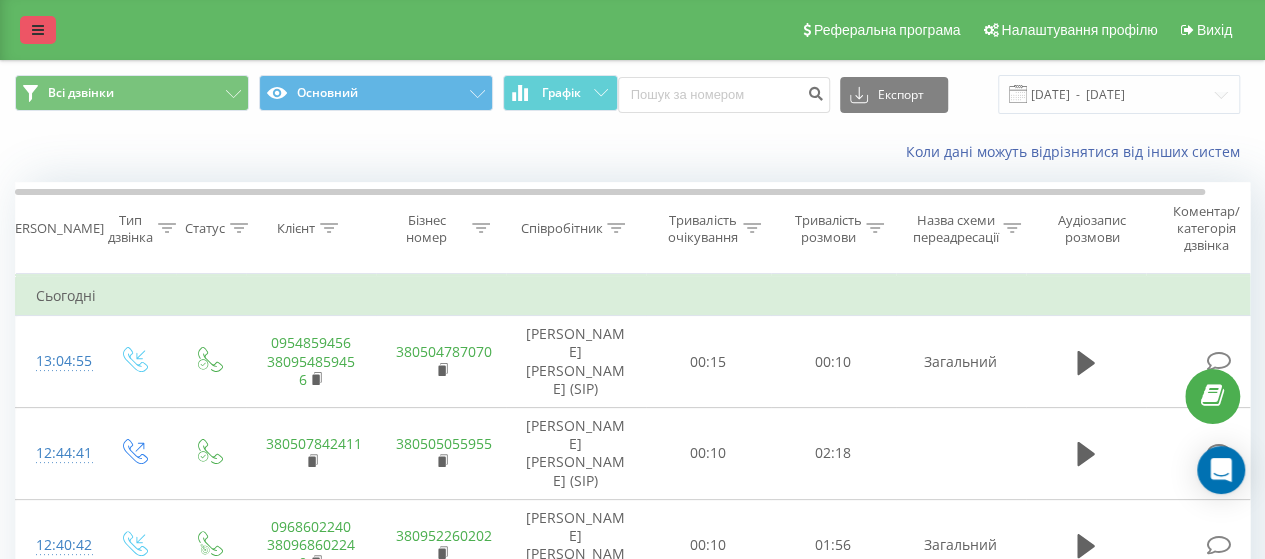 click at bounding box center (38, 30) 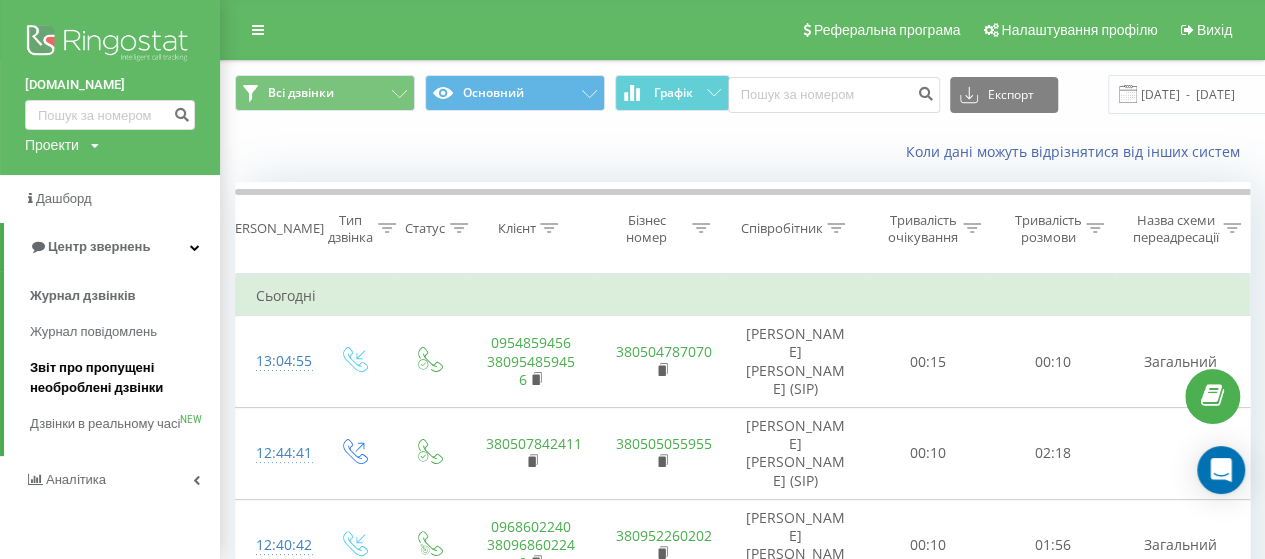 click on "Звіт про пропущені необроблені дзвінки" at bounding box center [120, 378] 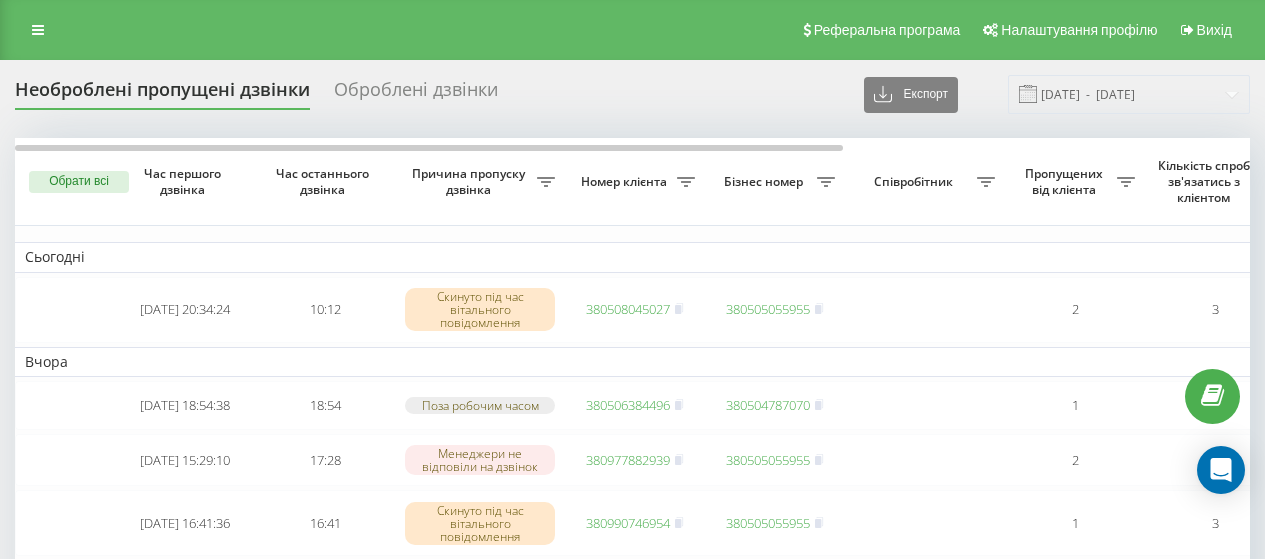 scroll, scrollTop: 0, scrollLeft: 0, axis: both 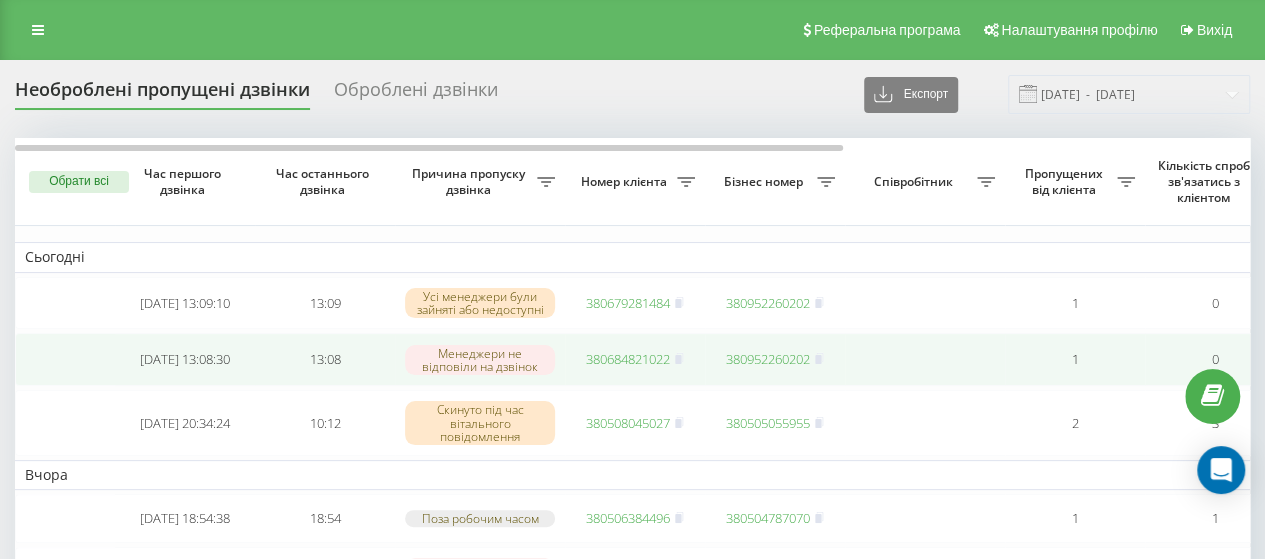 click on "380684821022" at bounding box center [628, 359] 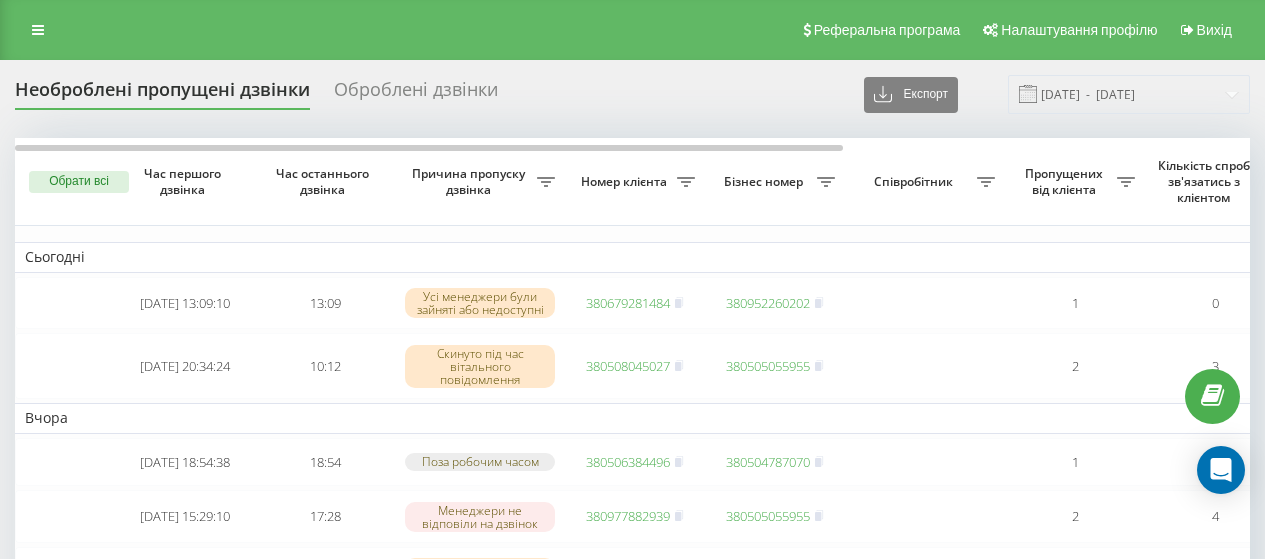 scroll, scrollTop: 0, scrollLeft: 0, axis: both 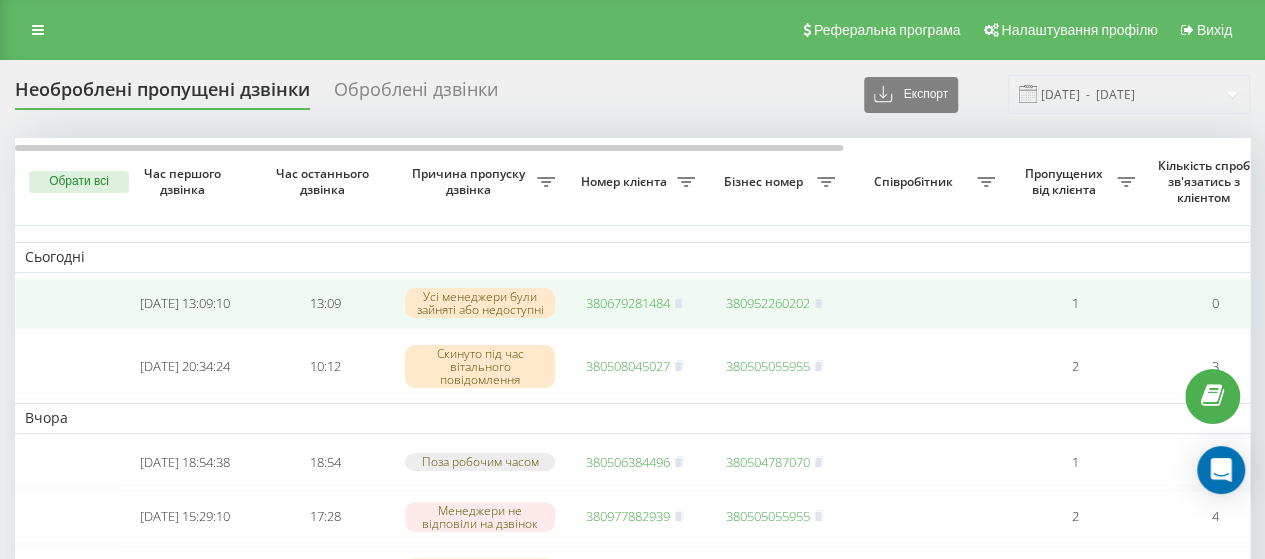 click on "380679281484" at bounding box center (628, 303) 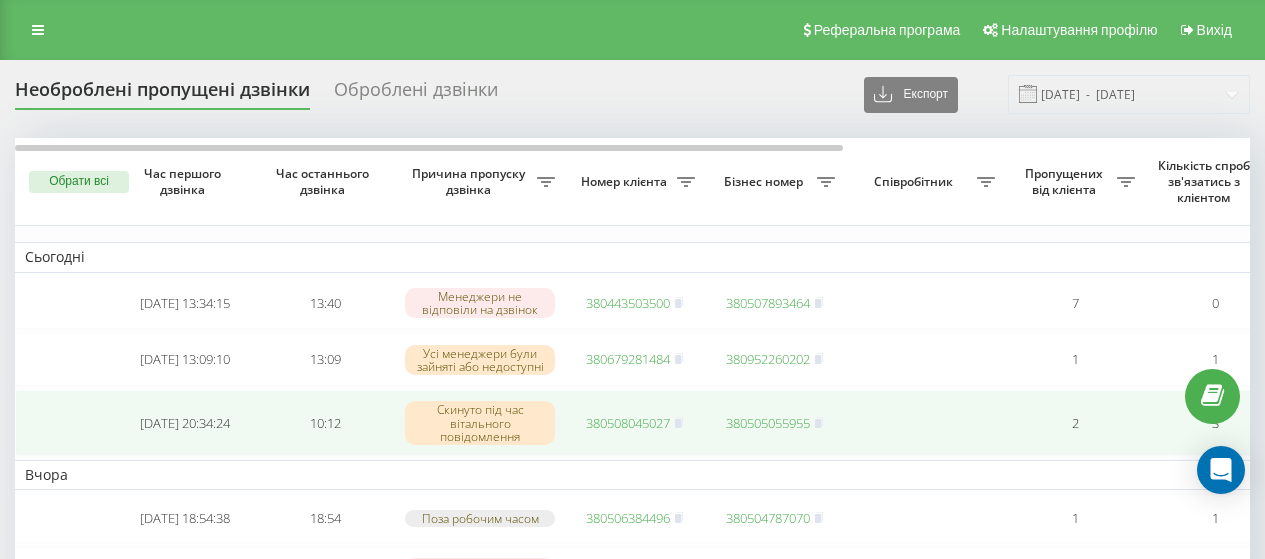 scroll, scrollTop: 0, scrollLeft: 0, axis: both 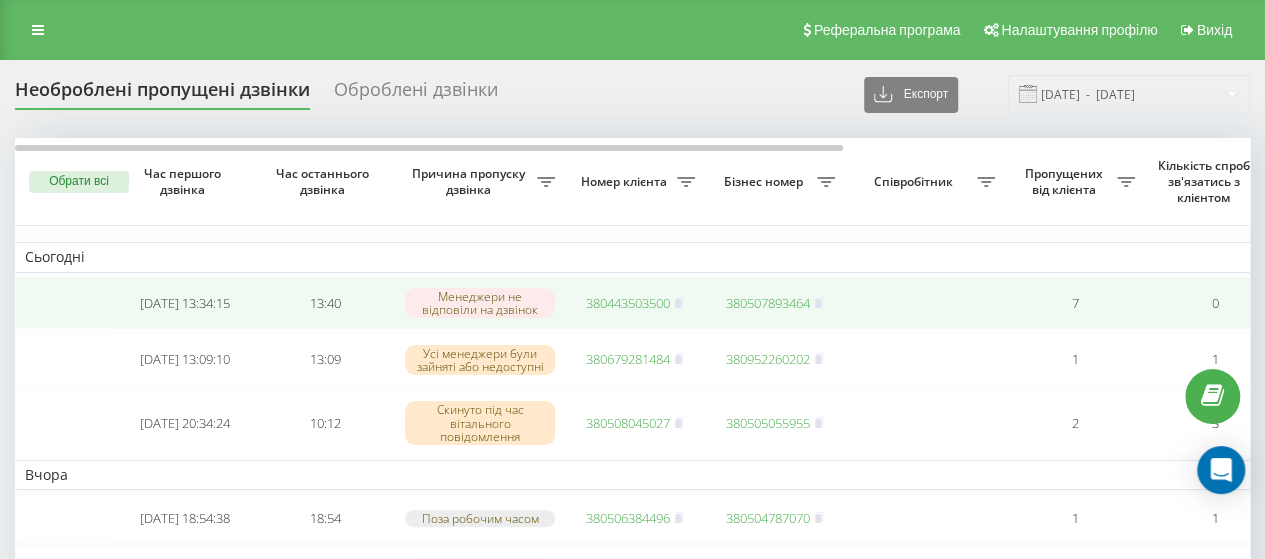 click on "380443503500" at bounding box center [628, 303] 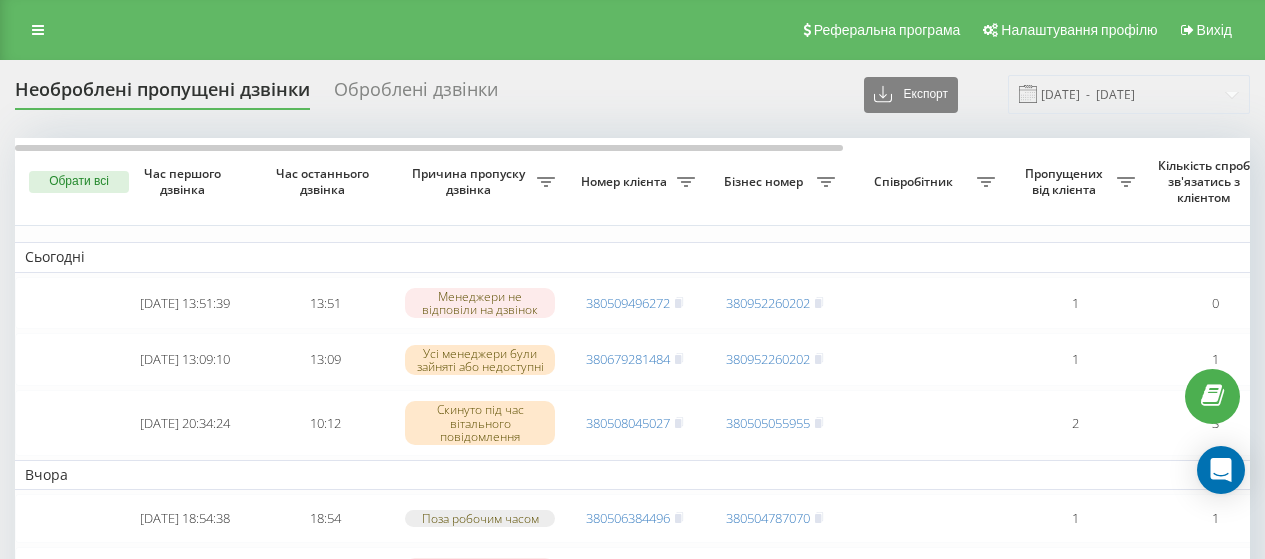 click on "380509496272" at bounding box center (628, 303) 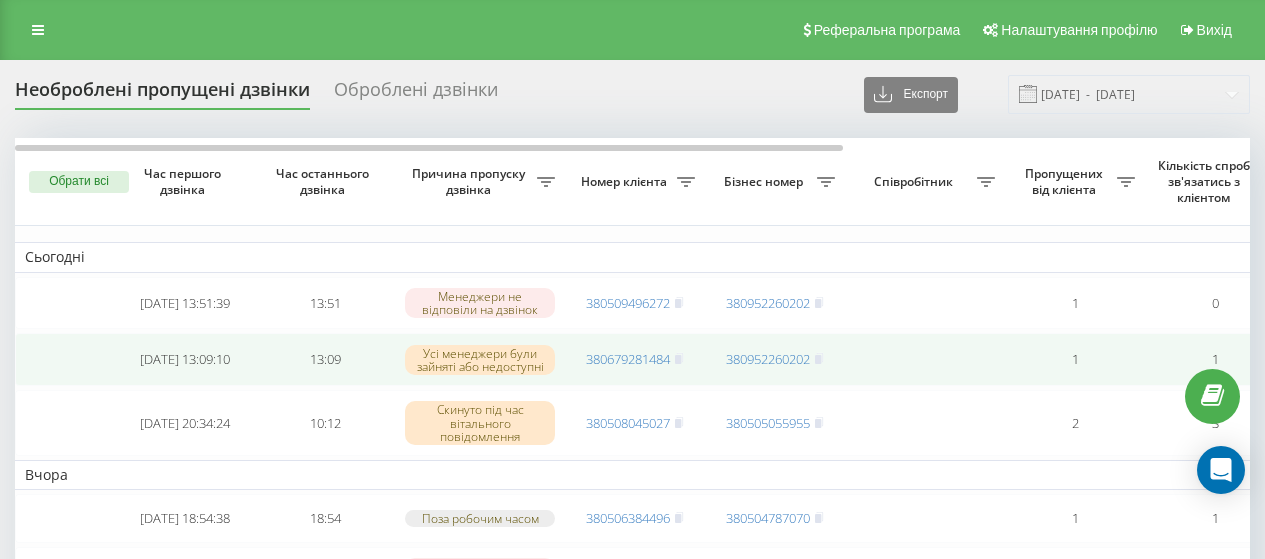 scroll, scrollTop: 0, scrollLeft: 0, axis: both 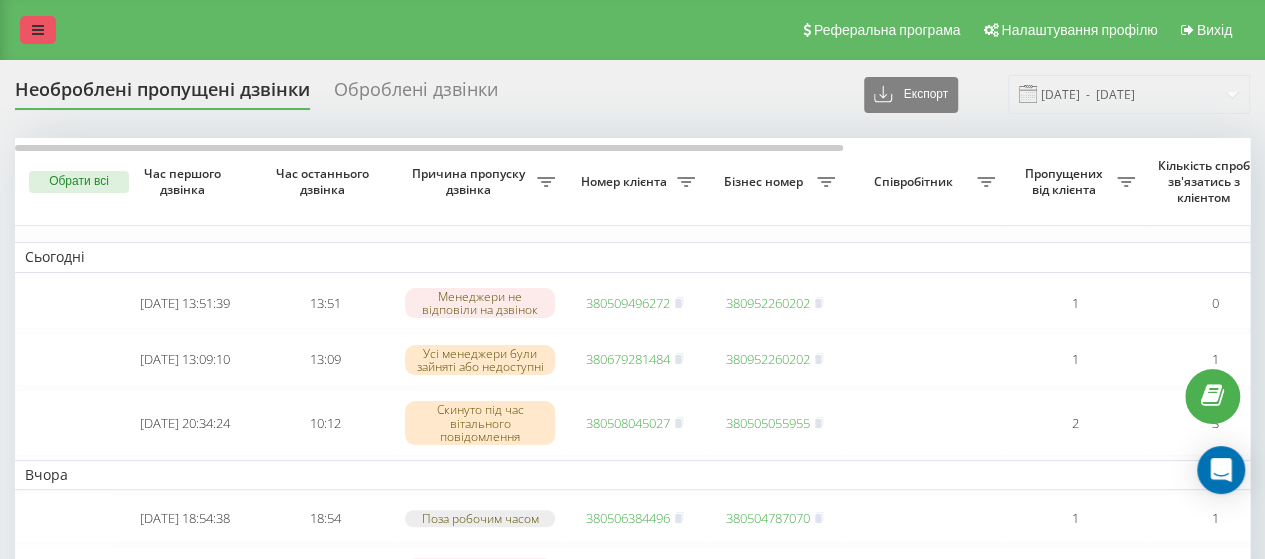 click at bounding box center (38, 30) 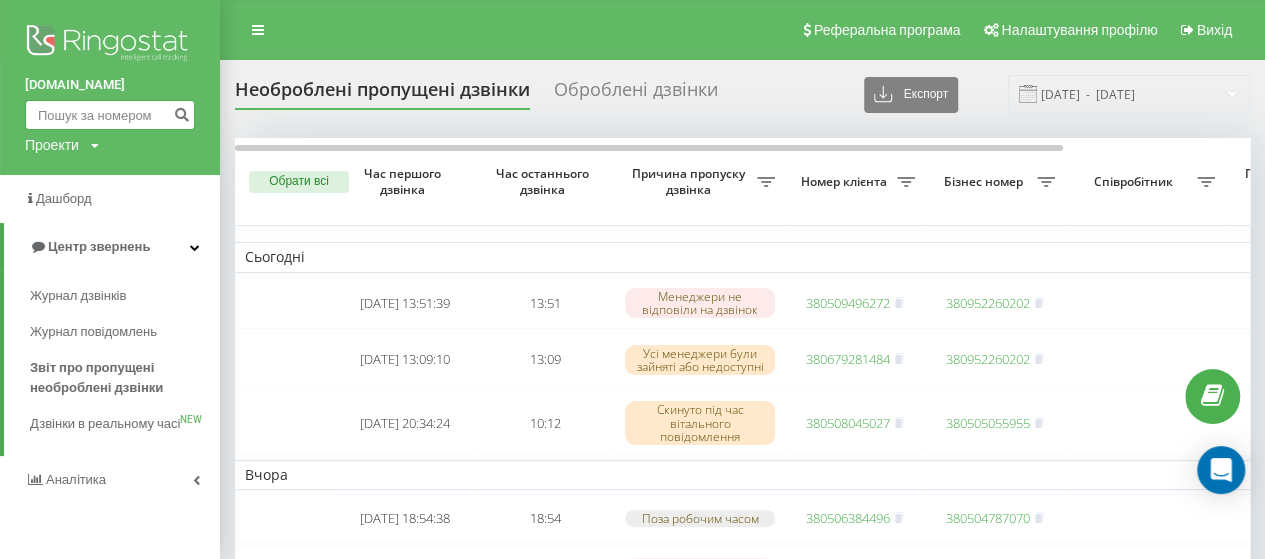 click at bounding box center [110, 115] 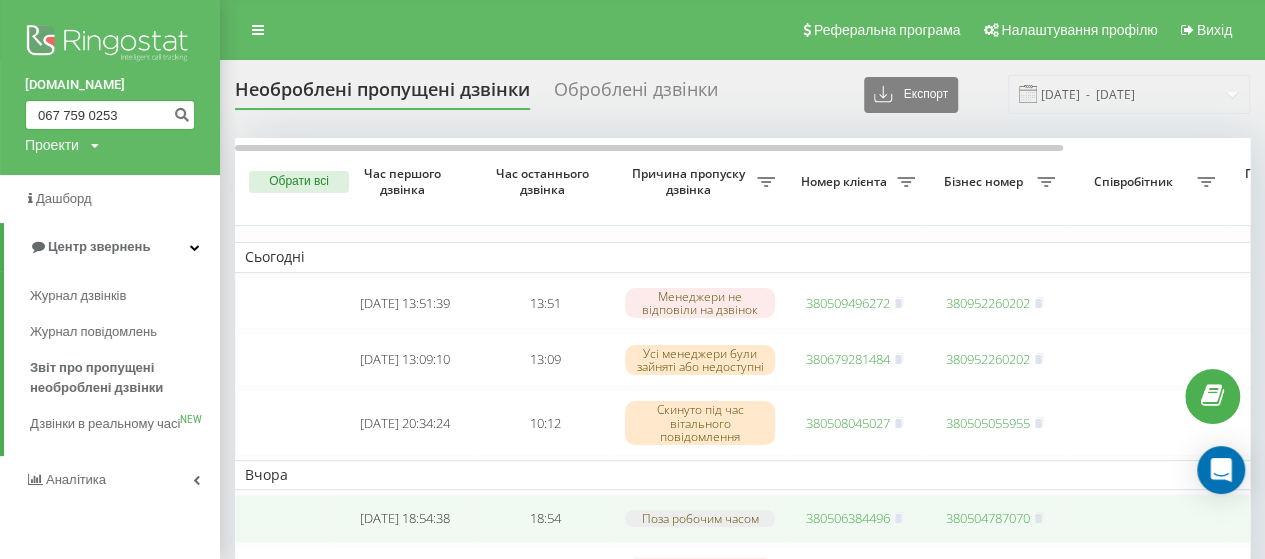type on "067 759 0253" 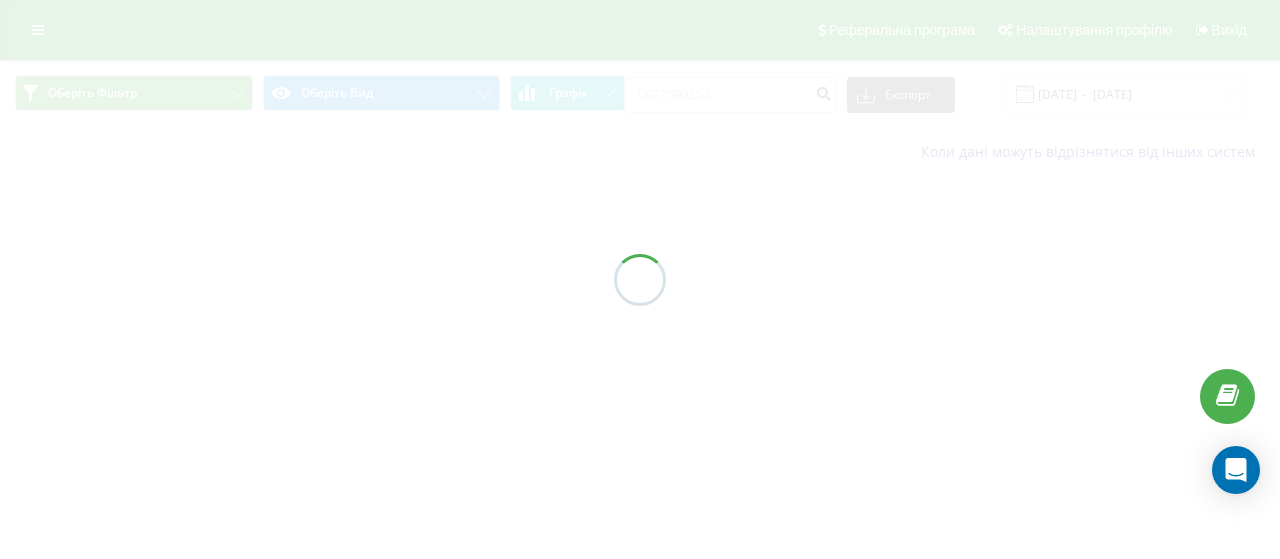 scroll, scrollTop: 0, scrollLeft: 0, axis: both 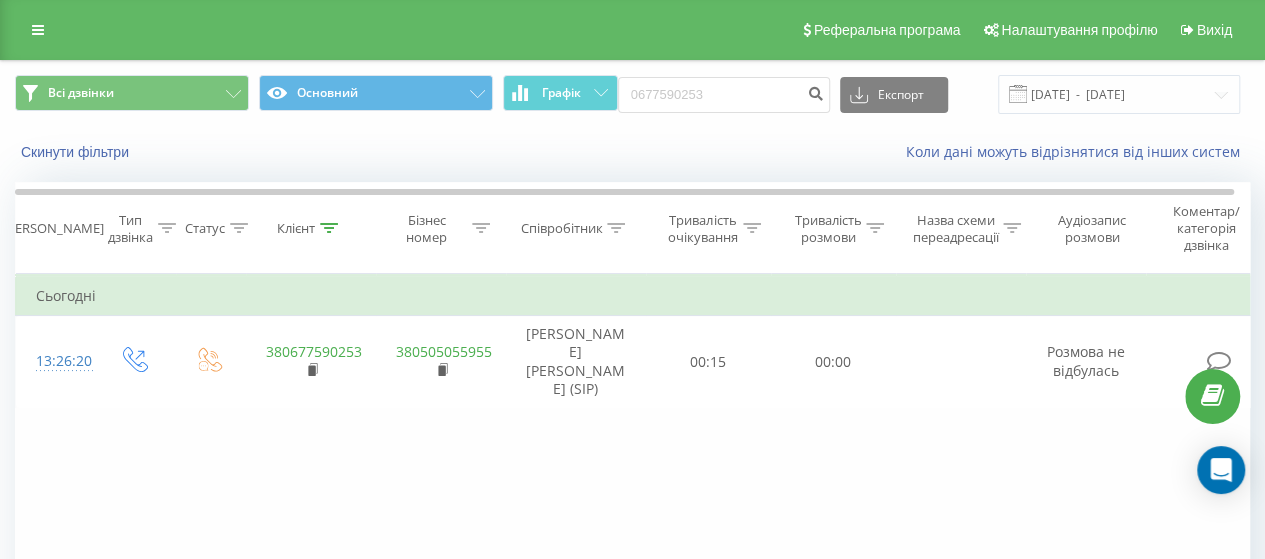 drag, startPoint x: 28, startPoint y: 27, endPoint x: 50, endPoint y: 99, distance: 75.28612 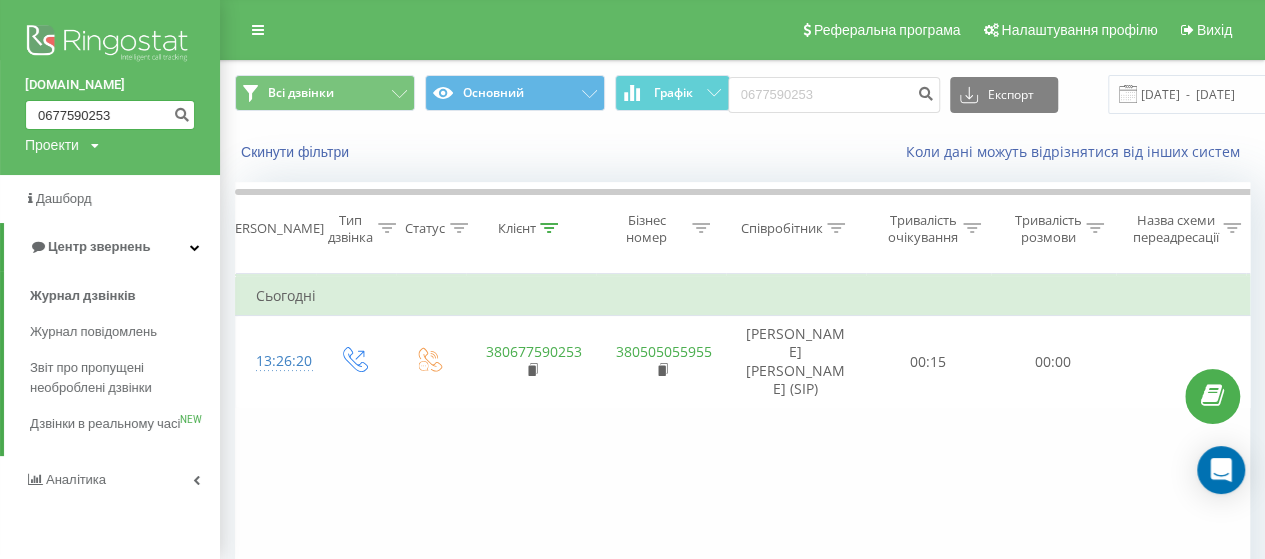 click on "0677590253" at bounding box center (110, 115) 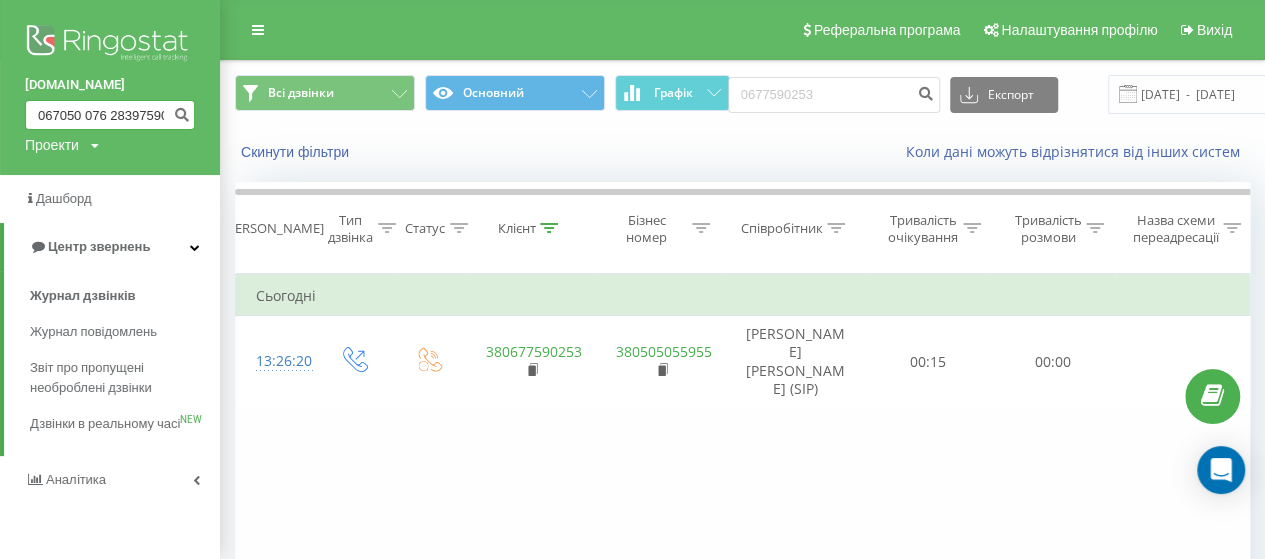 drag, startPoint x: 124, startPoint y: 105, endPoint x: 78, endPoint y: 102, distance: 46.09772 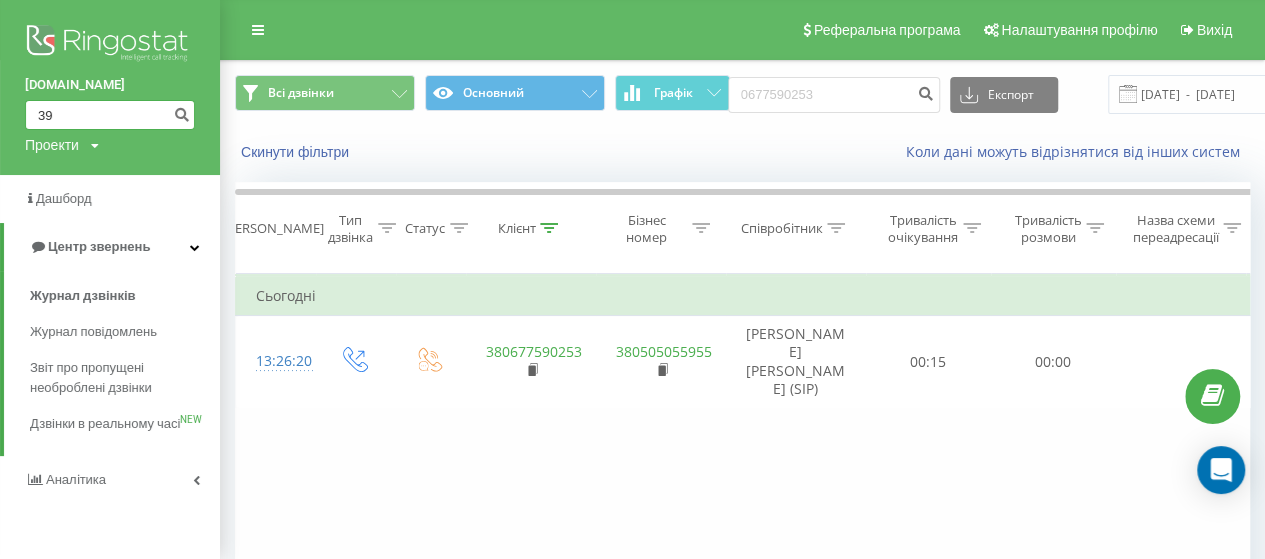 type on "3" 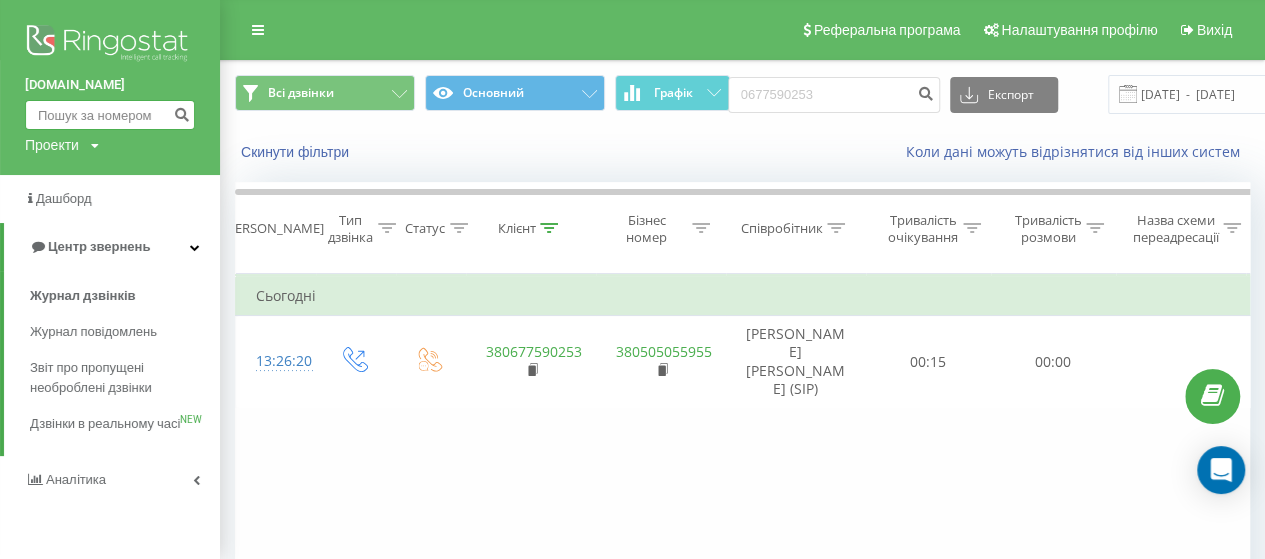 paste on "050 076 2839" 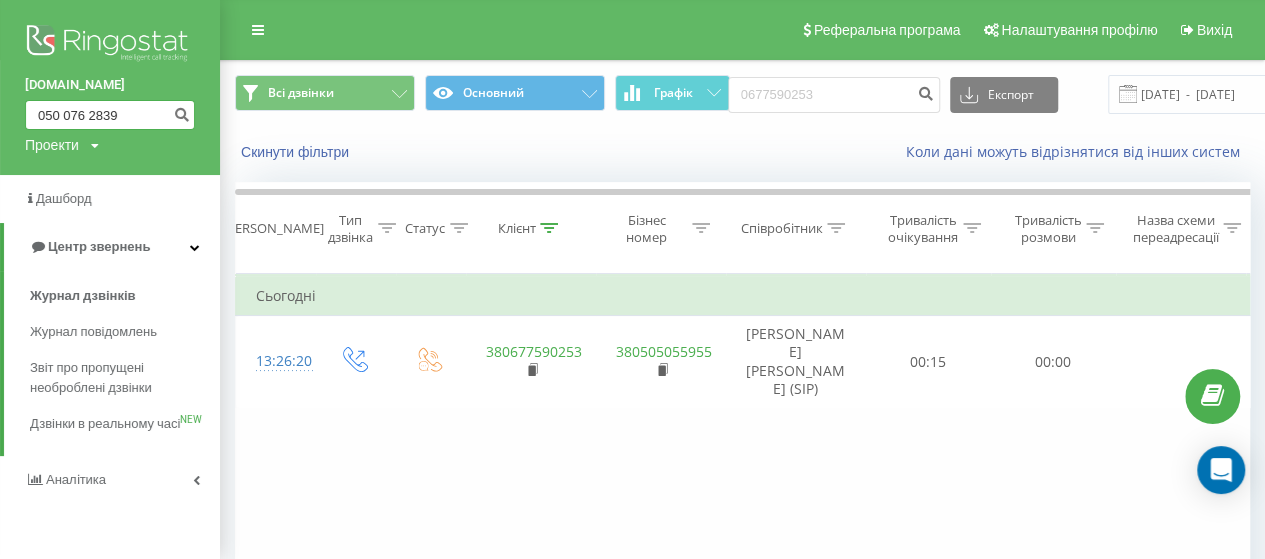 type on "050 076 2839" 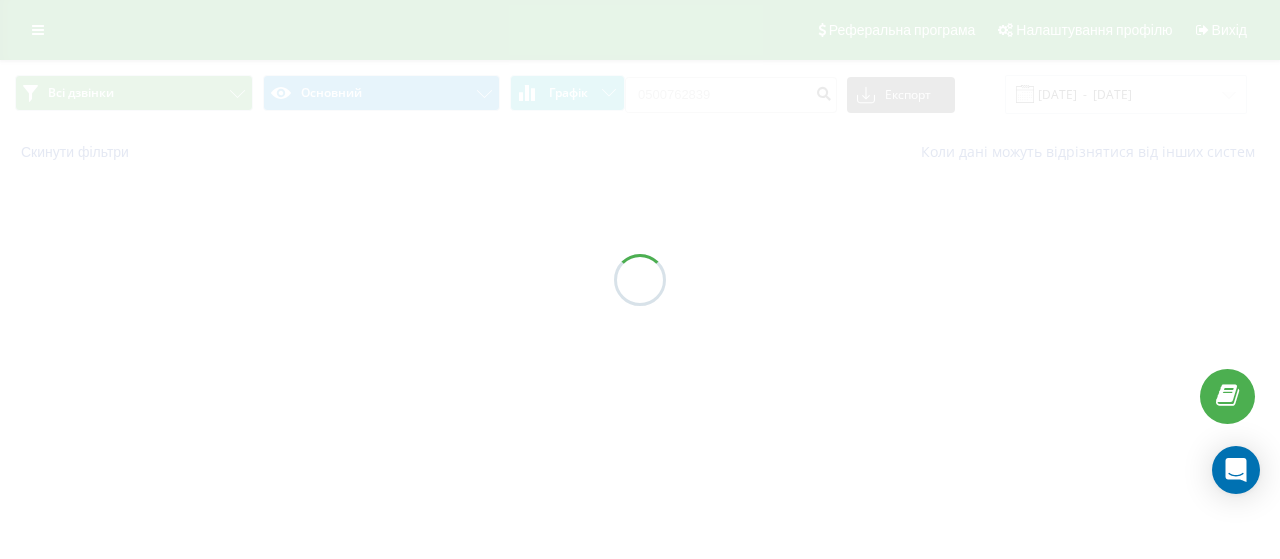 scroll, scrollTop: 0, scrollLeft: 0, axis: both 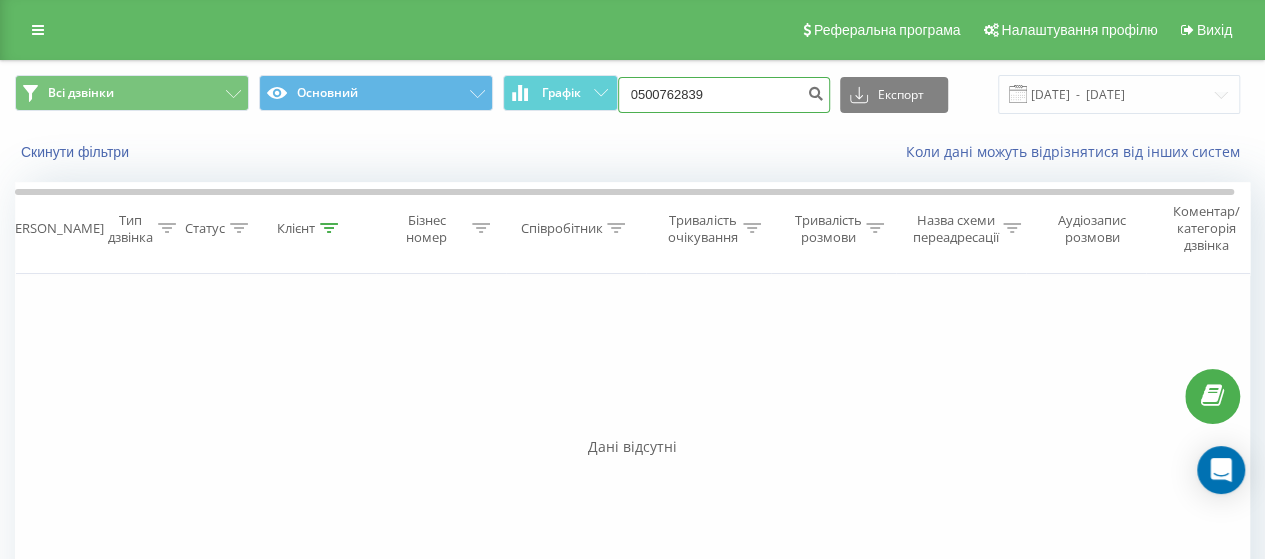 drag, startPoint x: 763, startPoint y: 92, endPoint x: 630, endPoint y: 93, distance: 133.00375 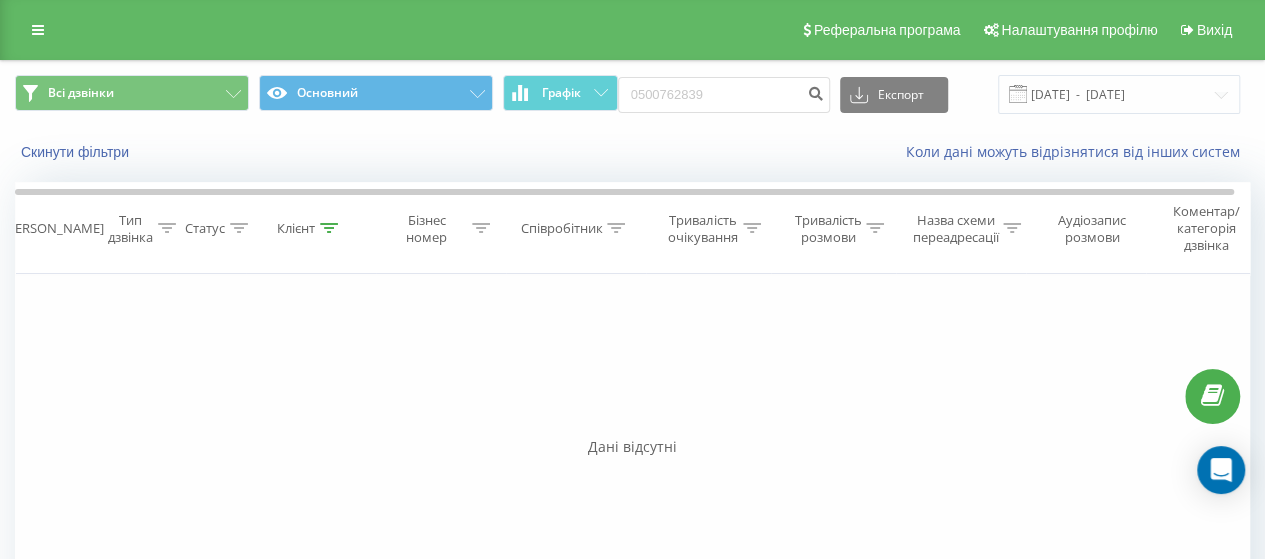 click on "Дані відсутні" at bounding box center [632, 447] 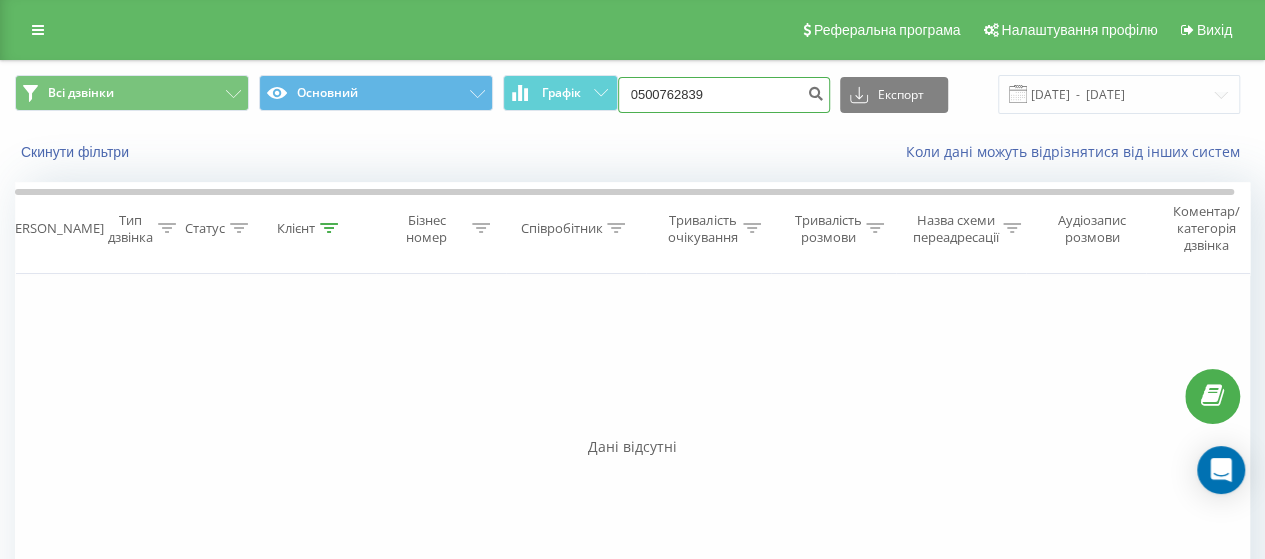 drag, startPoint x: 746, startPoint y: 95, endPoint x: 627, endPoint y: 97, distance: 119.01681 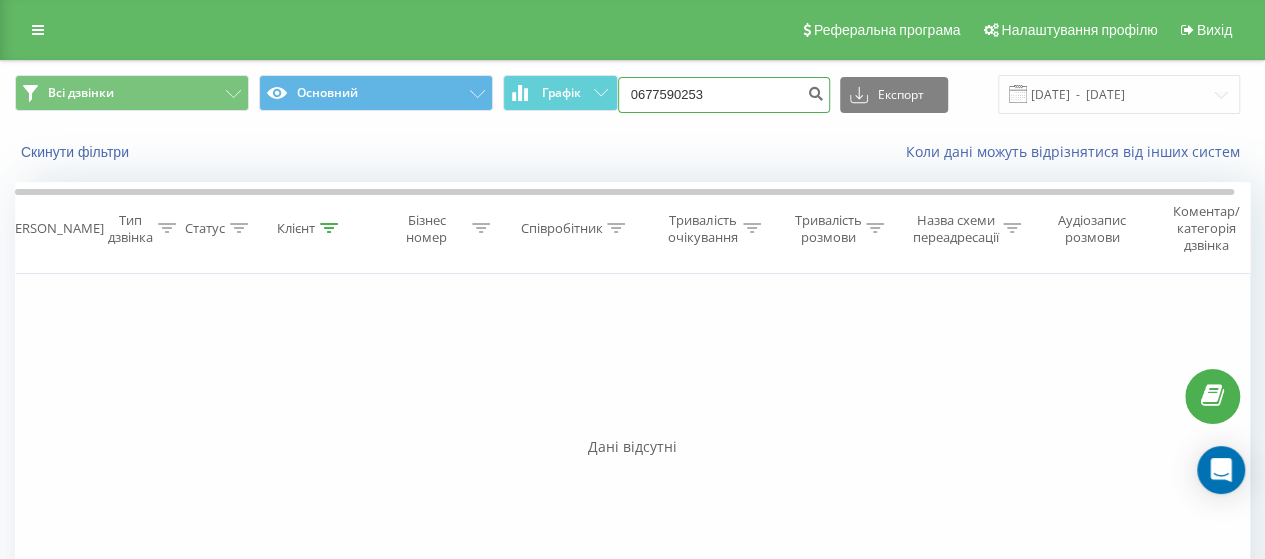 type on "0677590253" 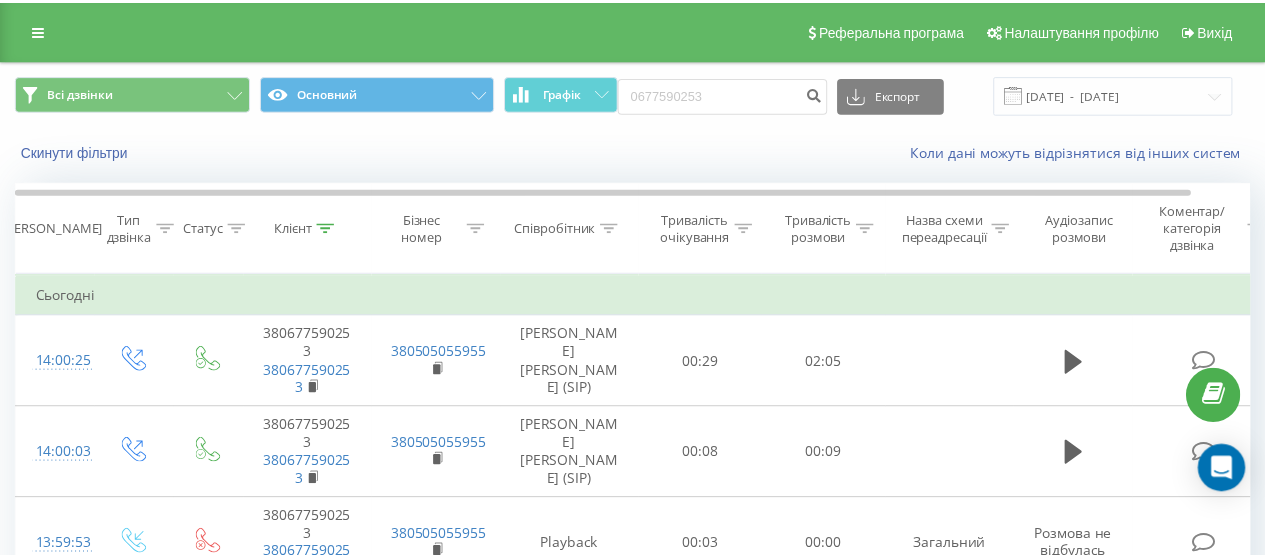 scroll, scrollTop: 0, scrollLeft: 0, axis: both 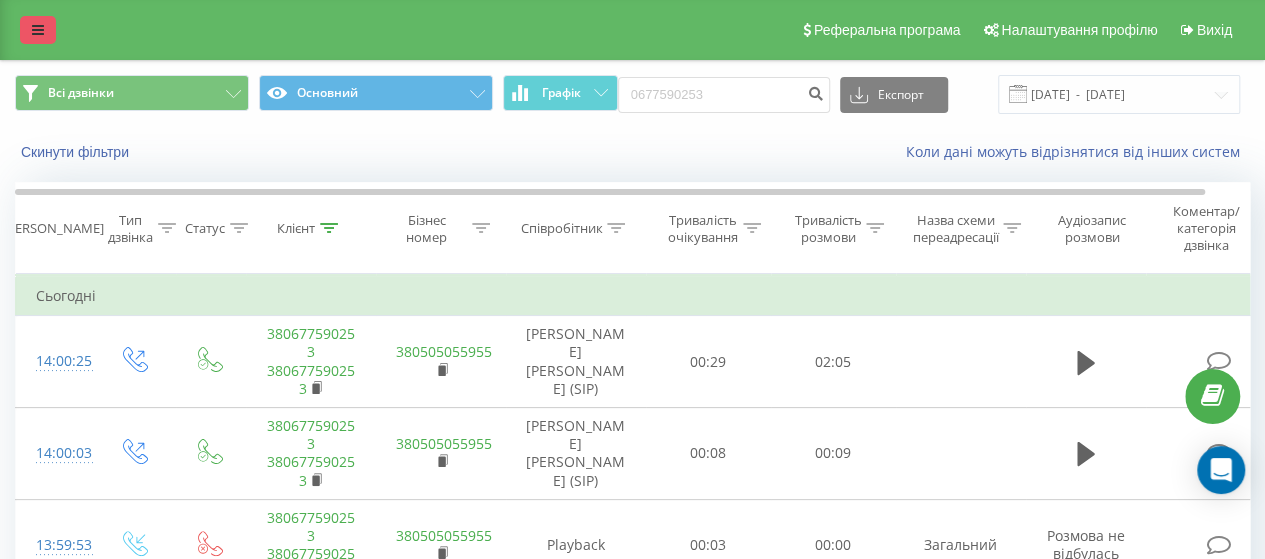 click at bounding box center (38, 30) 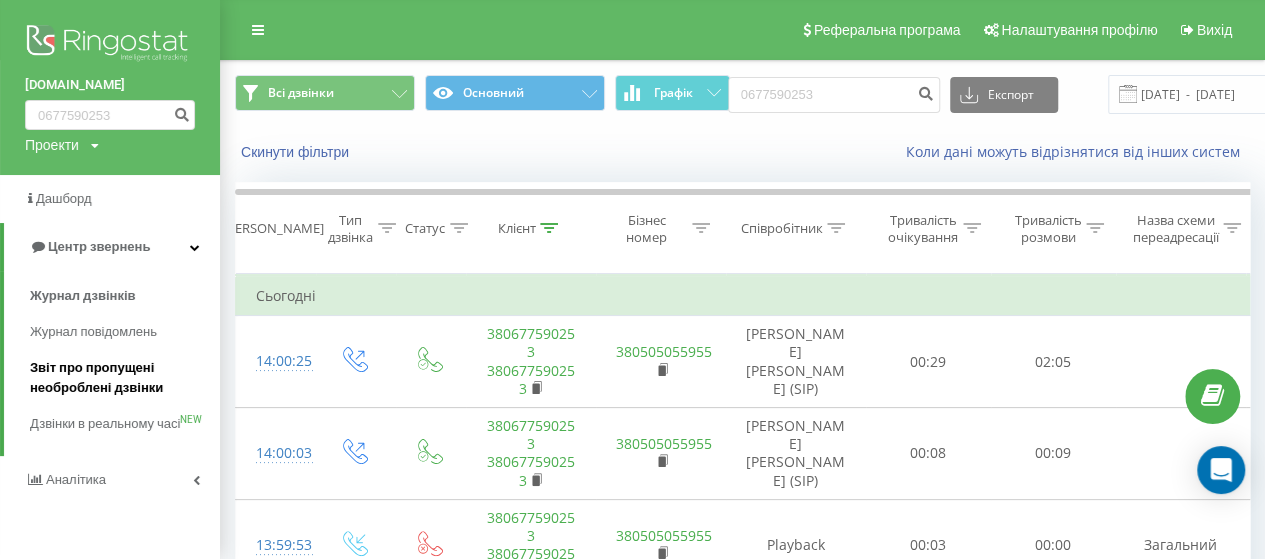 click on "Звіт про пропущені необроблені дзвінки" at bounding box center (120, 378) 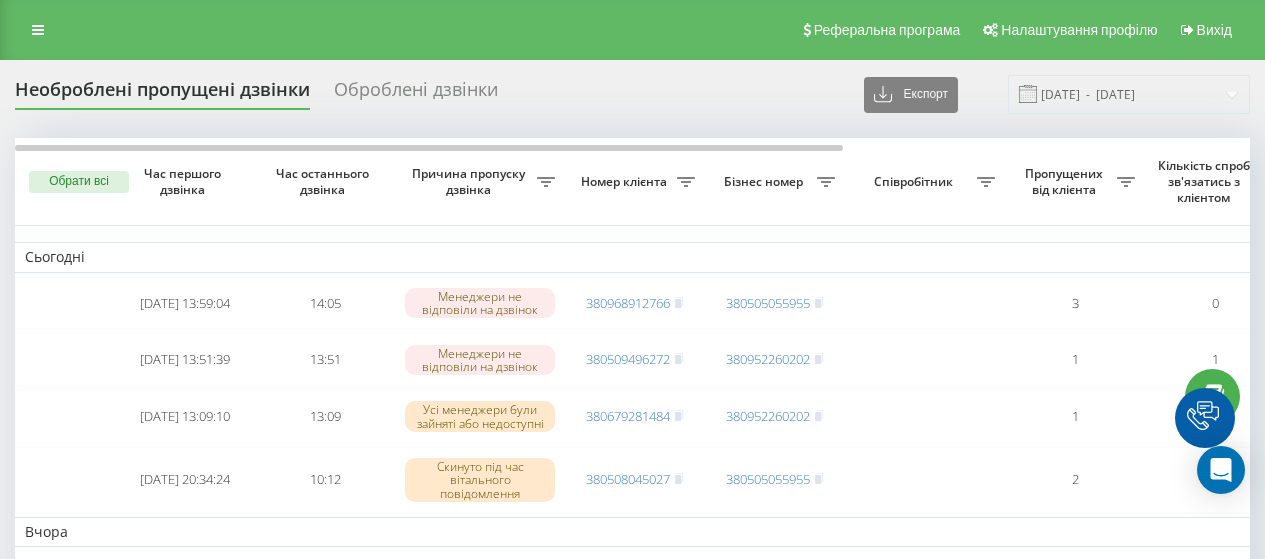 scroll, scrollTop: 0, scrollLeft: 0, axis: both 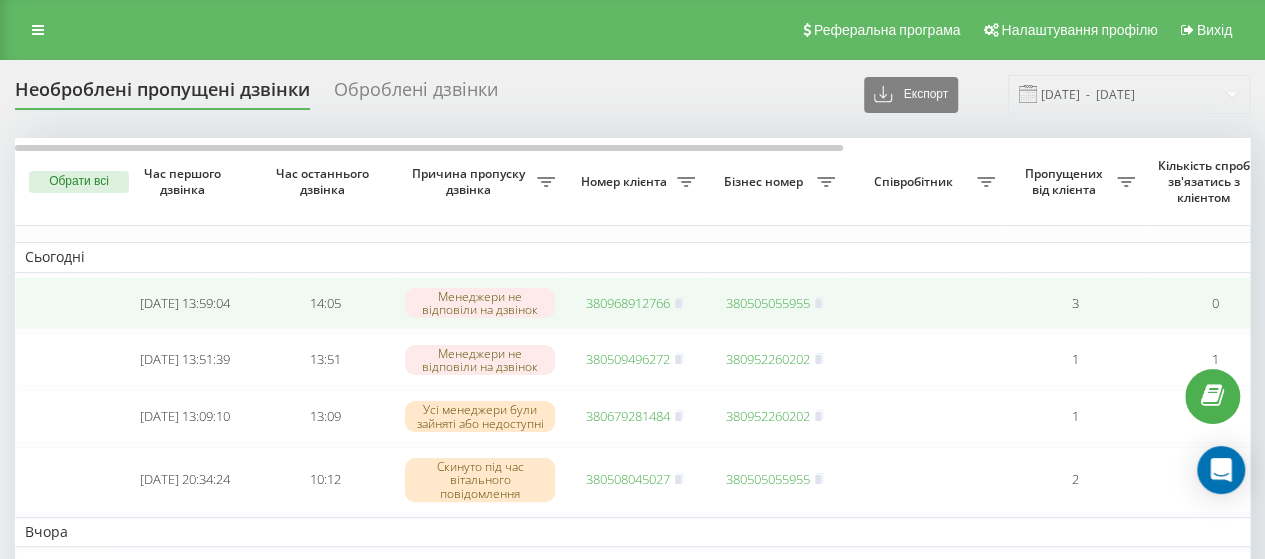 click on "380968912766" at bounding box center [628, 303] 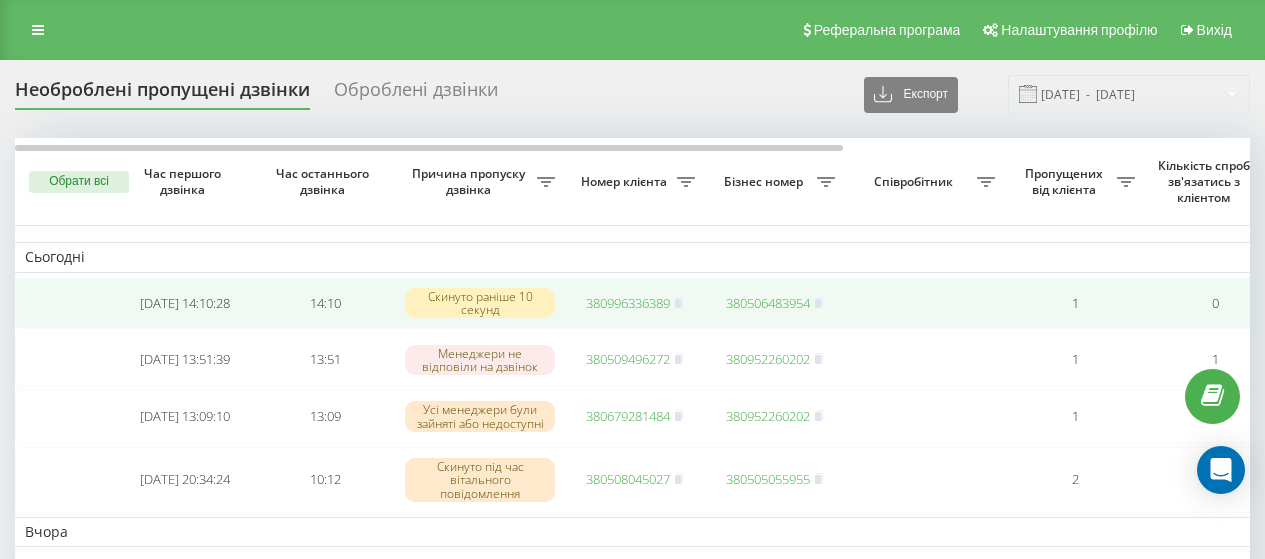 scroll, scrollTop: 0, scrollLeft: 0, axis: both 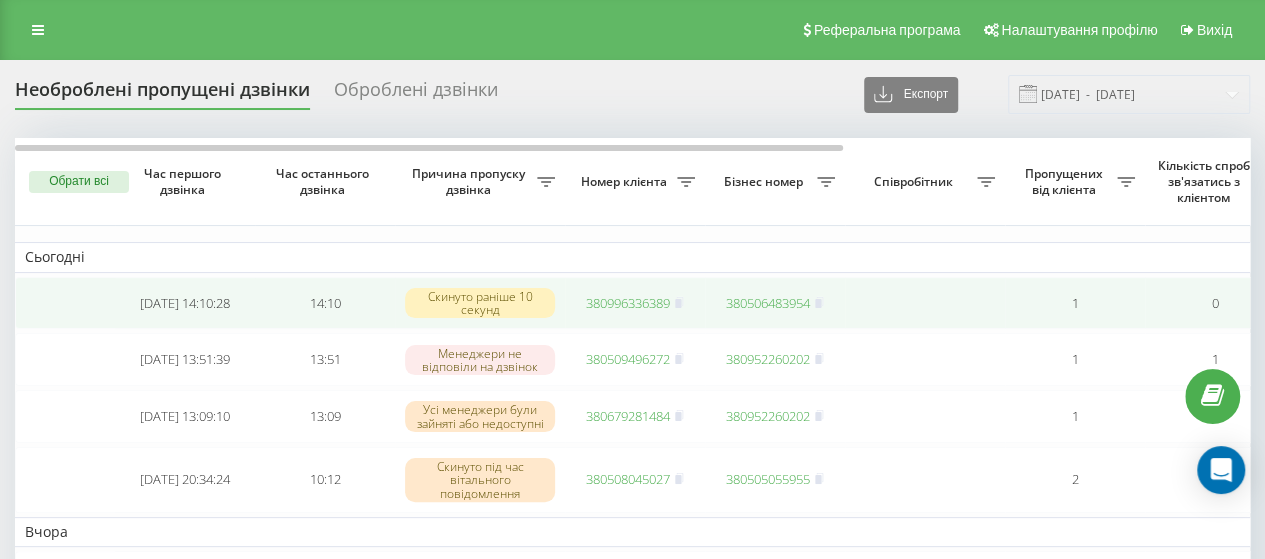 click on "380996336389" at bounding box center [628, 303] 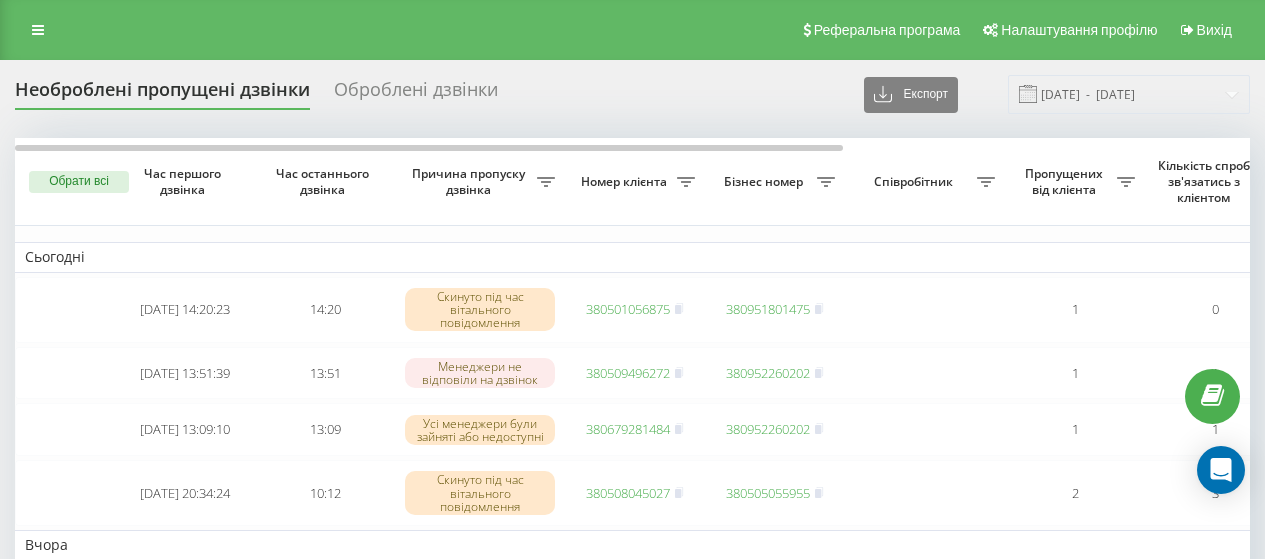scroll, scrollTop: 0, scrollLeft: 0, axis: both 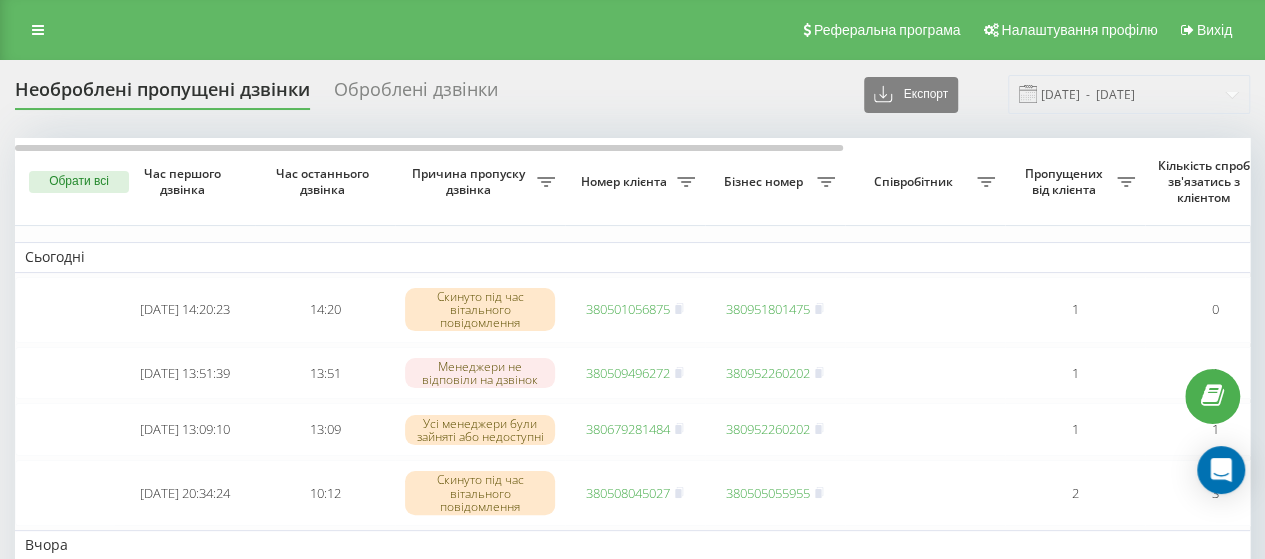 drag, startPoint x: 39, startPoint y: 33, endPoint x: 56, endPoint y: 97, distance: 66.21933 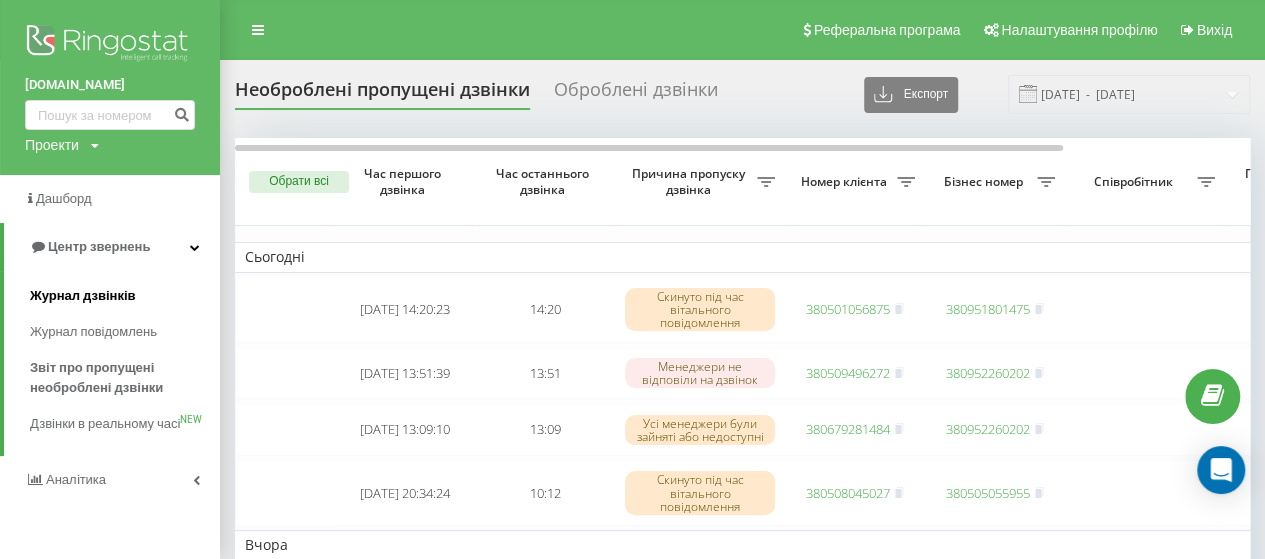 click on "Журнал дзвінків" at bounding box center [83, 296] 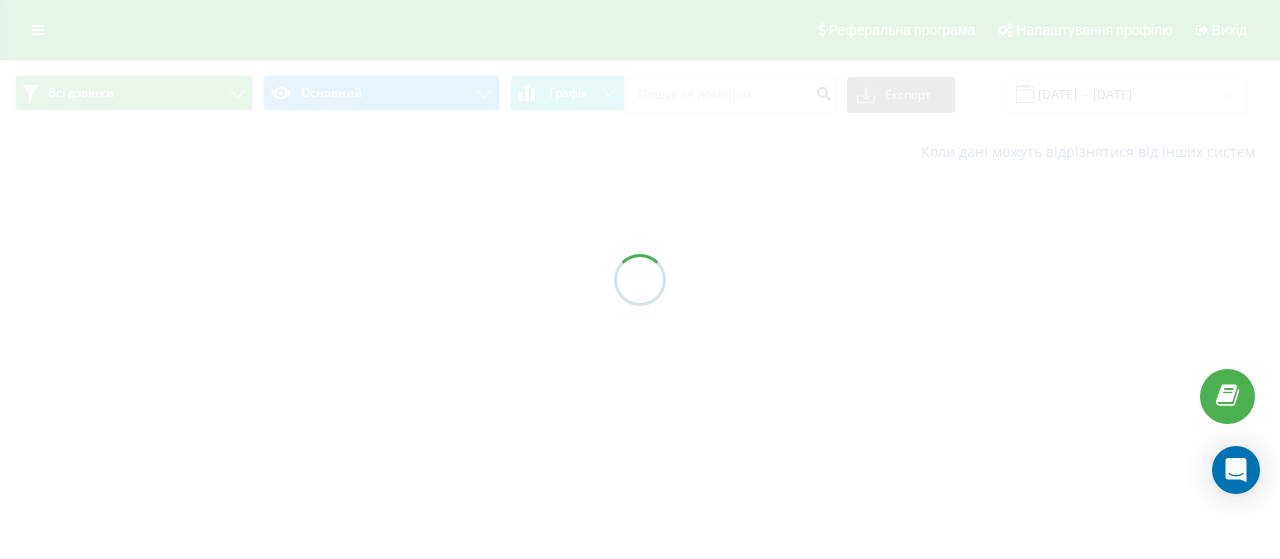 scroll, scrollTop: 0, scrollLeft: 0, axis: both 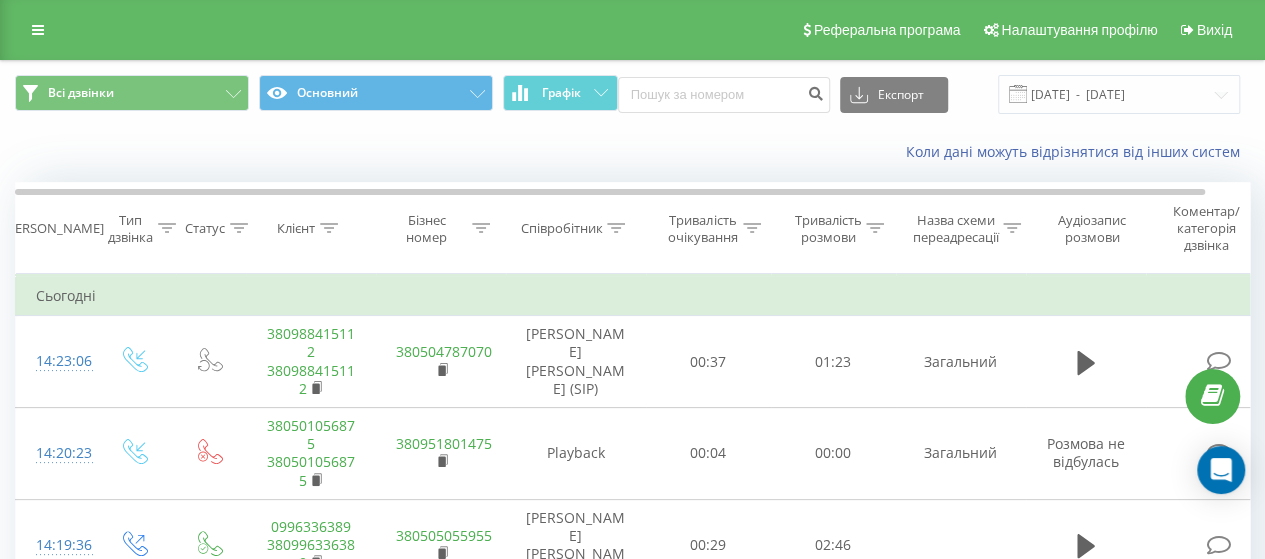 click on "Коли дані можуть відрізнятися вiд інших систем" at bounding box center [632, 152] 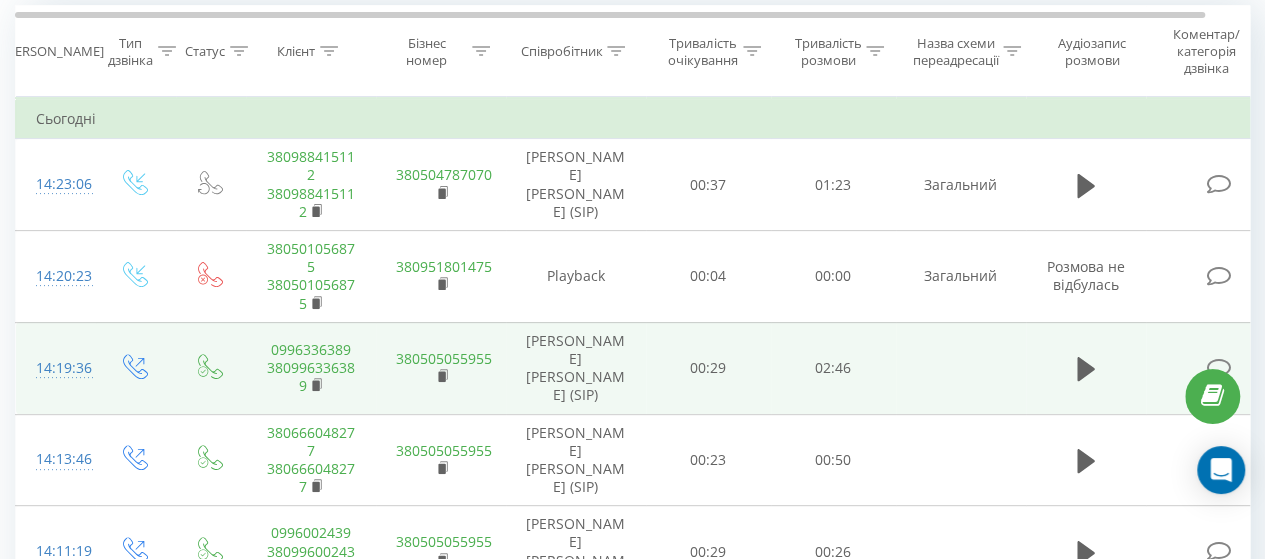 scroll, scrollTop: 178, scrollLeft: 0, axis: vertical 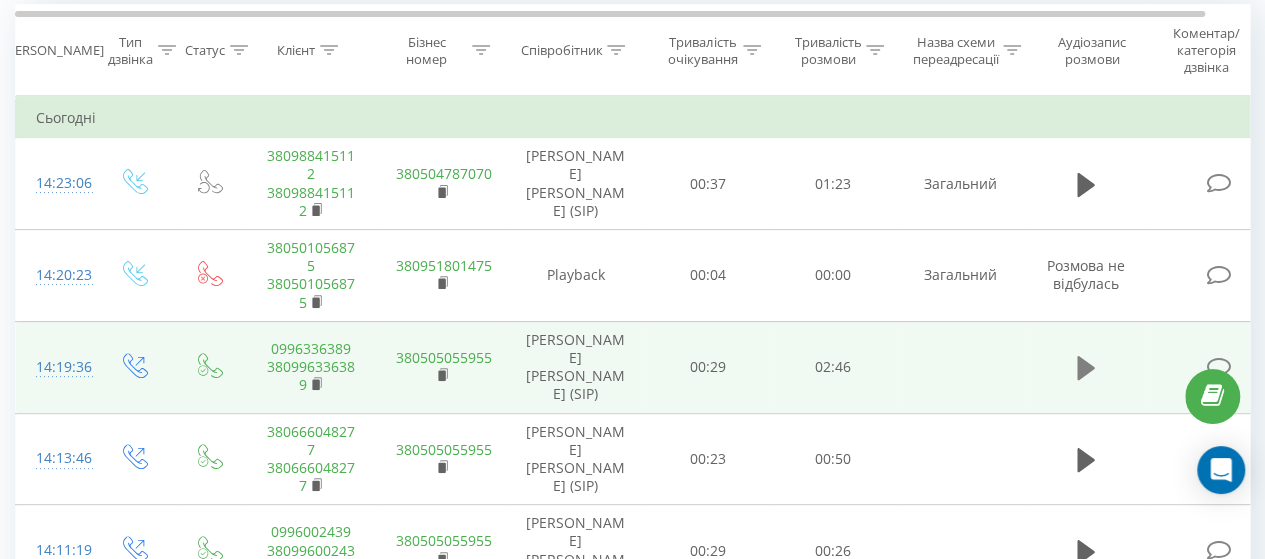 click 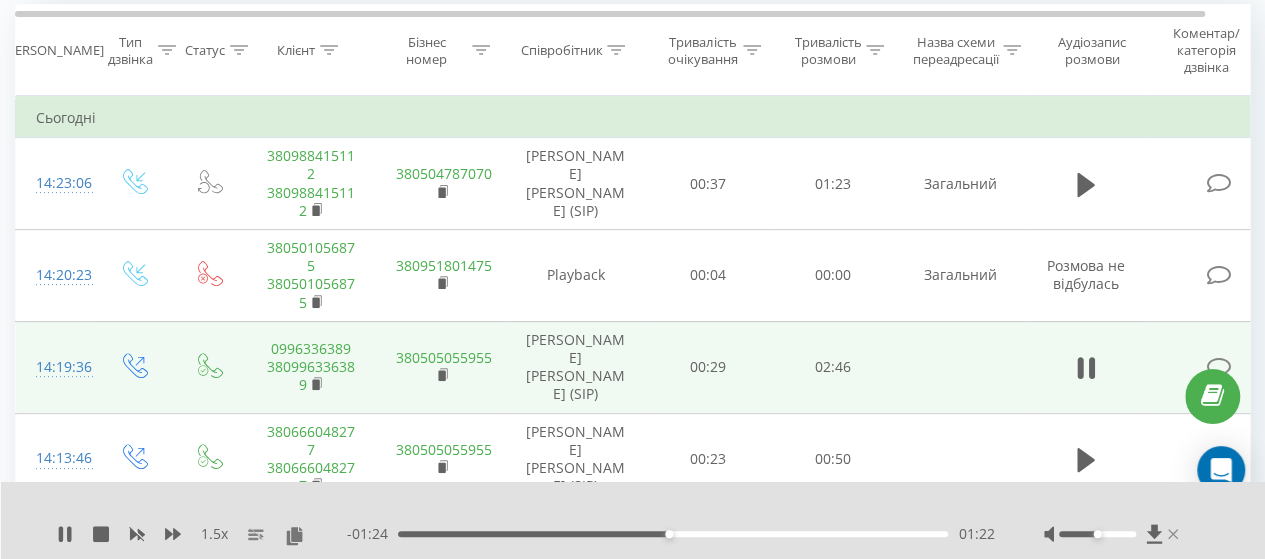 click 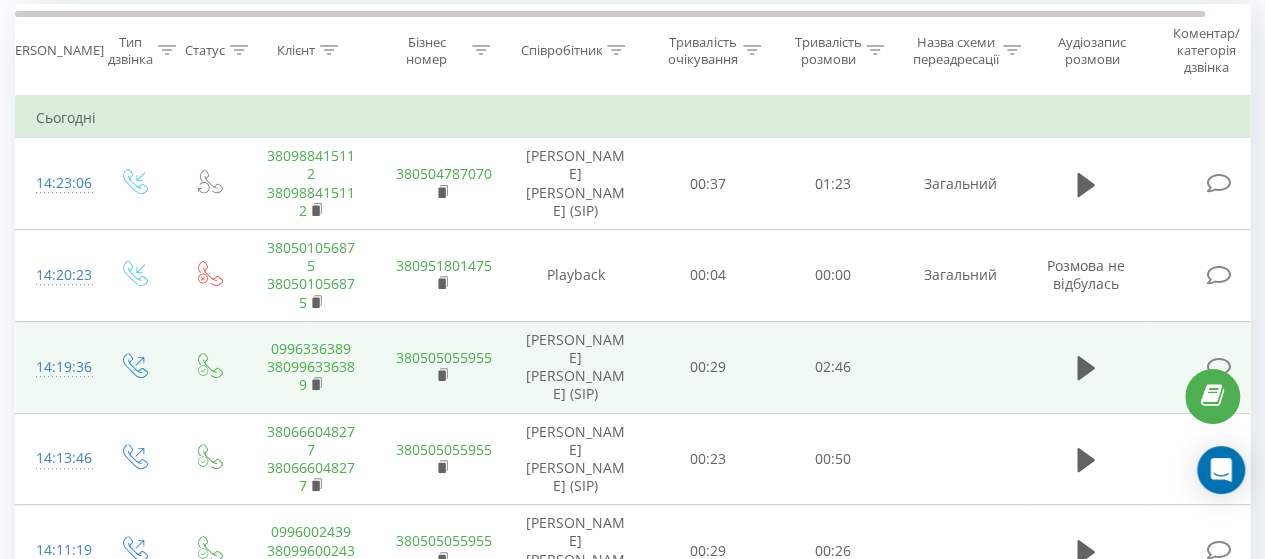 scroll, scrollTop: 0, scrollLeft: 0, axis: both 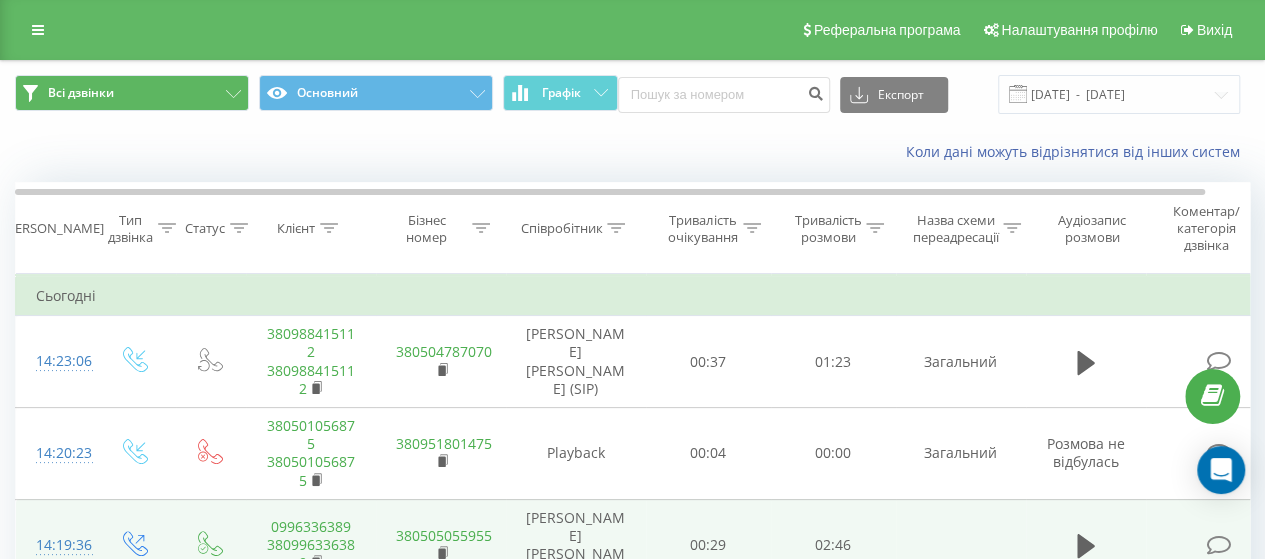 click at bounding box center (38, 30) 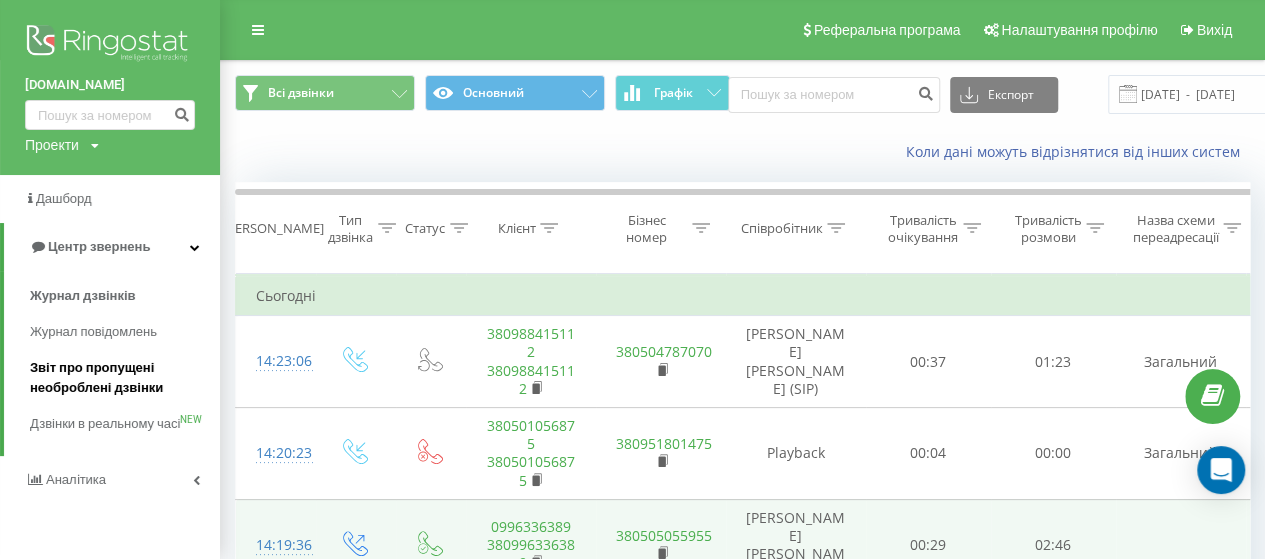 click on "Звіт про пропущені необроблені дзвінки" at bounding box center [120, 378] 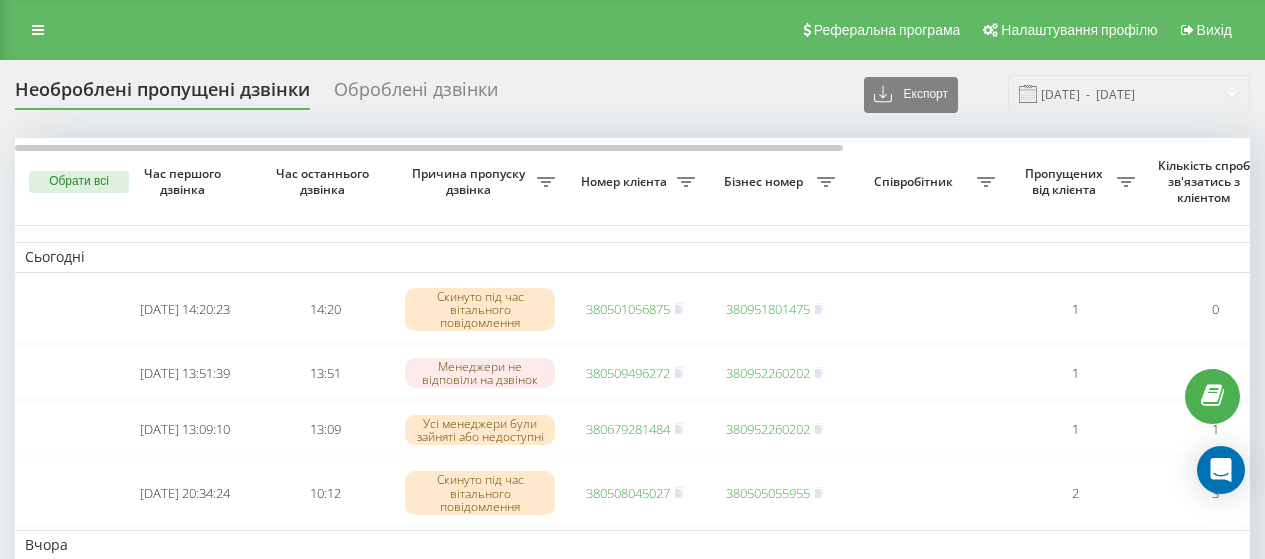 scroll, scrollTop: 0, scrollLeft: 0, axis: both 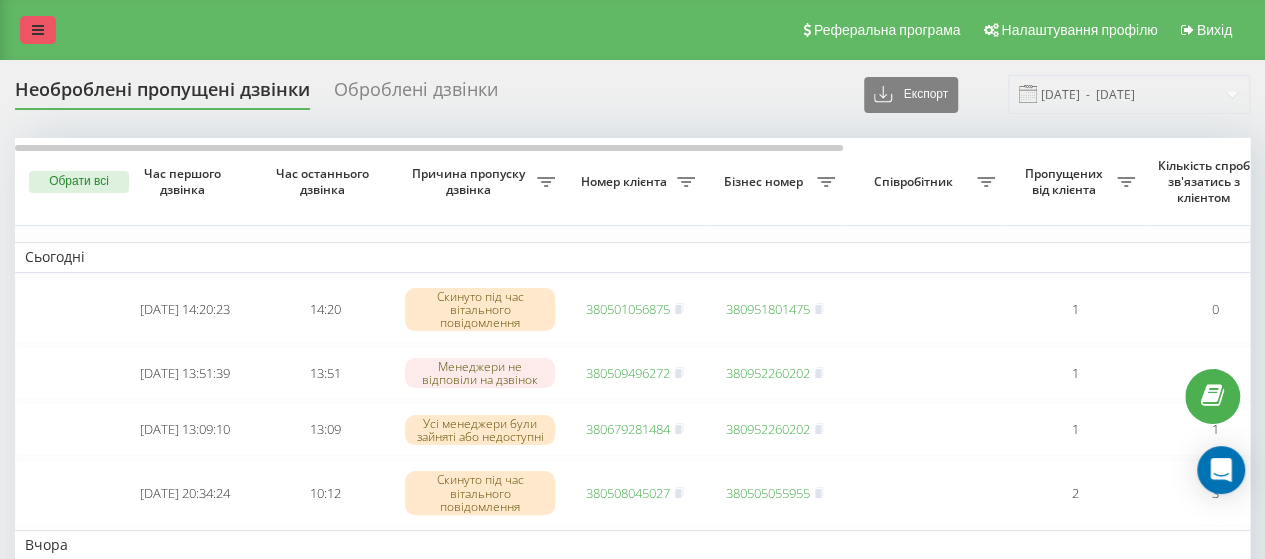 click at bounding box center [38, 30] 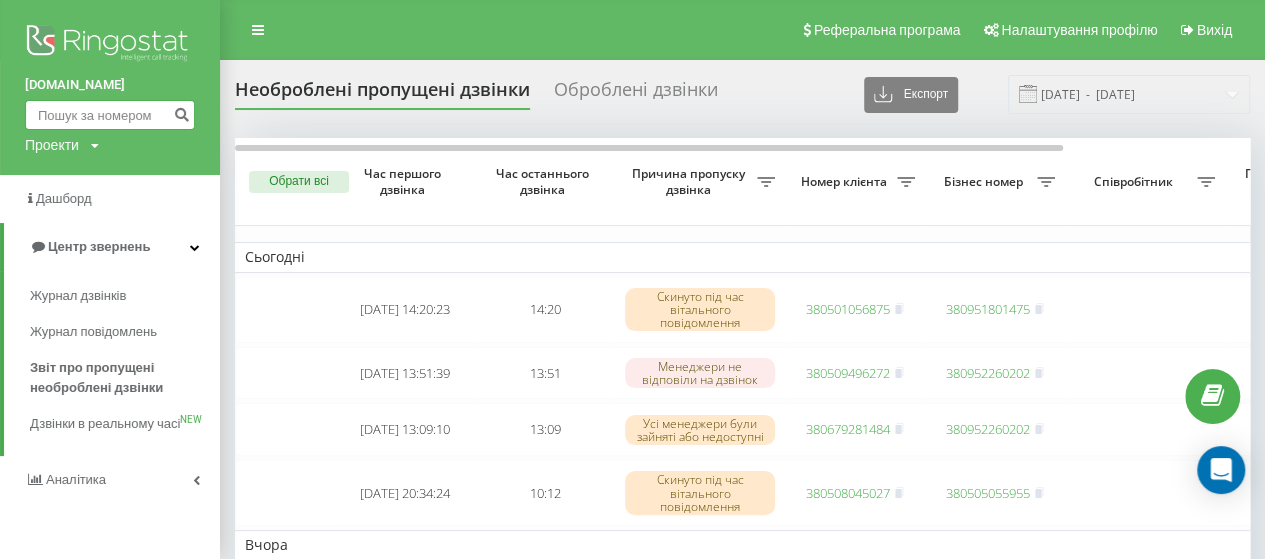 click at bounding box center [110, 115] 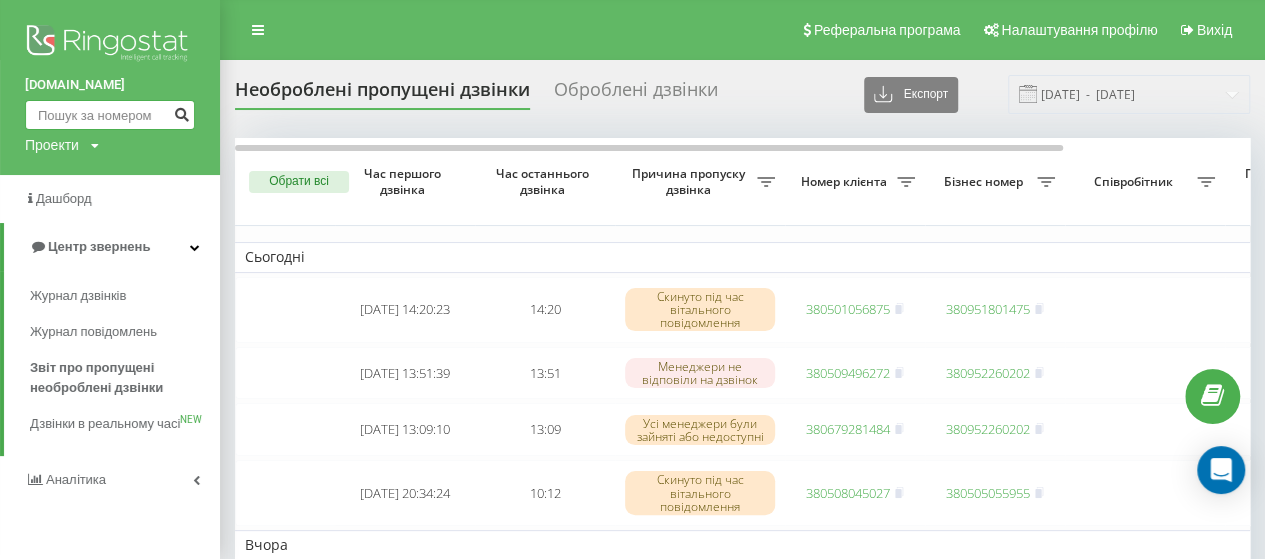 paste on "096 047 2041" 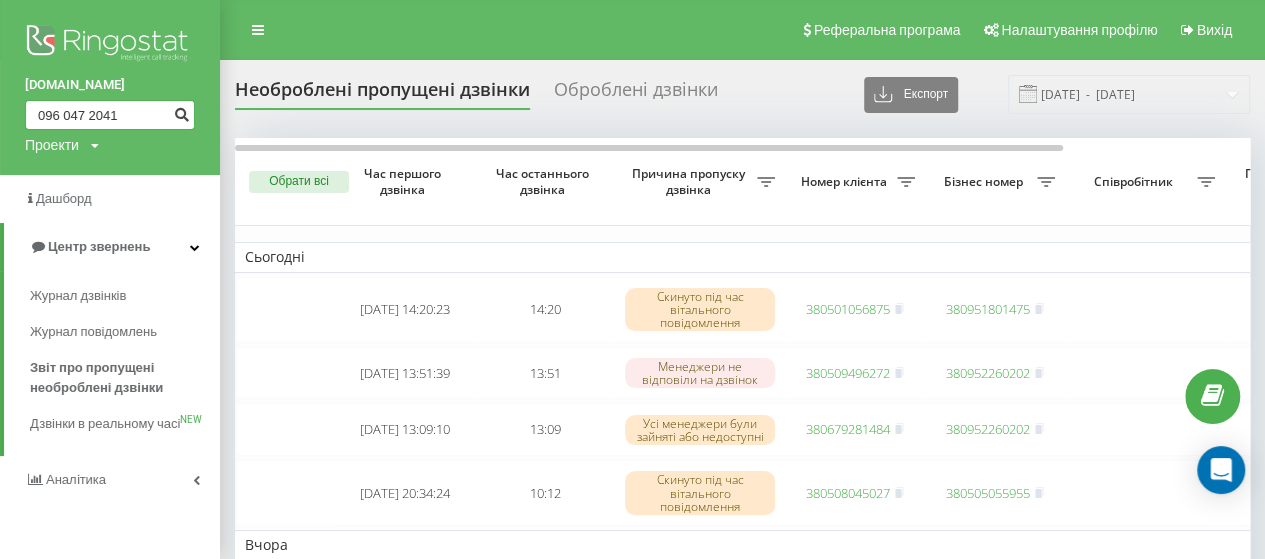 type on "096 047 2041" 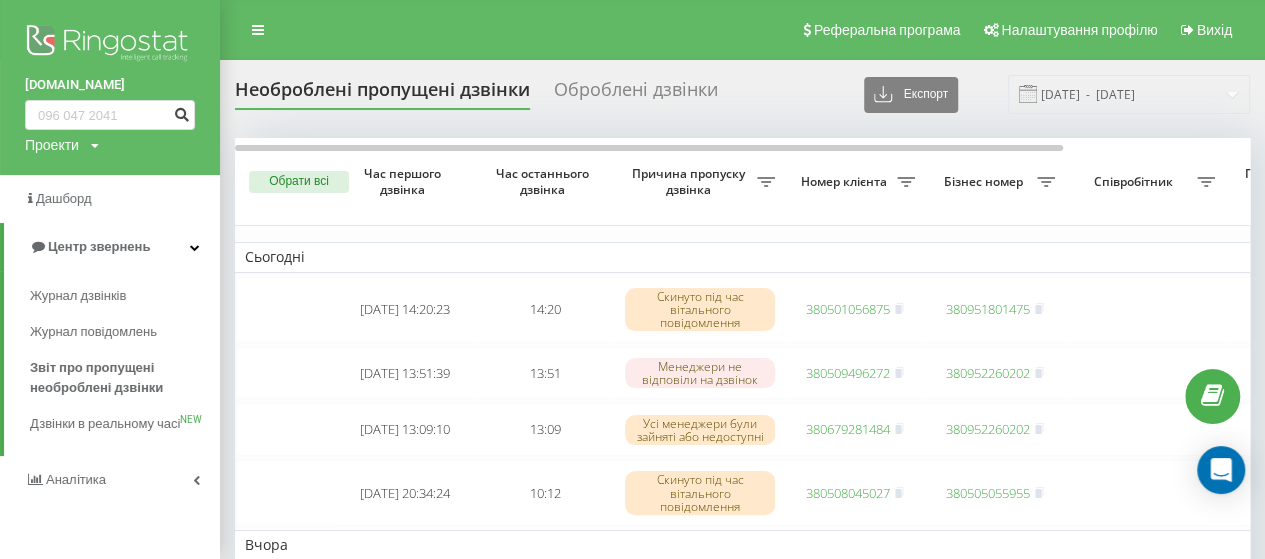 click at bounding box center [181, 112] 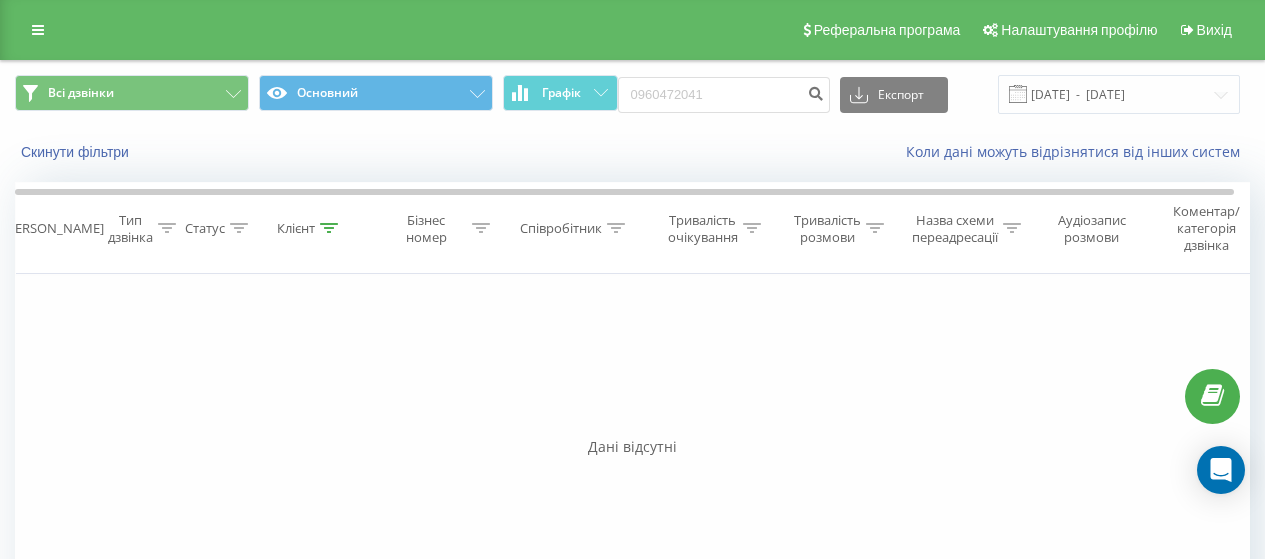 scroll, scrollTop: 0, scrollLeft: 0, axis: both 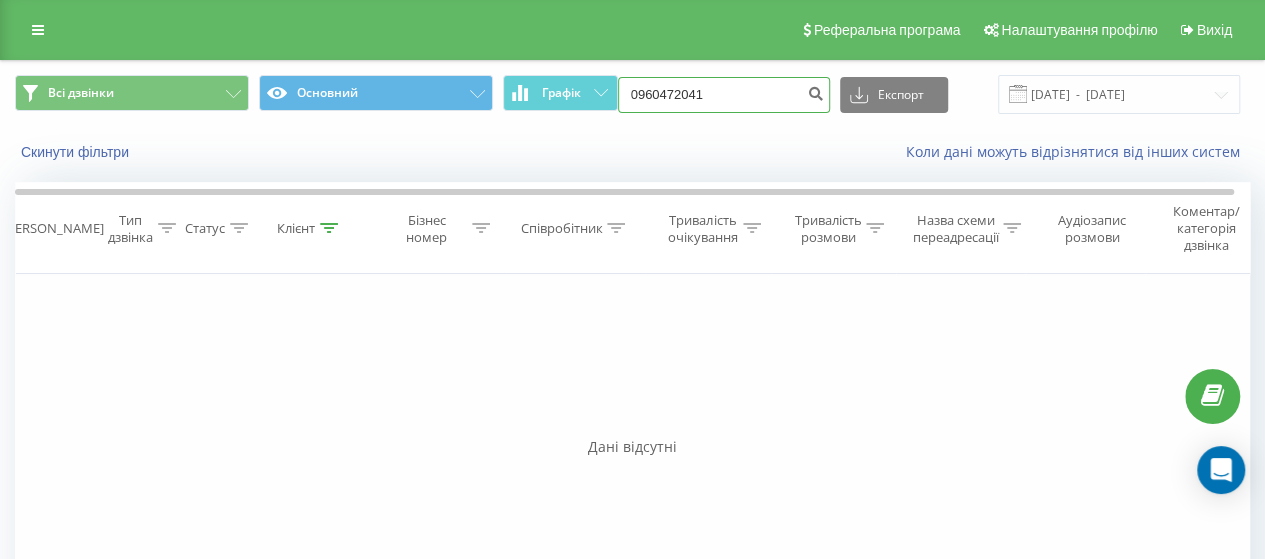 drag, startPoint x: 711, startPoint y: 91, endPoint x: 639, endPoint y: 87, distance: 72.11102 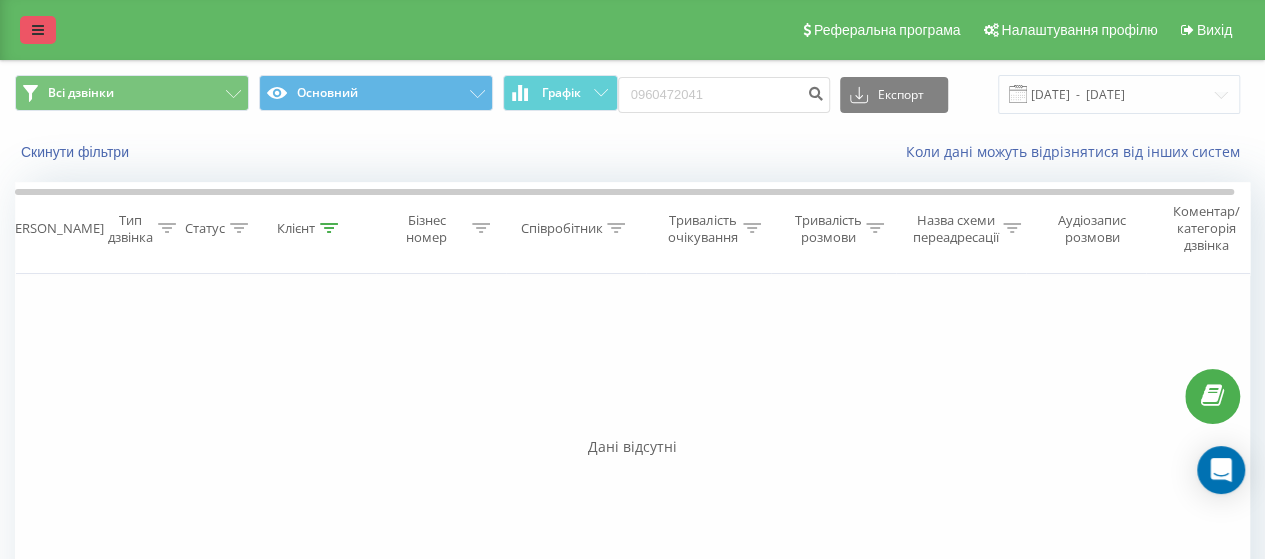 click at bounding box center [38, 30] 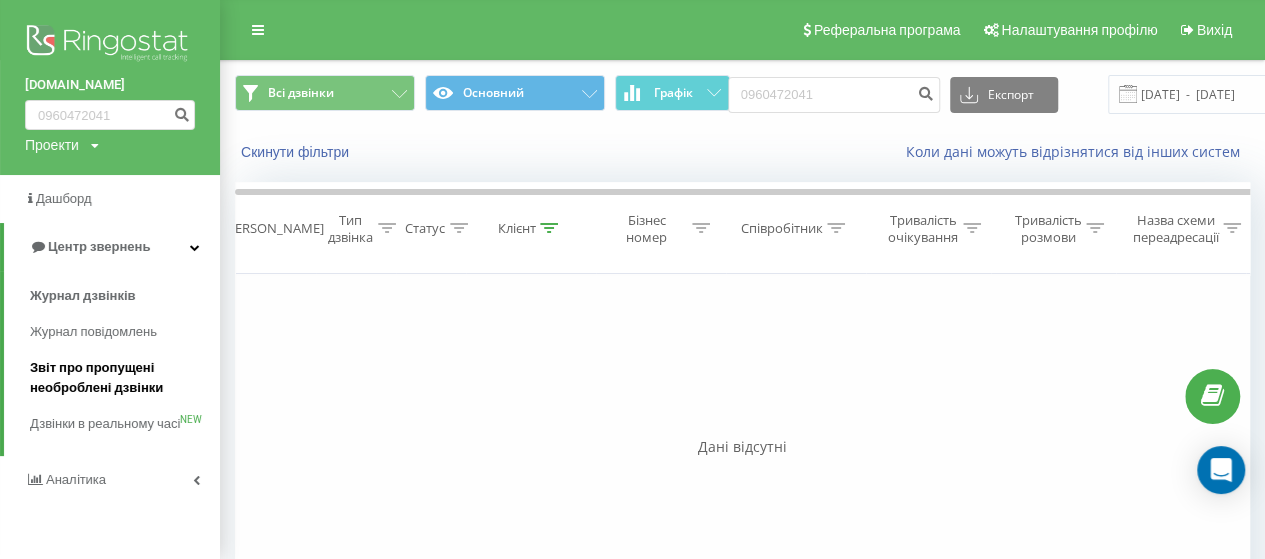 click on "Звіт про пропущені необроблені дзвінки" at bounding box center (120, 378) 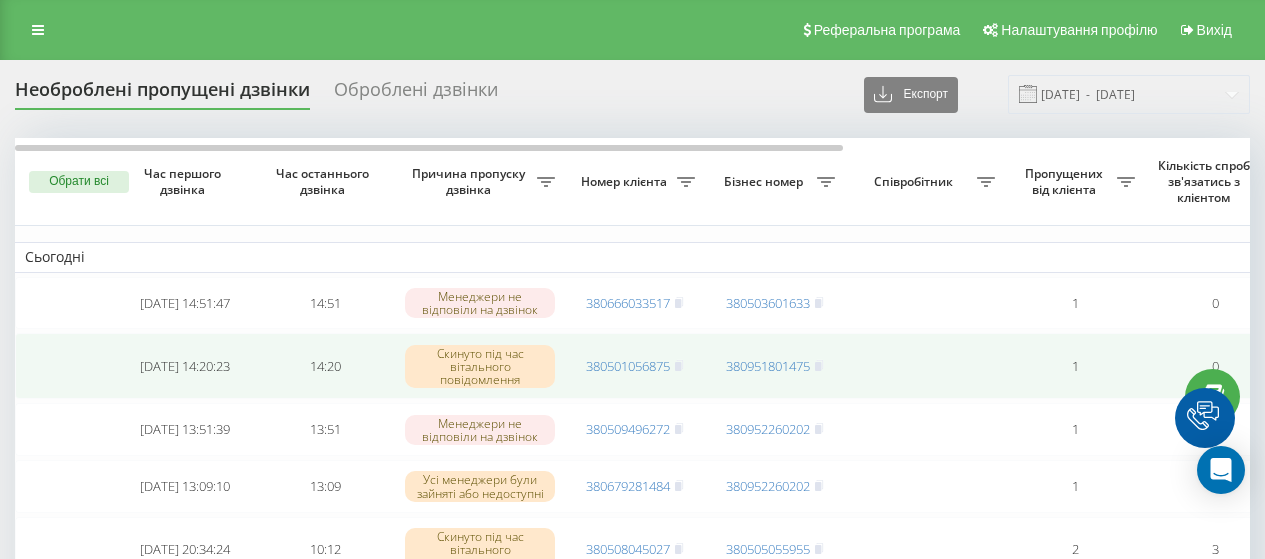 scroll, scrollTop: 0, scrollLeft: 0, axis: both 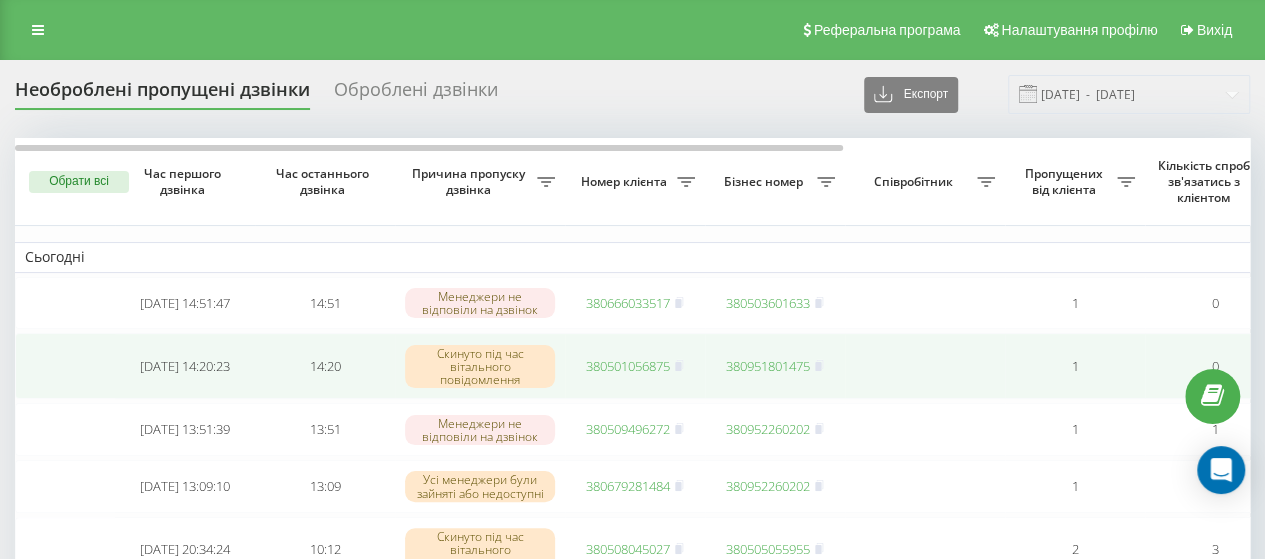 click on "380501056875" at bounding box center (628, 366) 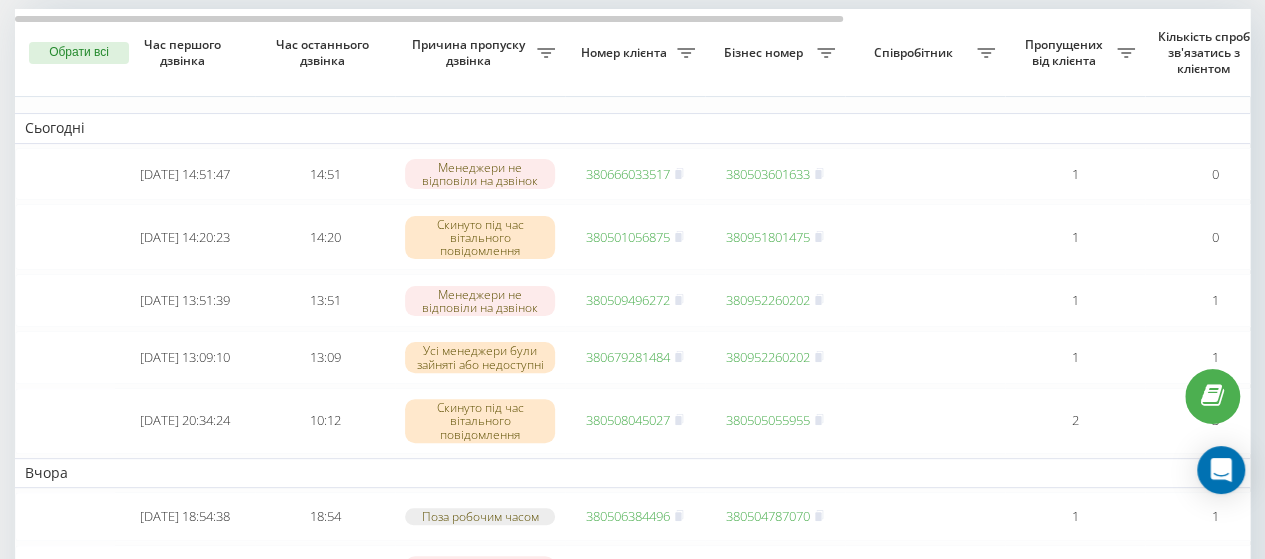 scroll, scrollTop: 136, scrollLeft: 0, axis: vertical 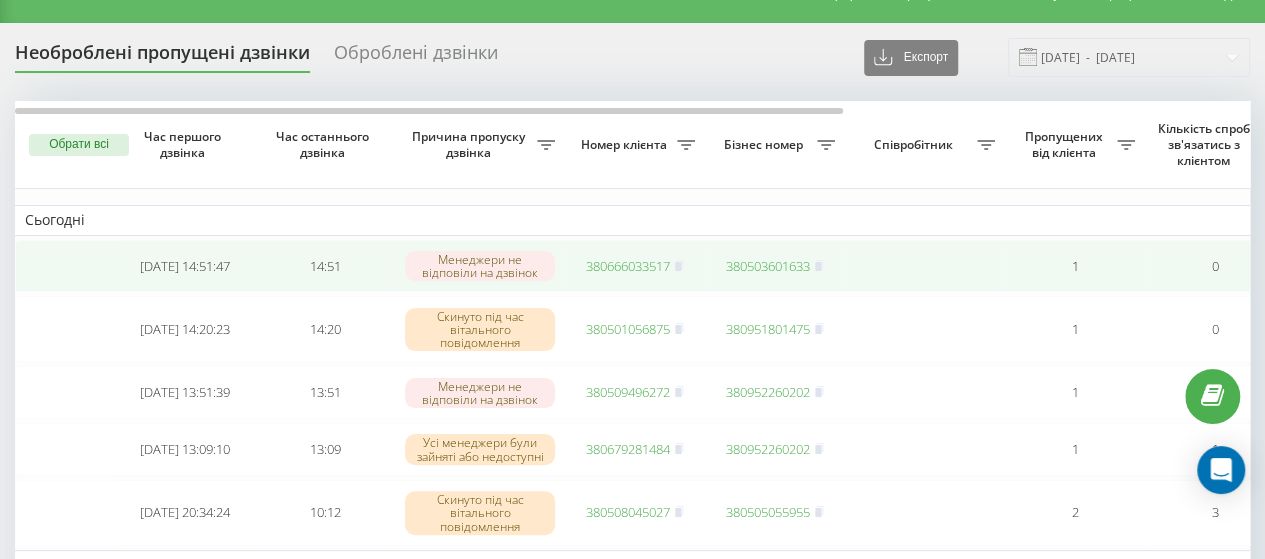 click on "380666033517" at bounding box center (628, 266) 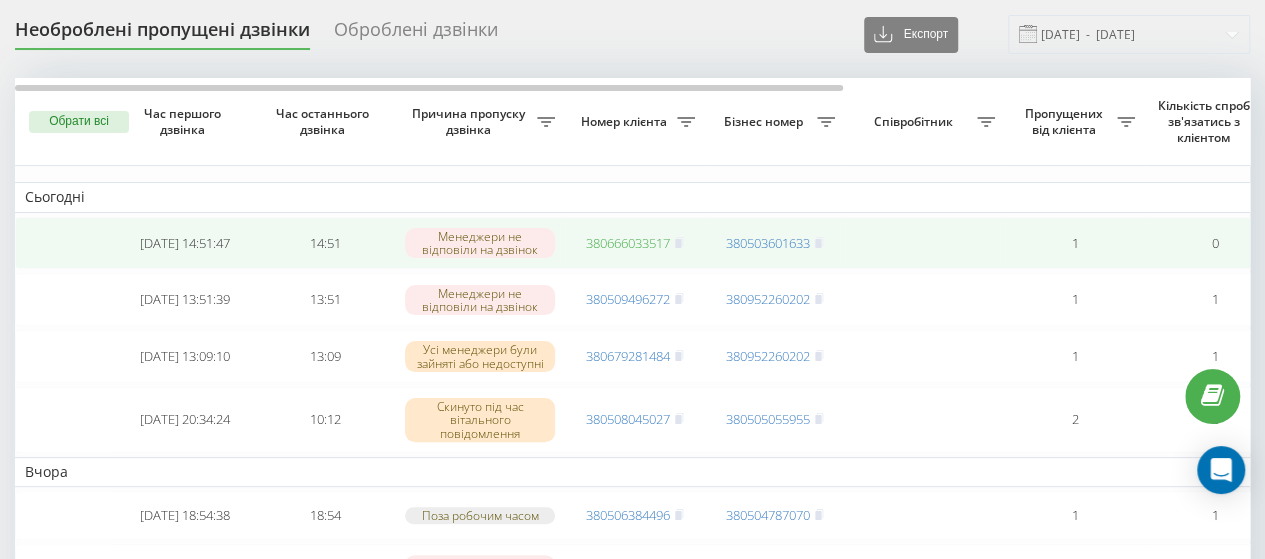 scroll, scrollTop: 0, scrollLeft: 0, axis: both 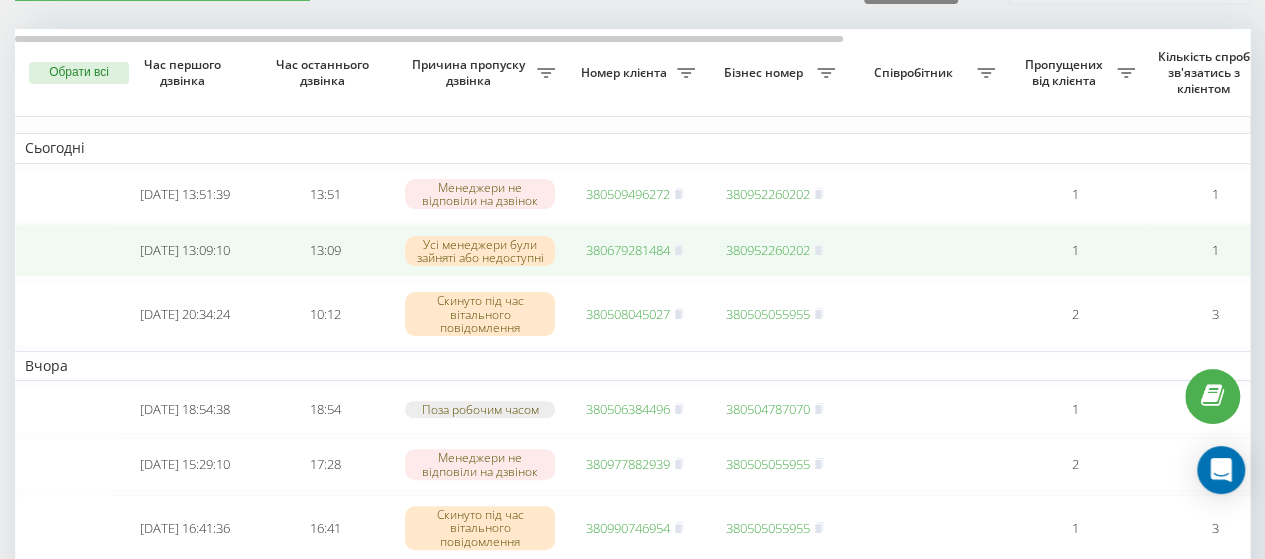 click on "380679281484" at bounding box center (628, 250) 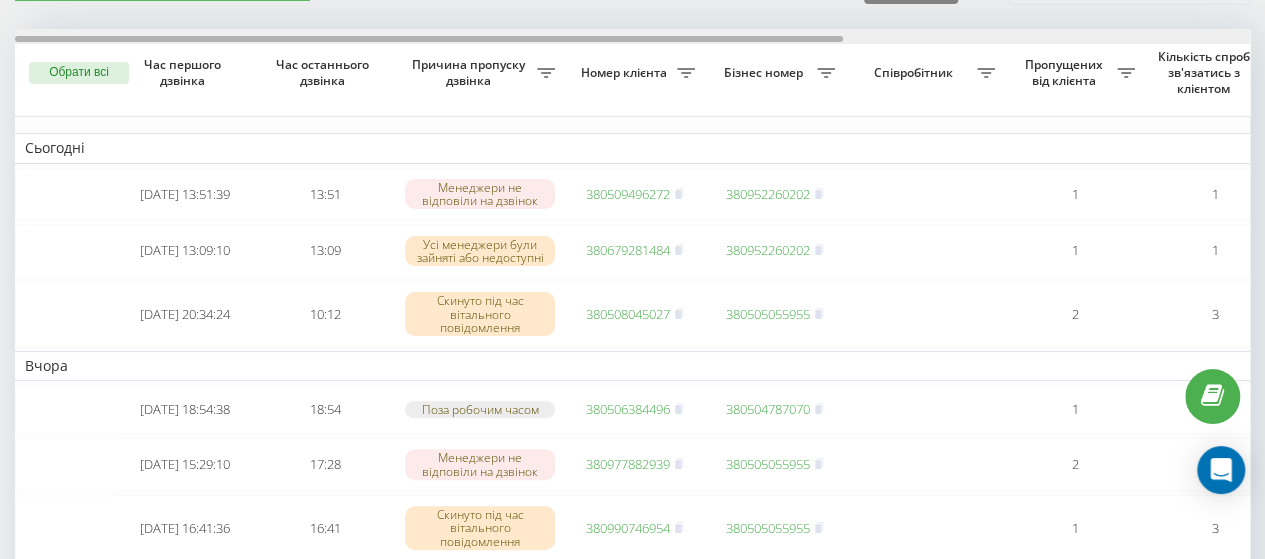 scroll, scrollTop: 0, scrollLeft: 0, axis: both 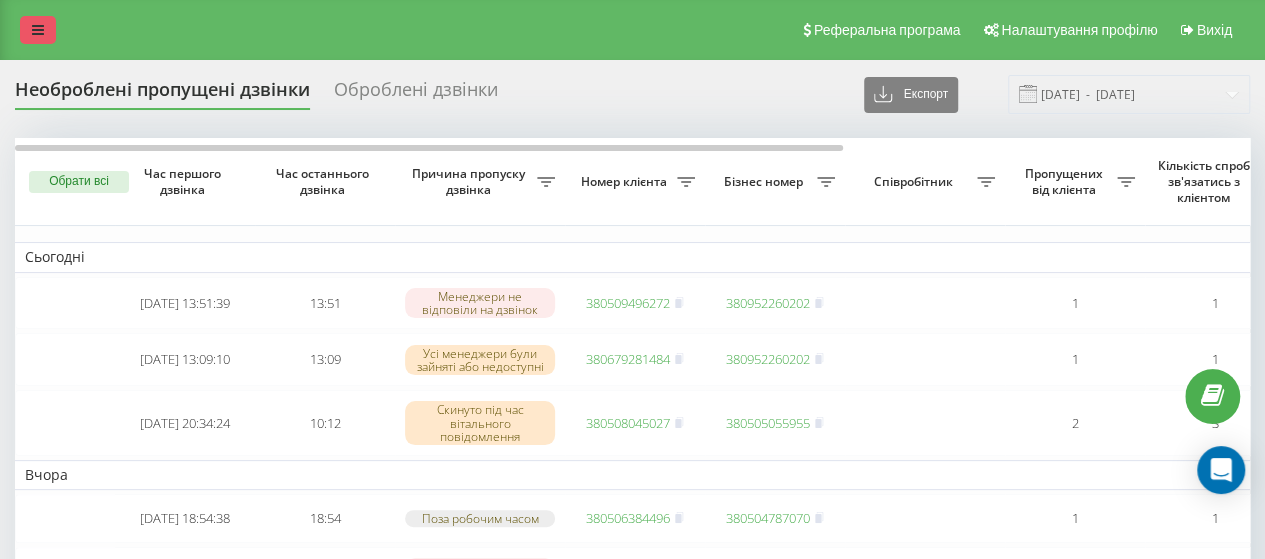 click at bounding box center [38, 30] 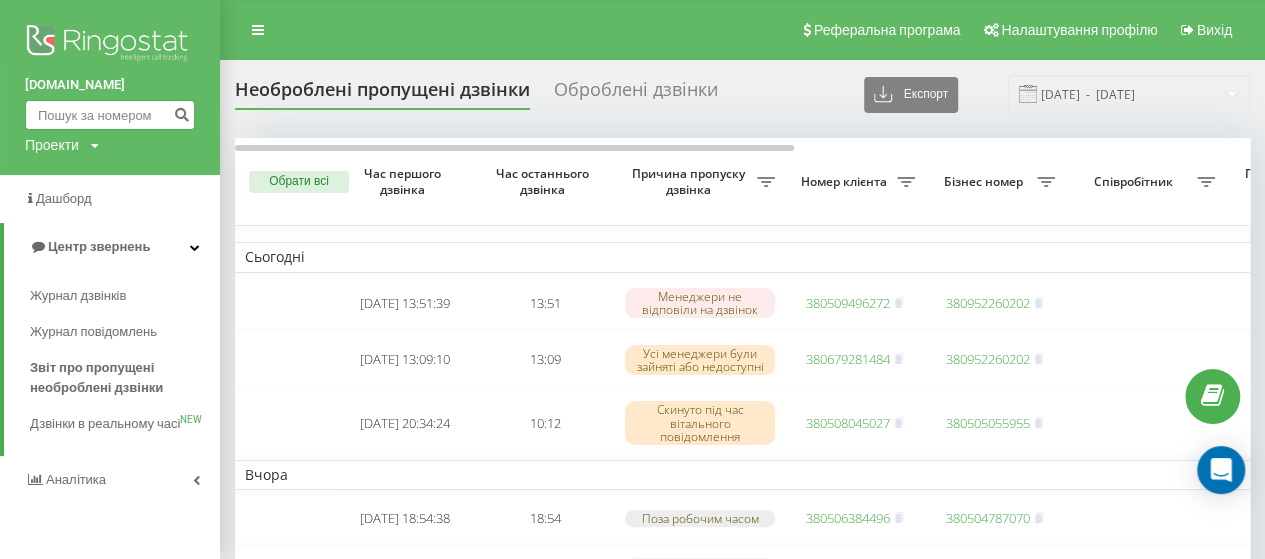 click at bounding box center (110, 115) 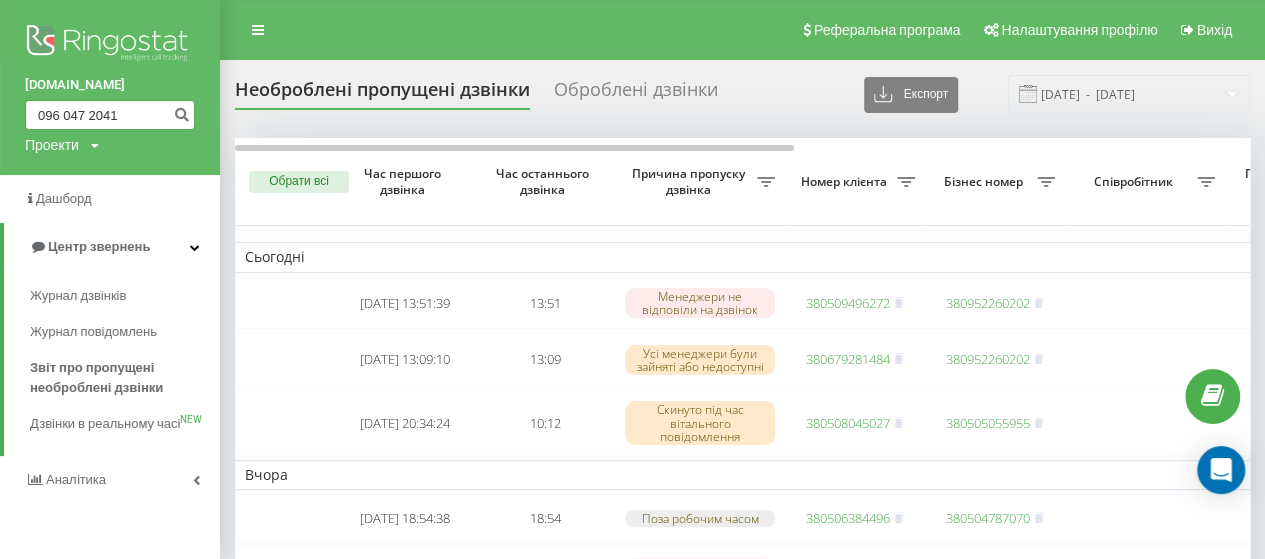 type on "096 047 2041" 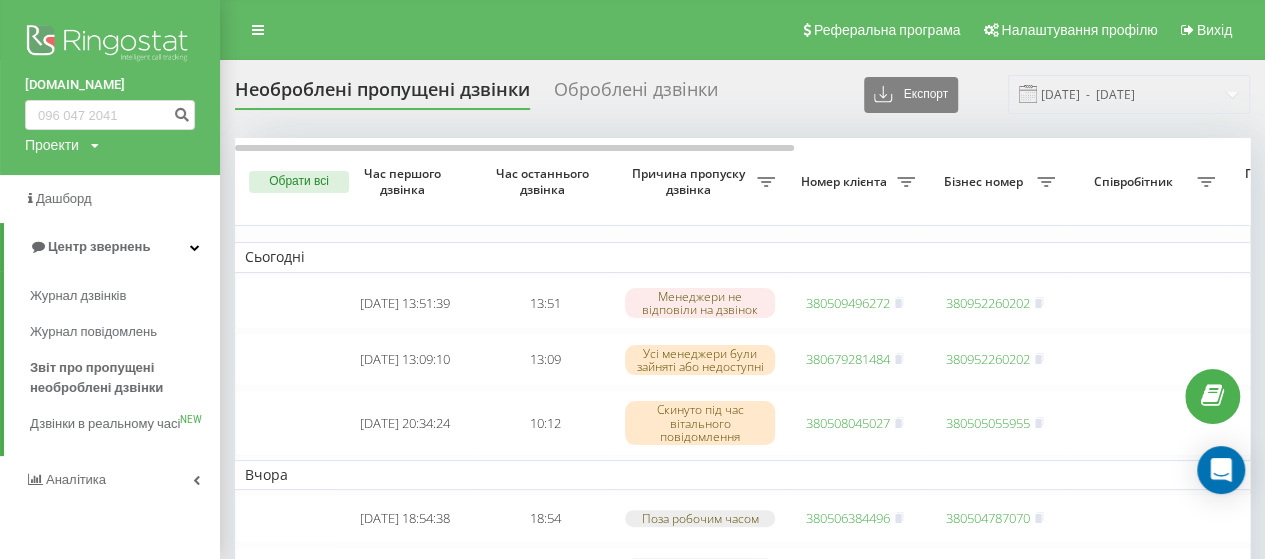 click on "bazismed.com 096 047 2041 Проекти bazismed.com" at bounding box center (110, 87) 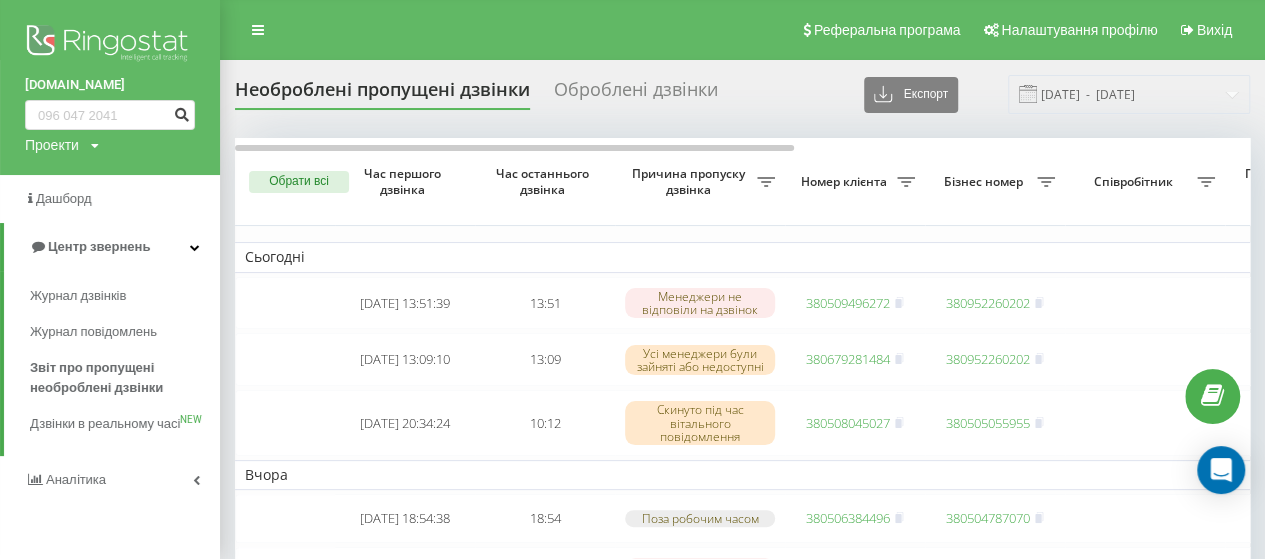 click at bounding box center (181, 112) 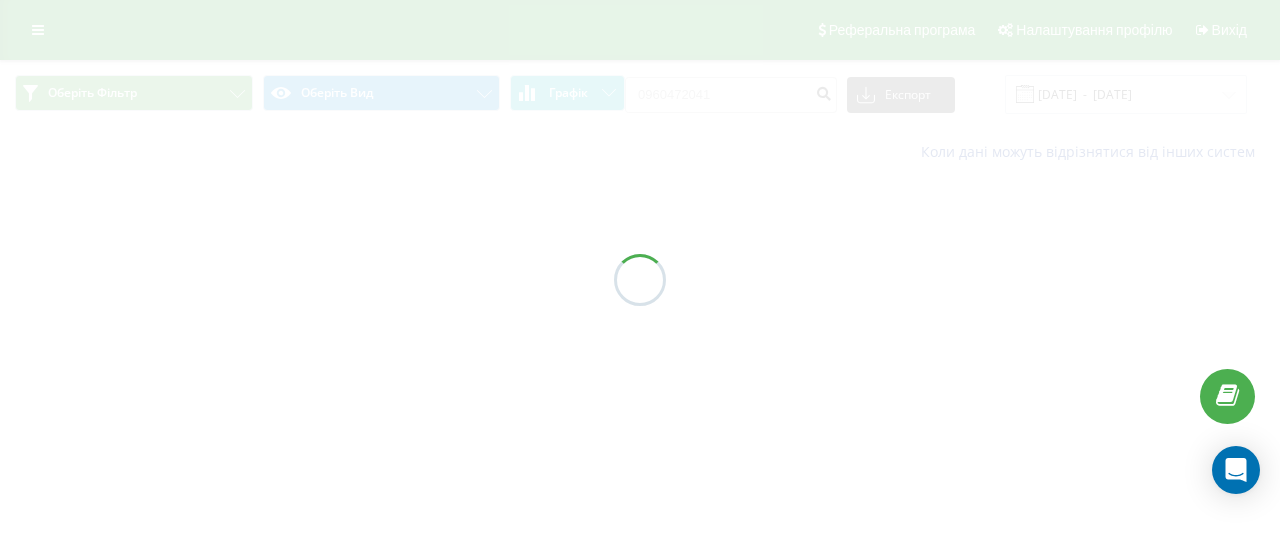 scroll, scrollTop: 0, scrollLeft: 0, axis: both 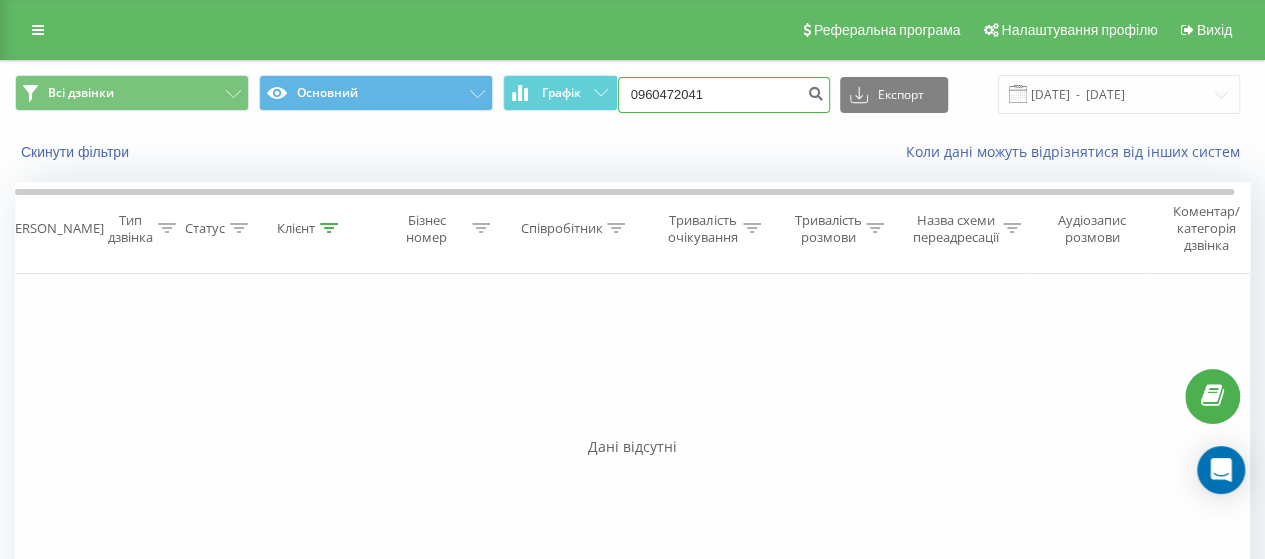 drag, startPoint x: 727, startPoint y: 99, endPoint x: 632, endPoint y: 99, distance: 95 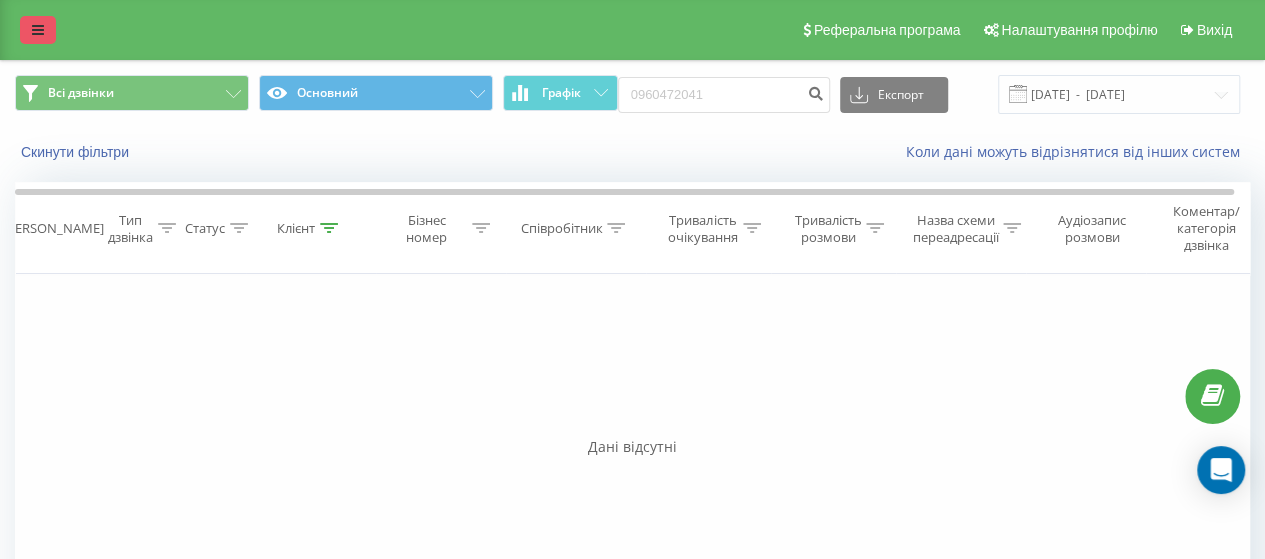 click at bounding box center [38, 30] 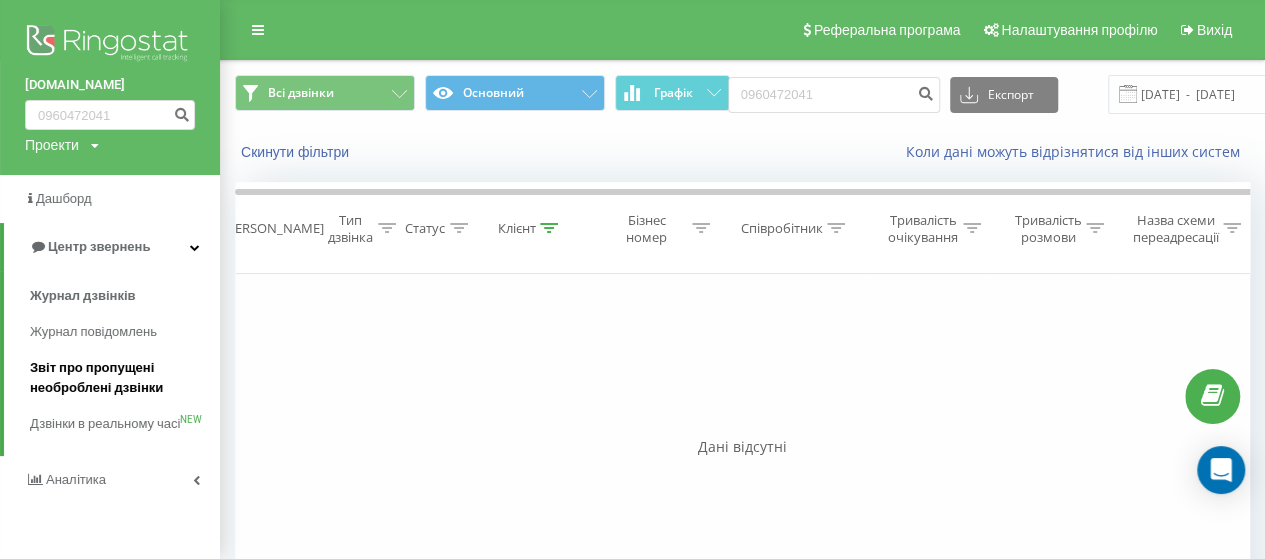 click on "Звіт про пропущені необроблені дзвінки" at bounding box center [120, 378] 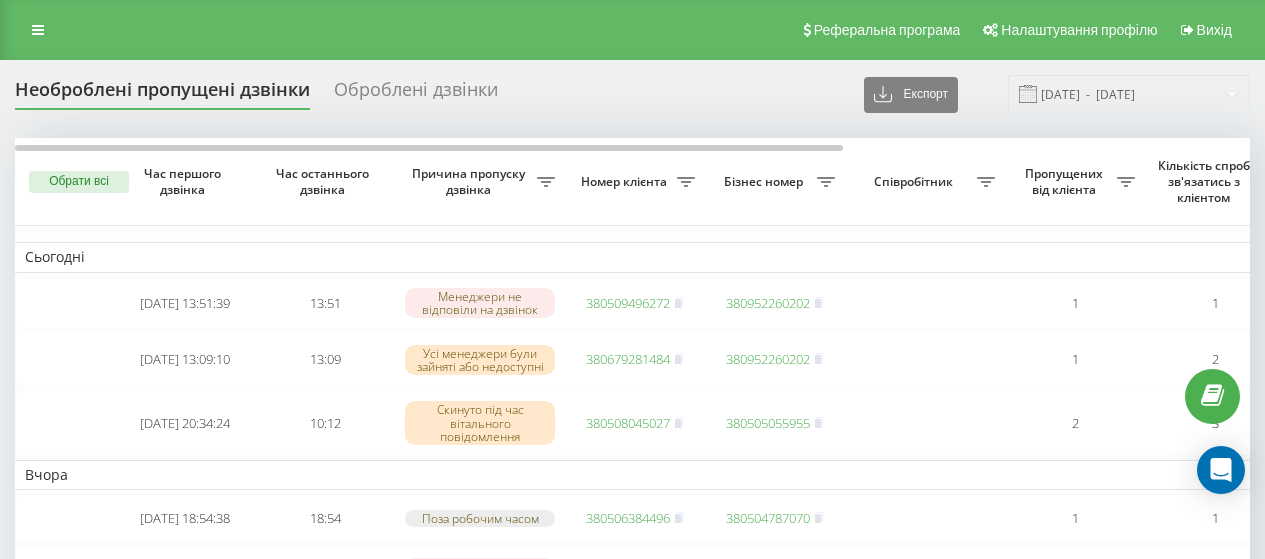 scroll, scrollTop: 0, scrollLeft: 0, axis: both 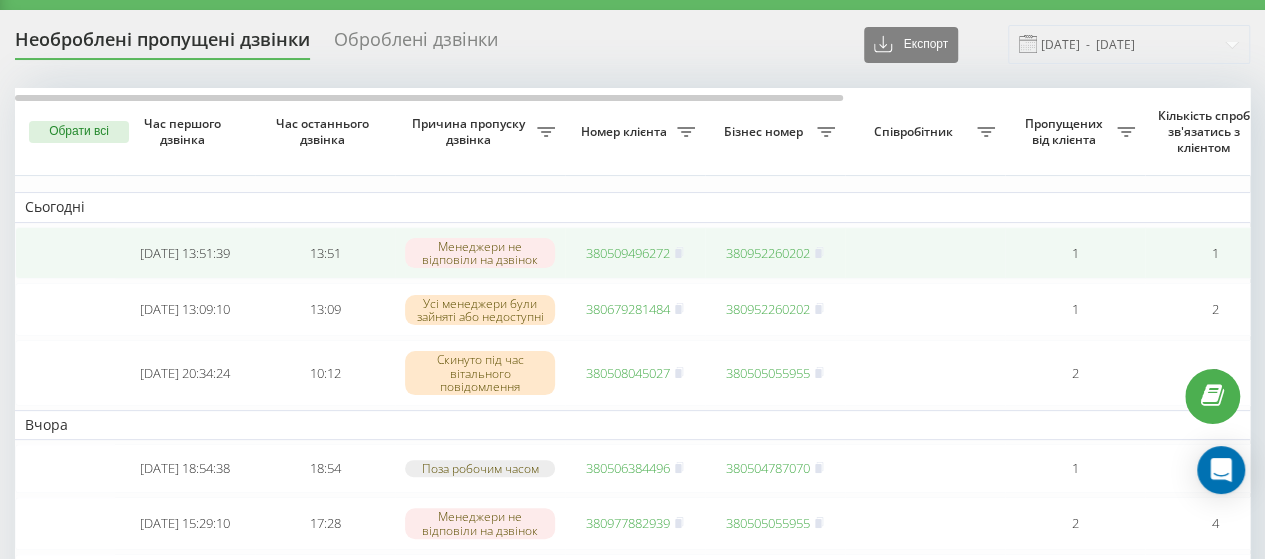 click on "380509496272" at bounding box center [628, 253] 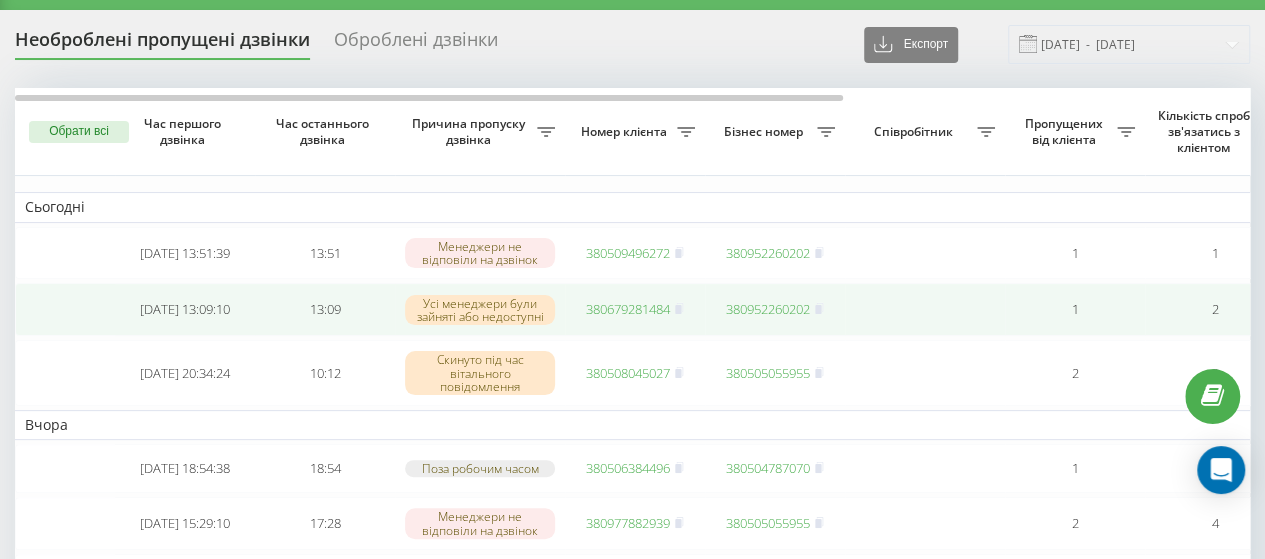 scroll, scrollTop: 0, scrollLeft: 0, axis: both 